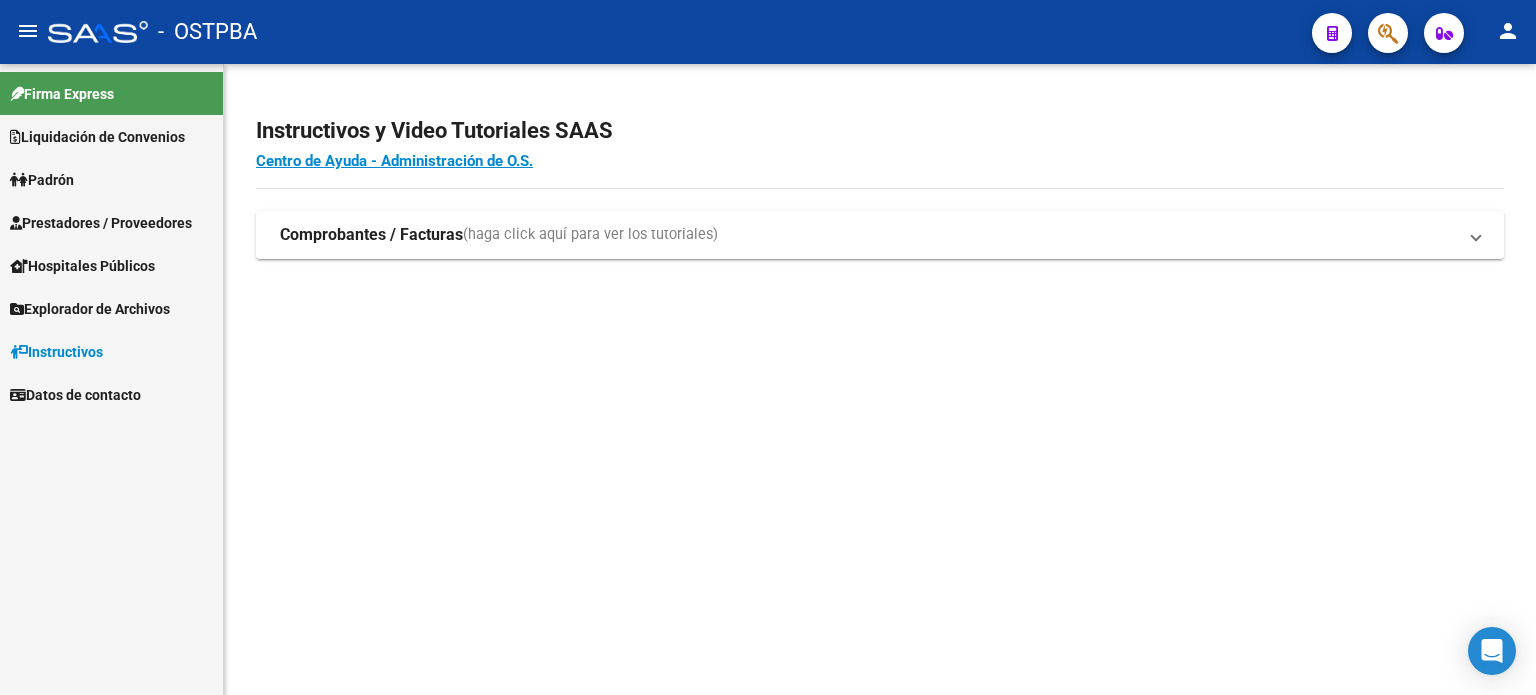 scroll, scrollTop: 0, scrollLeft: 0, axis: both 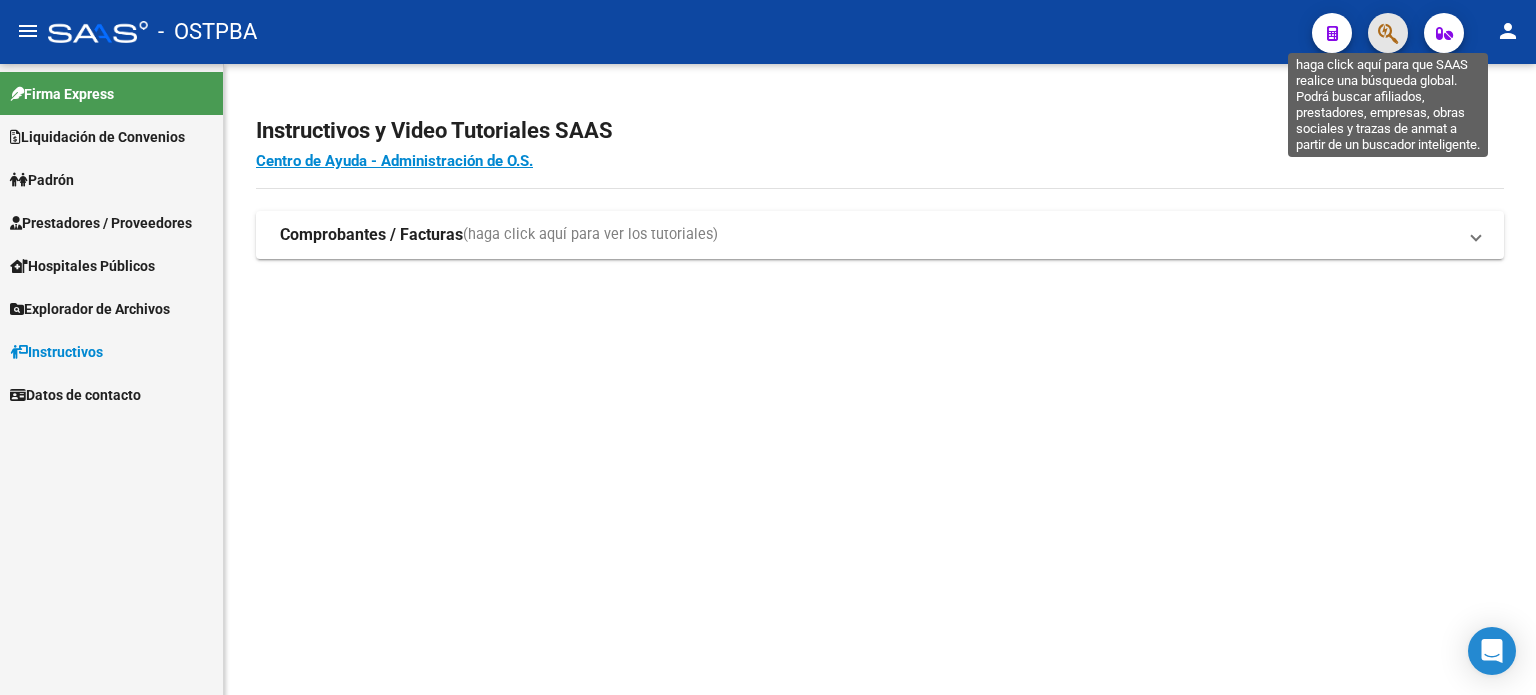 click 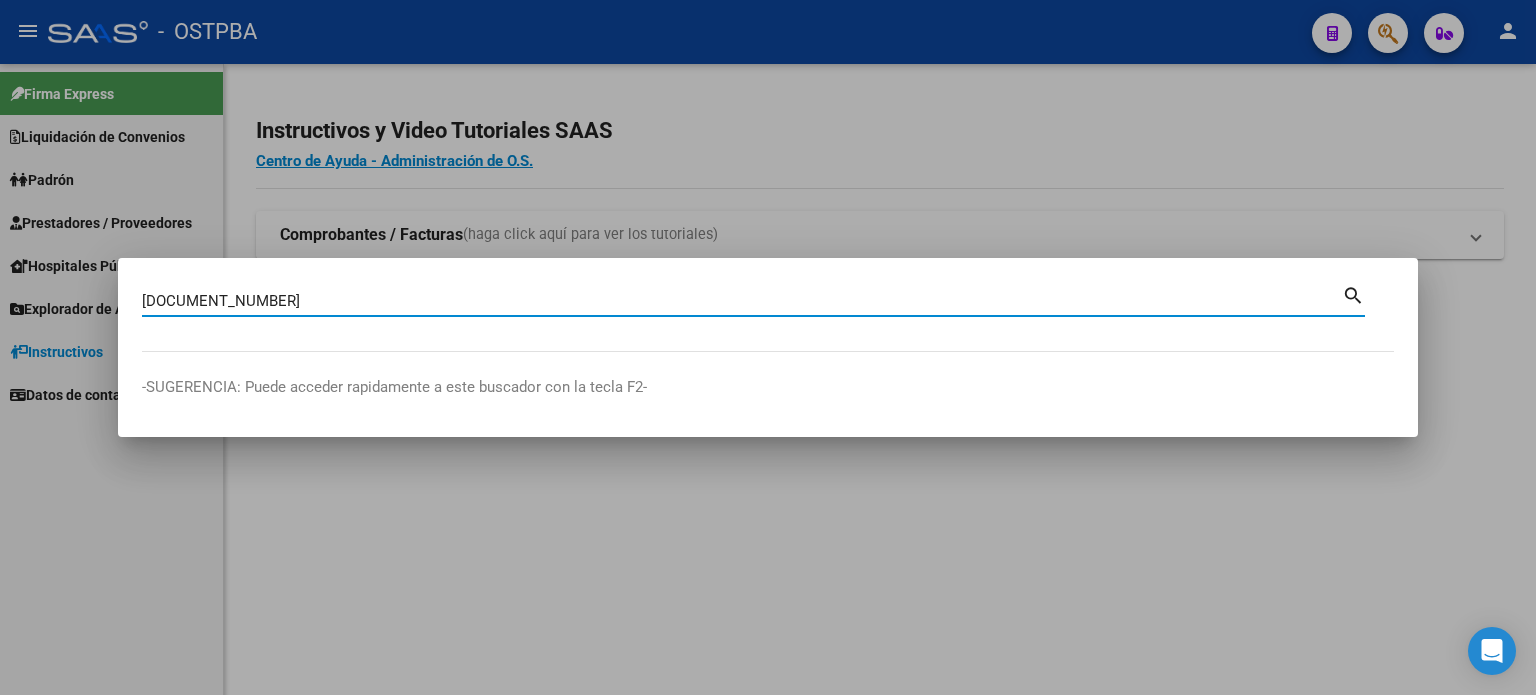 type on "[DOCUMENT_NUMBER]" 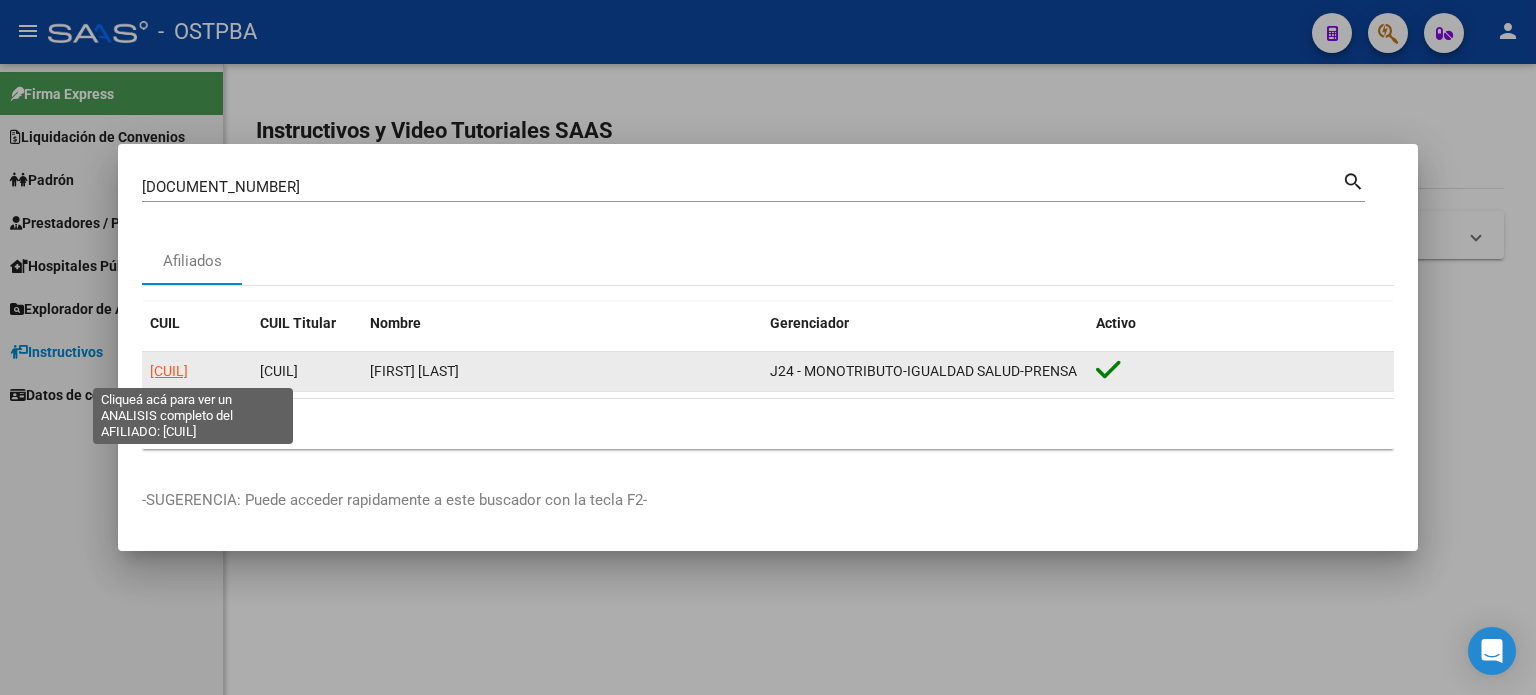 click on "[CUIL]" 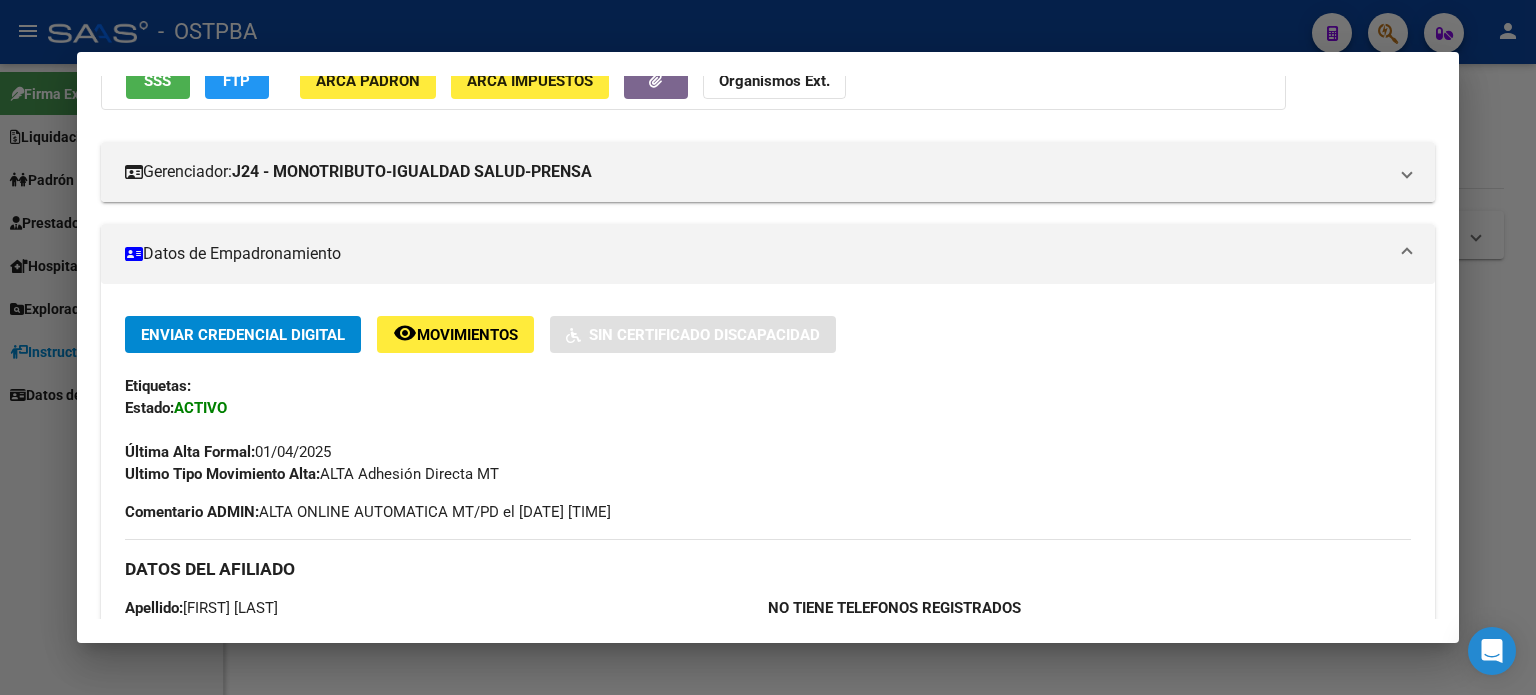 scroll, scrollTop: 300, scrollLeft: 0, axis: vertical 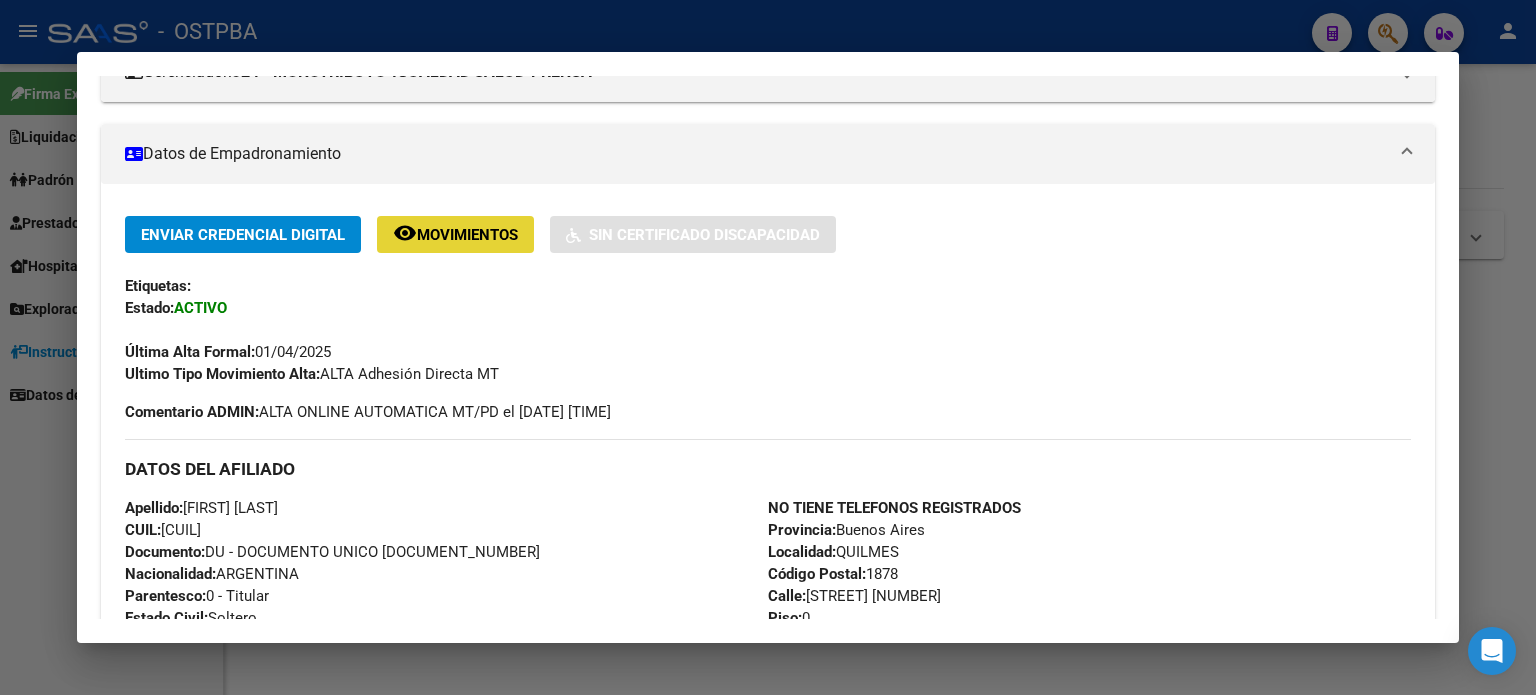 click on "remove_red_eye Movimientos" 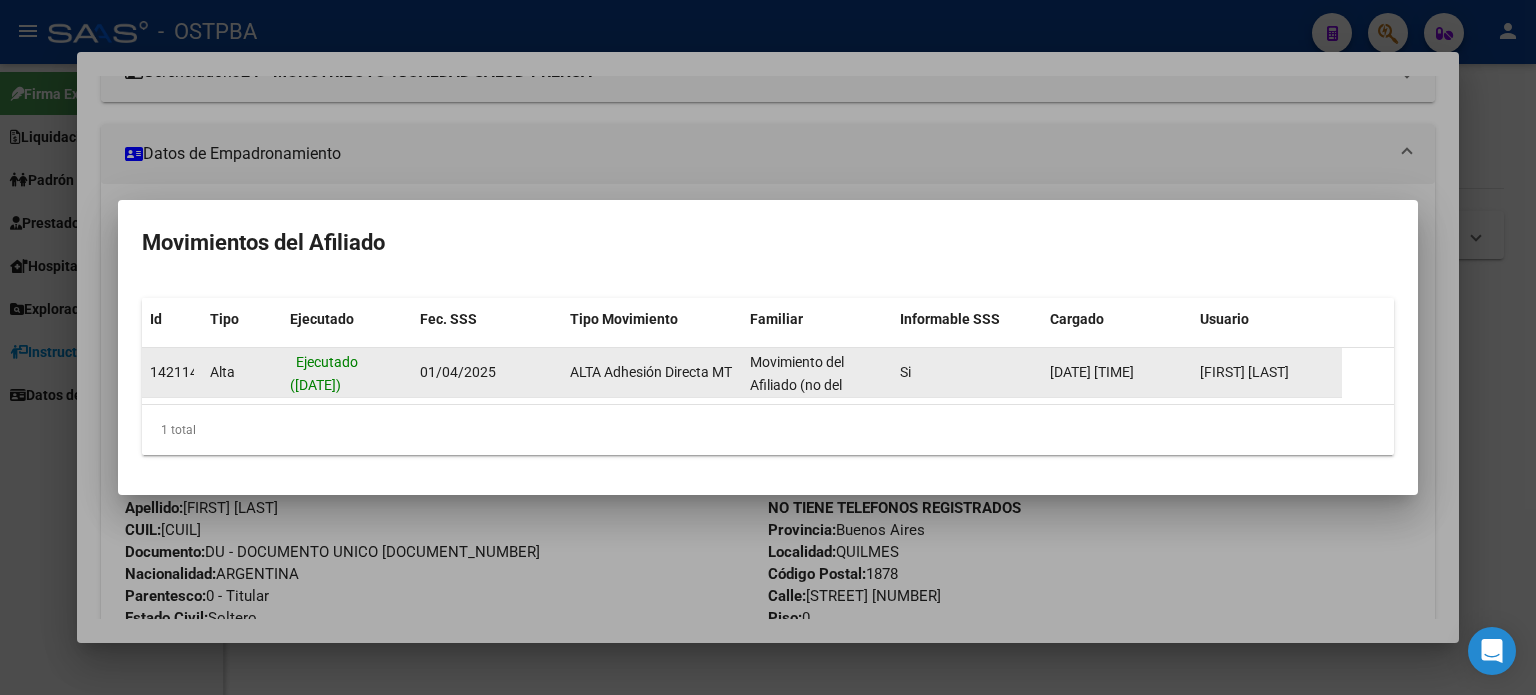 drag, startPoint x: 1048, startPoint y: 370, endPoint x: 1184, endPoint y: 374, distance: 136.0588 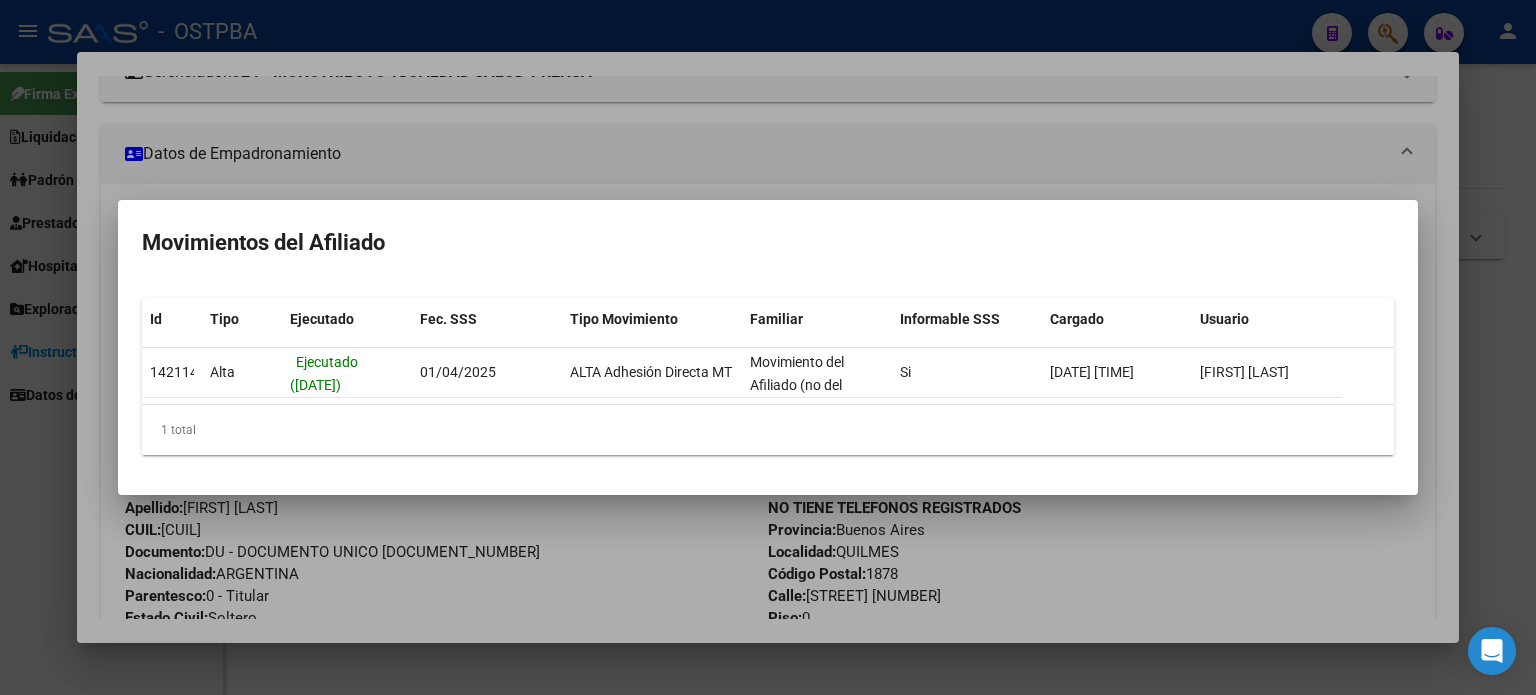 click at bounding box center (768, 347) 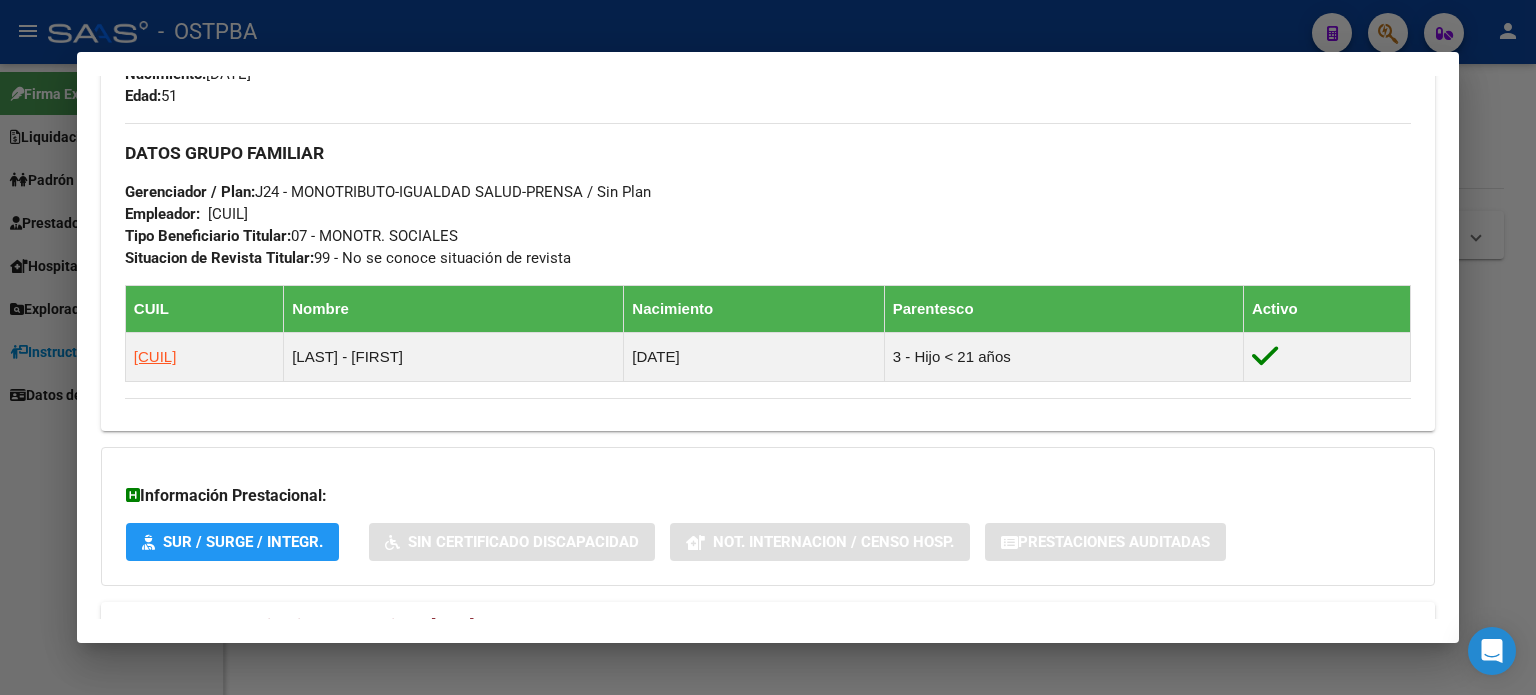 scroll, scrollTop: 984, scrollLeft: 0, axis: vertical 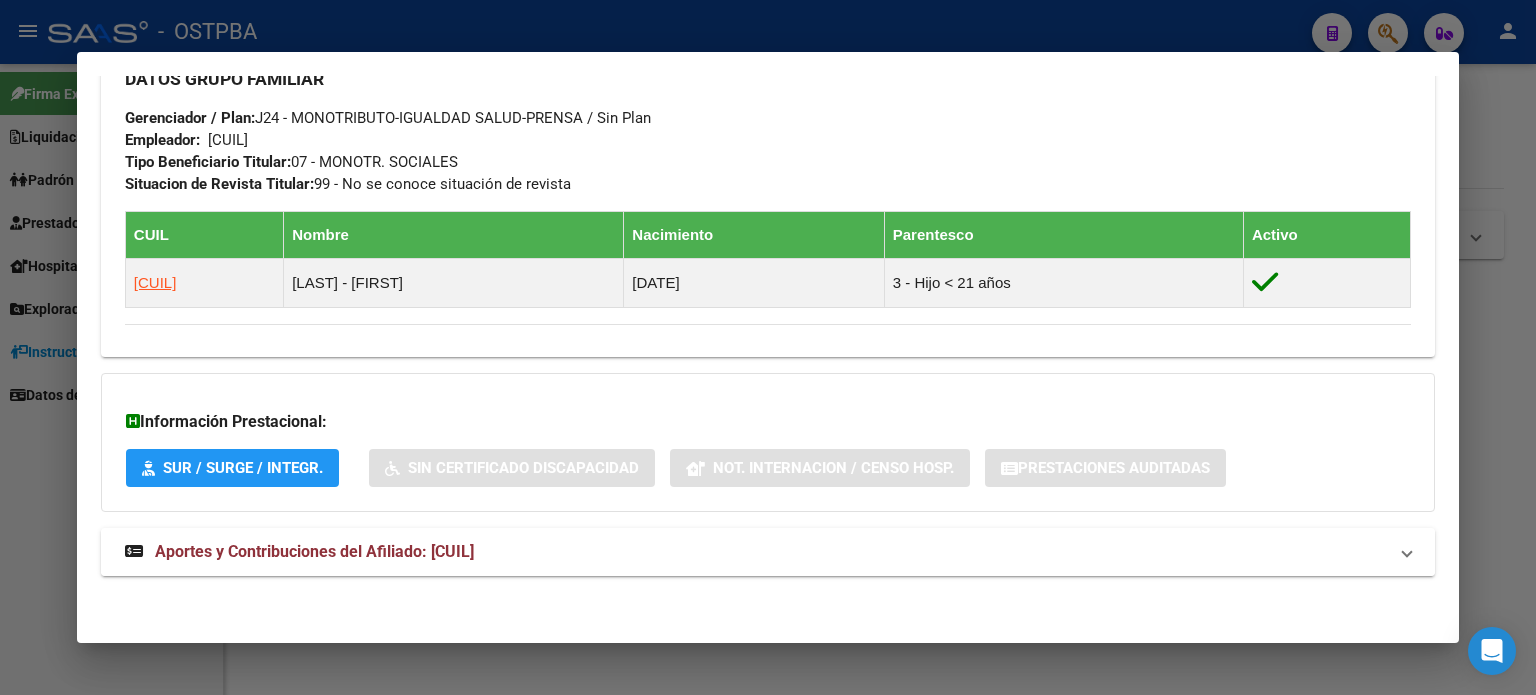 click on "Aportes y Contribuciones del Afiliado: [CUIL]" at bounding box center [314, 551] 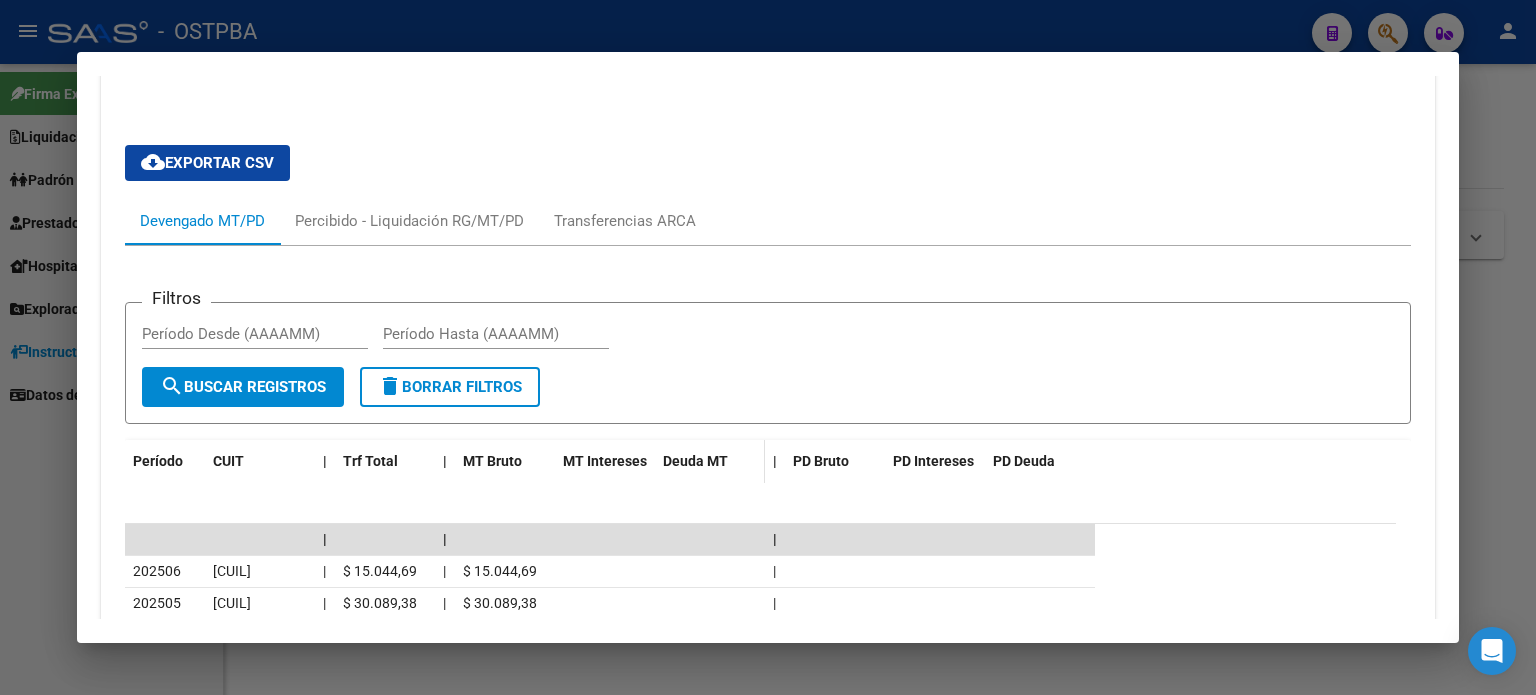 scroll, scrollTop: 1457, scrollLeft: 0, axis: vertical 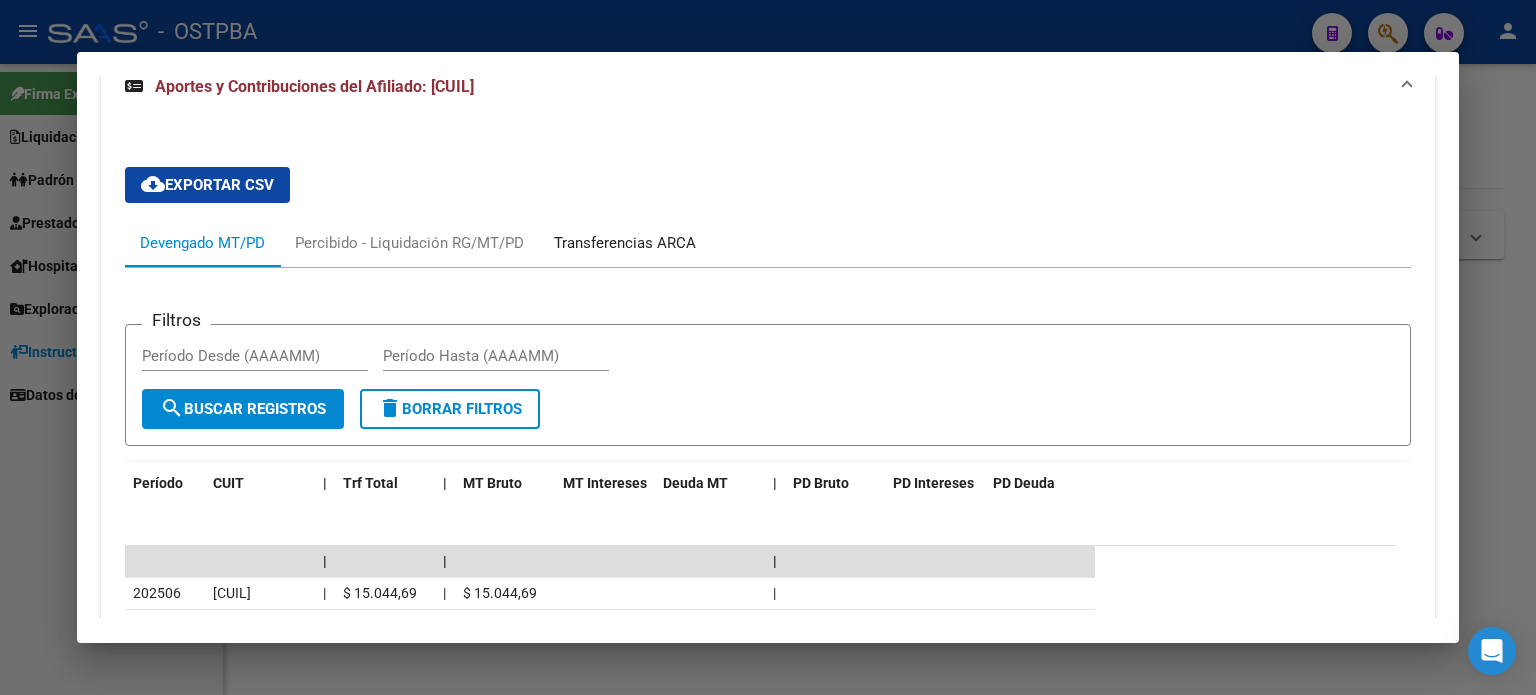 click on "Transferencias ARCA" at bounding box center (625, 243) 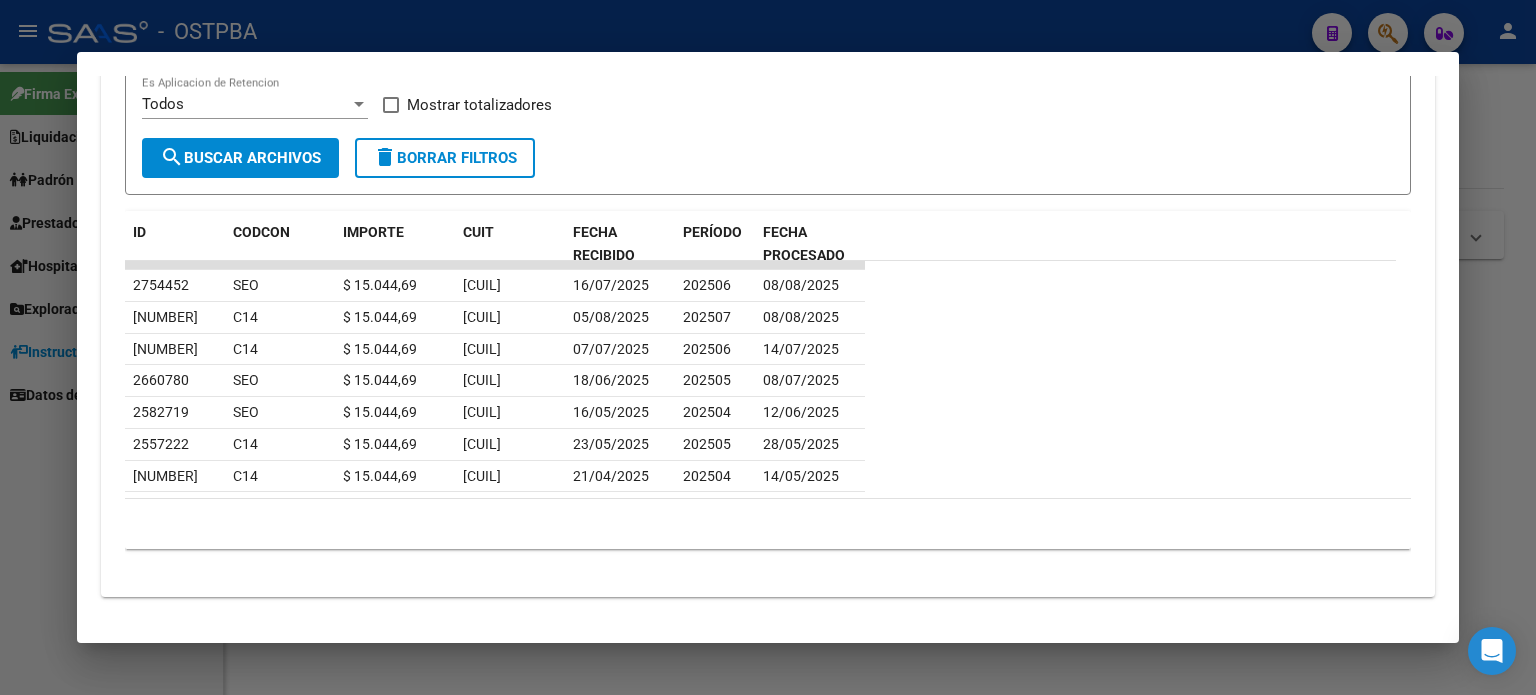 scroll, scrollTop: 1776, scrollLeft: 0, axis: vertical 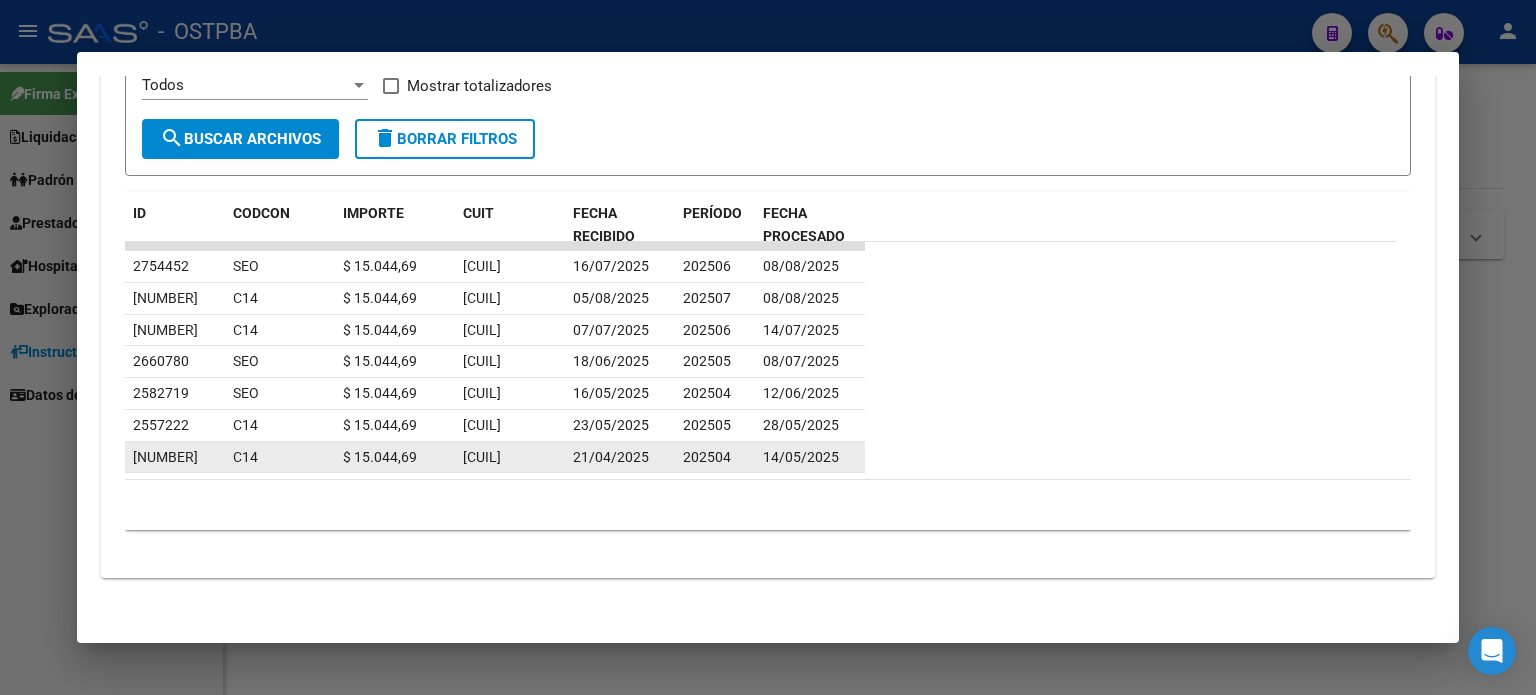 drag, startPoint x: 574, startPoint y: 459, endPoint x: 674, endPoint y: 464, distance: 100.12492 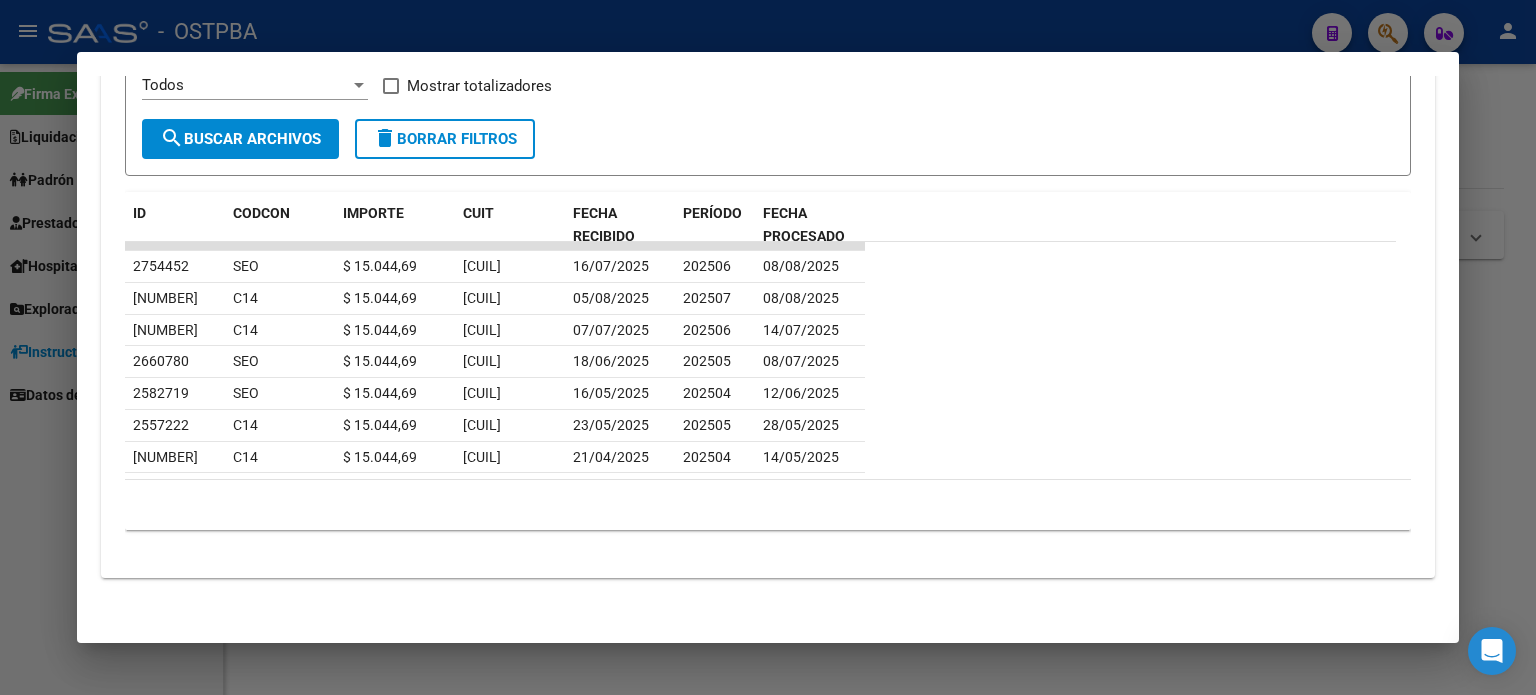click at bounding box center (768, 347) 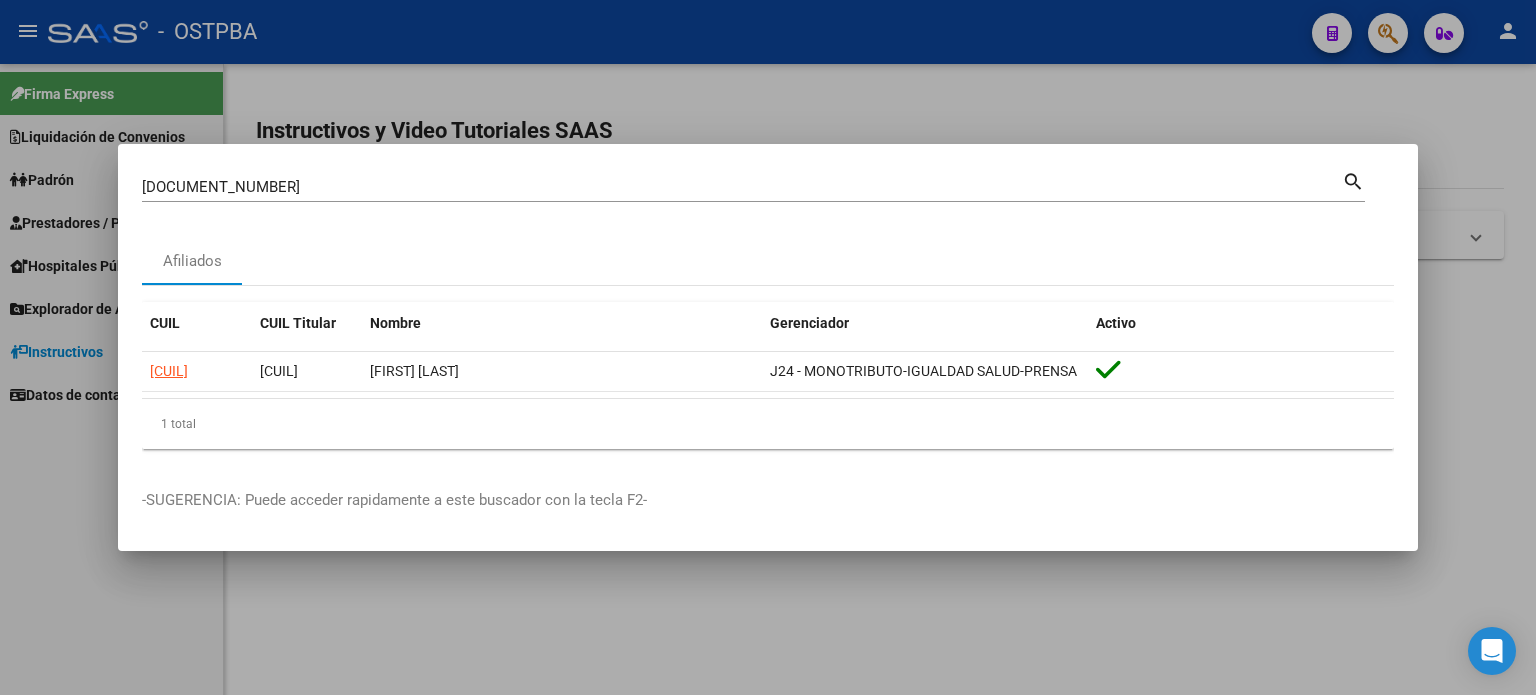 click on "[DOCUMENT_NUMBER]" at bounding box center (742, 187) 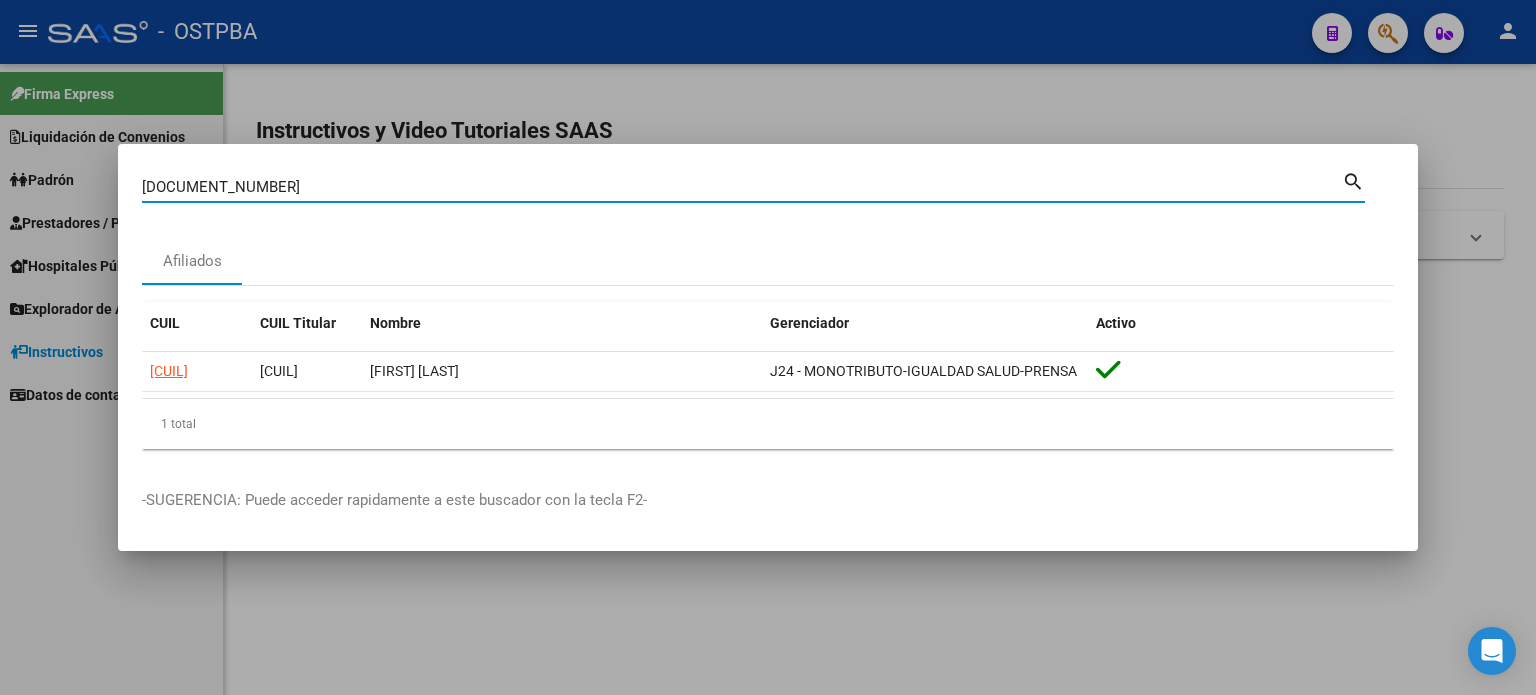 click on "[DOCUMENT_NUMBER]" at bounding box center (742, 187) 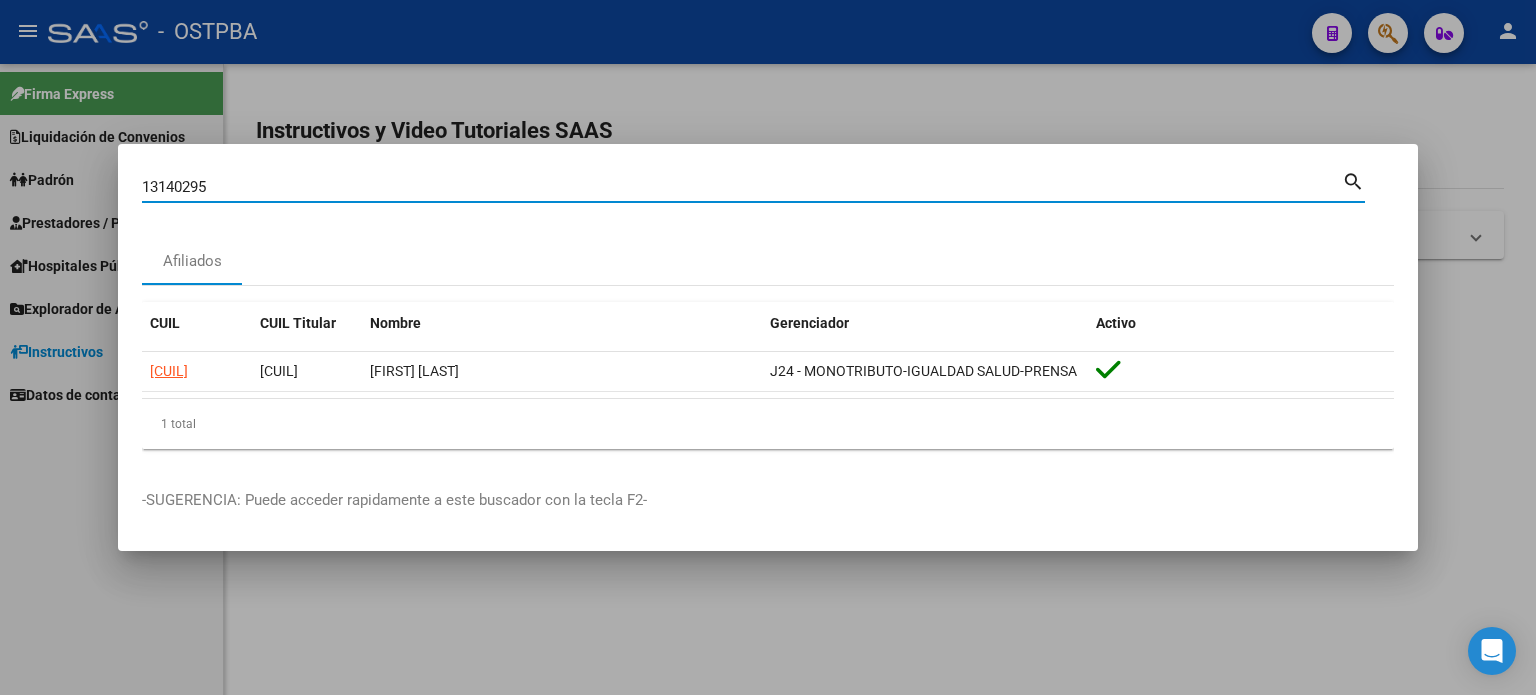 type on "13140295" 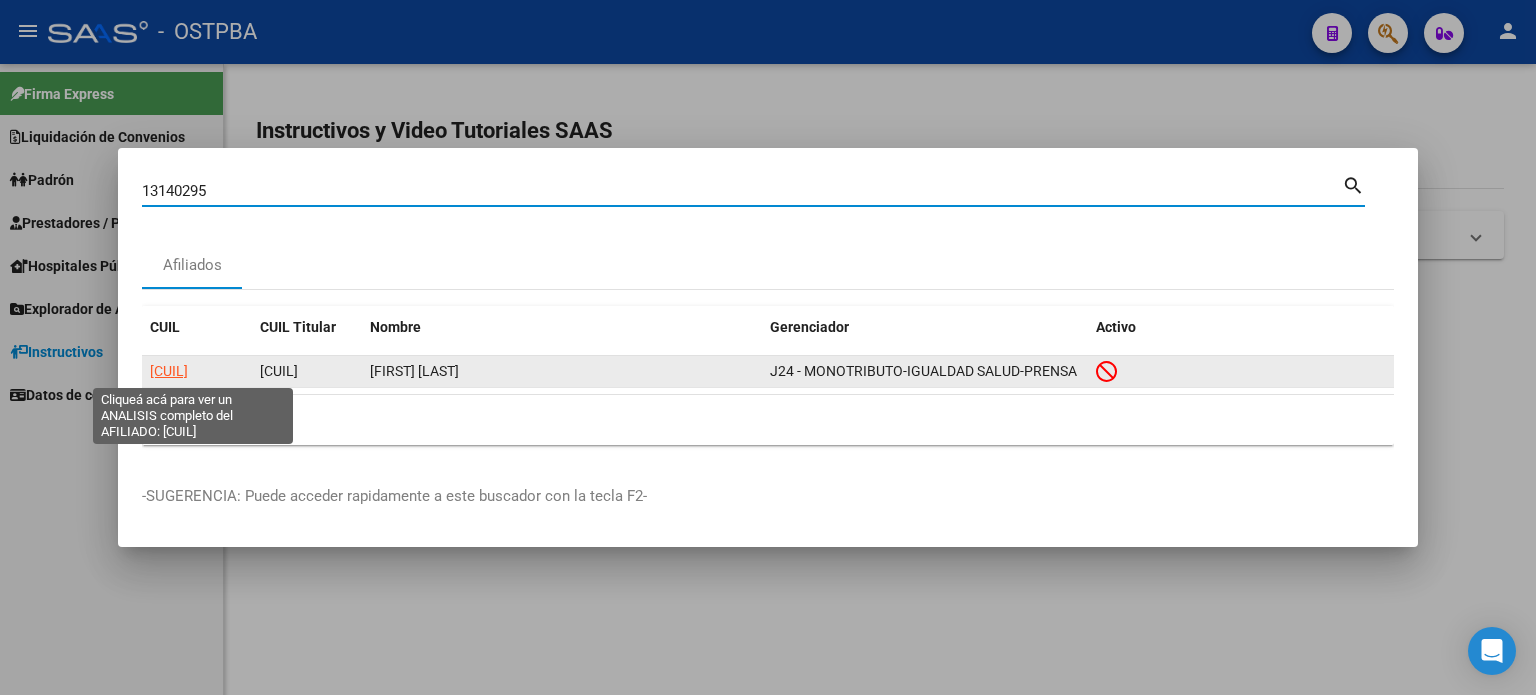 click on "[CUIL]" 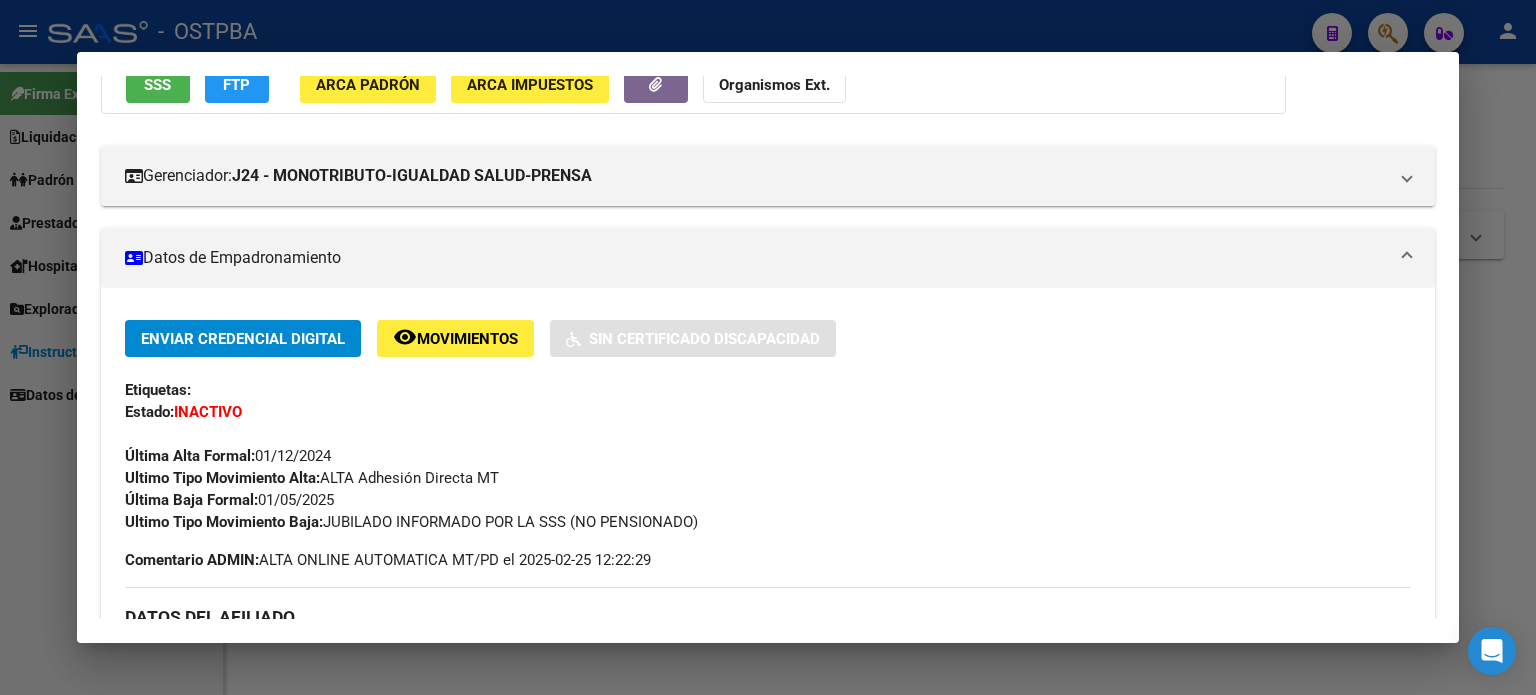 scroll, scrollTop: 200, scrollLeft: 0, axis: vertical 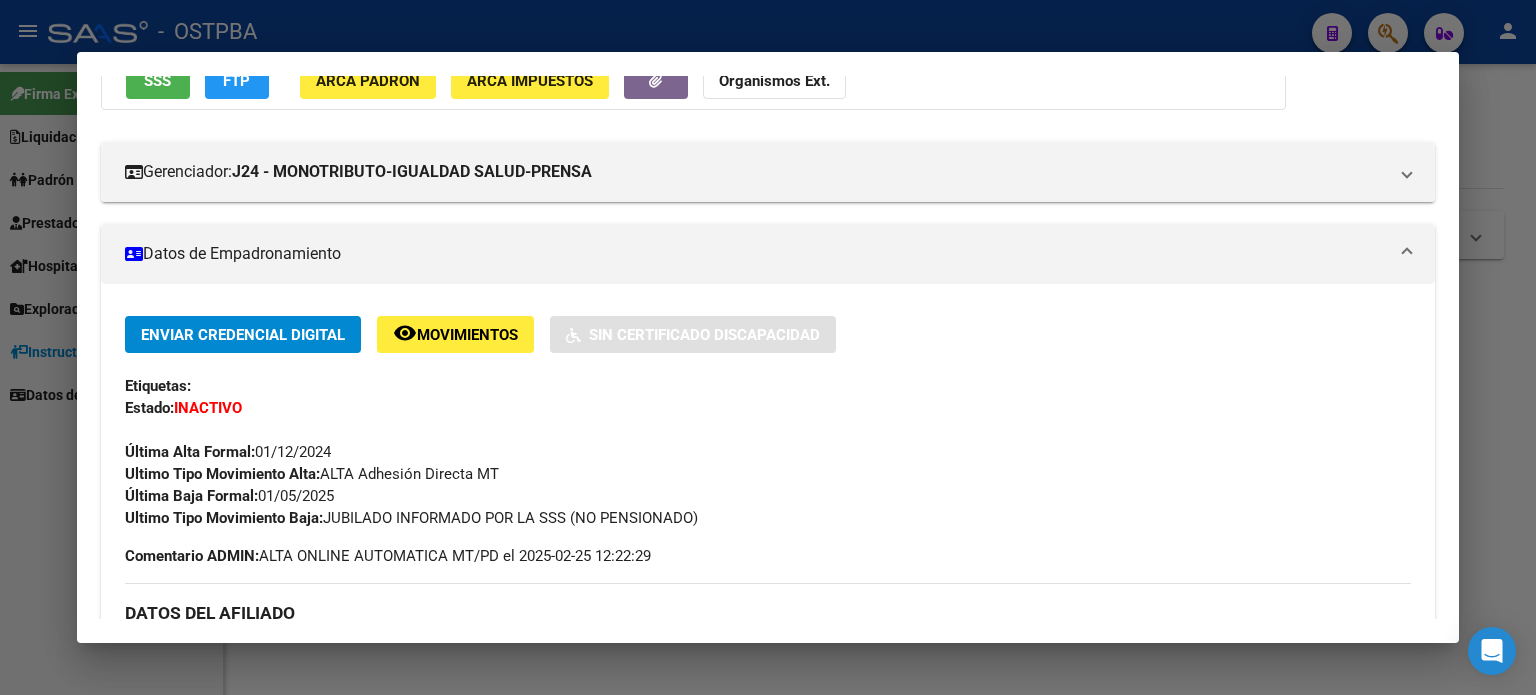 drag, startPoint x: 164, startPoint y: 410, endPoint x: 284, endPoint y: 415, distance: 120.10412 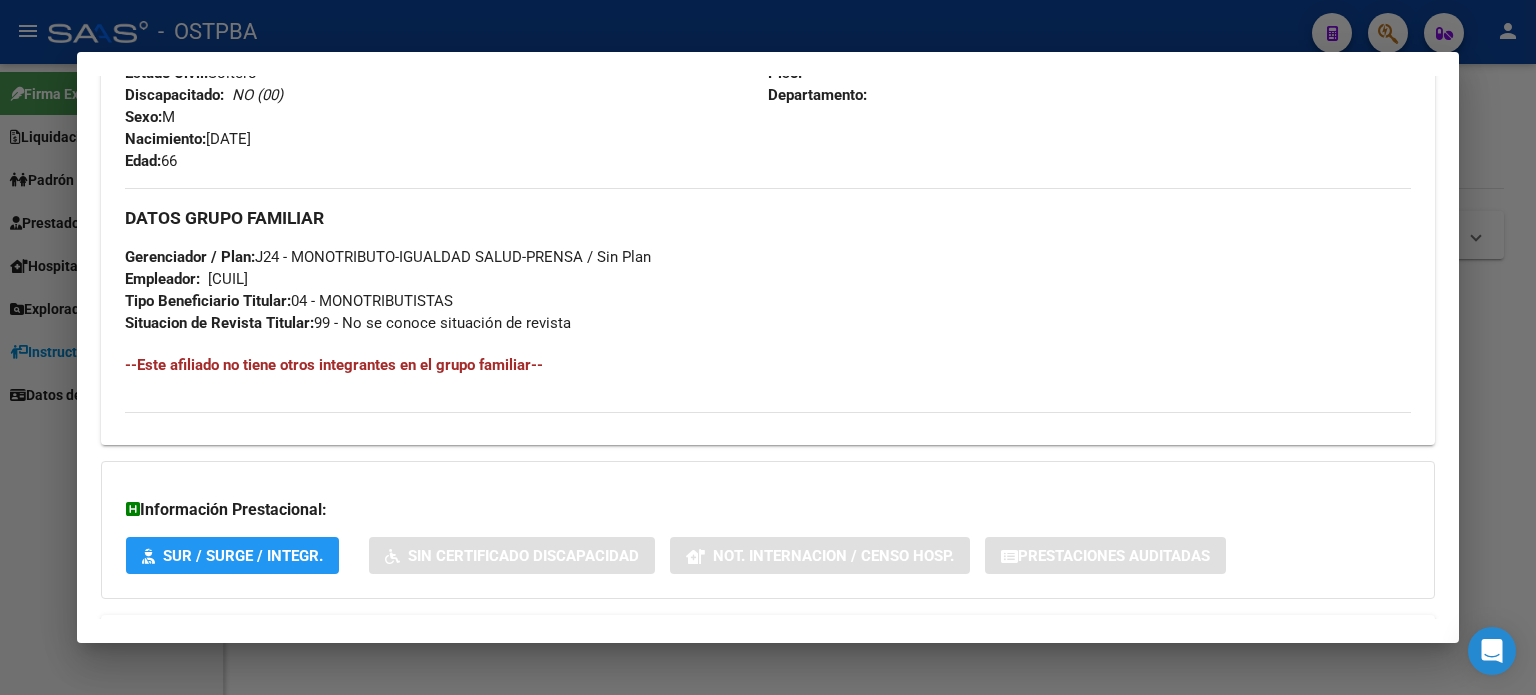 scroll, scrollTop: 977, scrollLeft: 0, axis: vertical 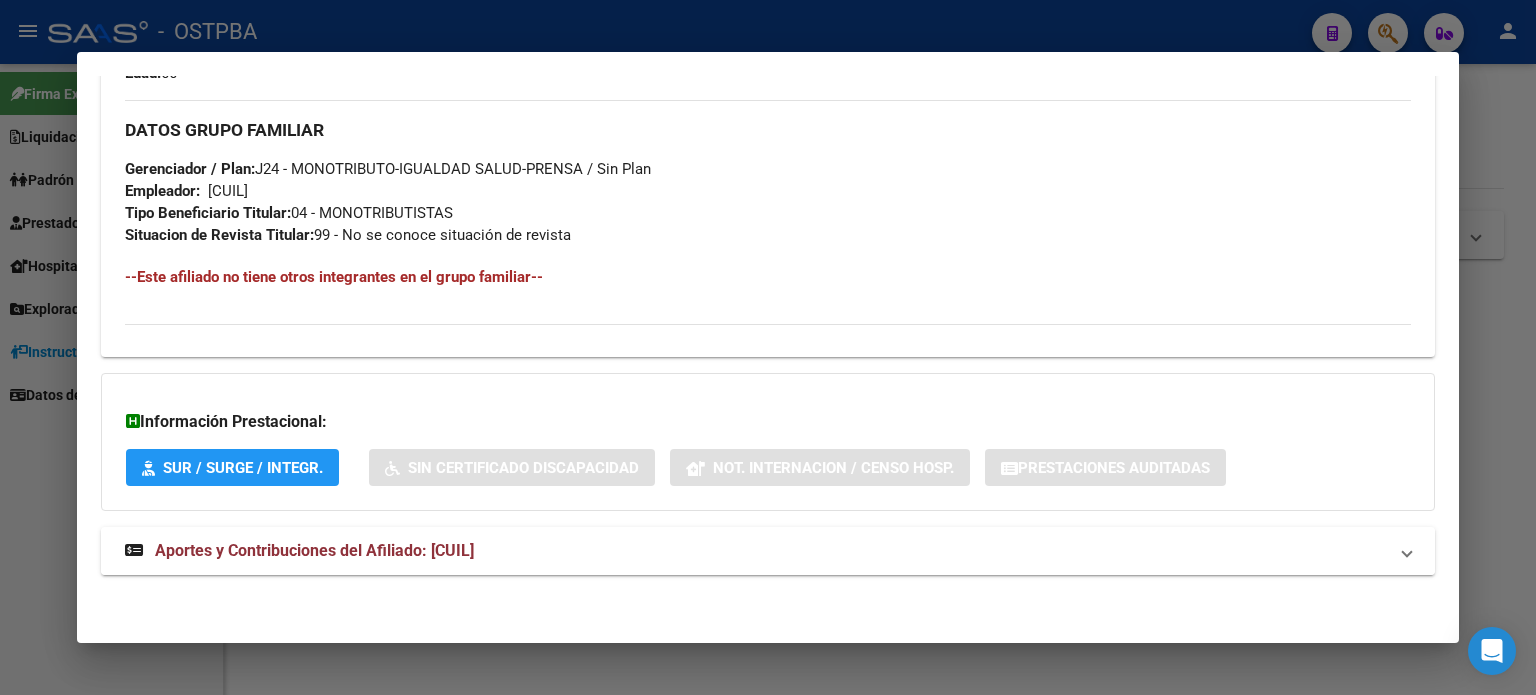click on "Aportes y Contribuciones del Afiliado: [CUIL]" at bounding box center (768, 551) 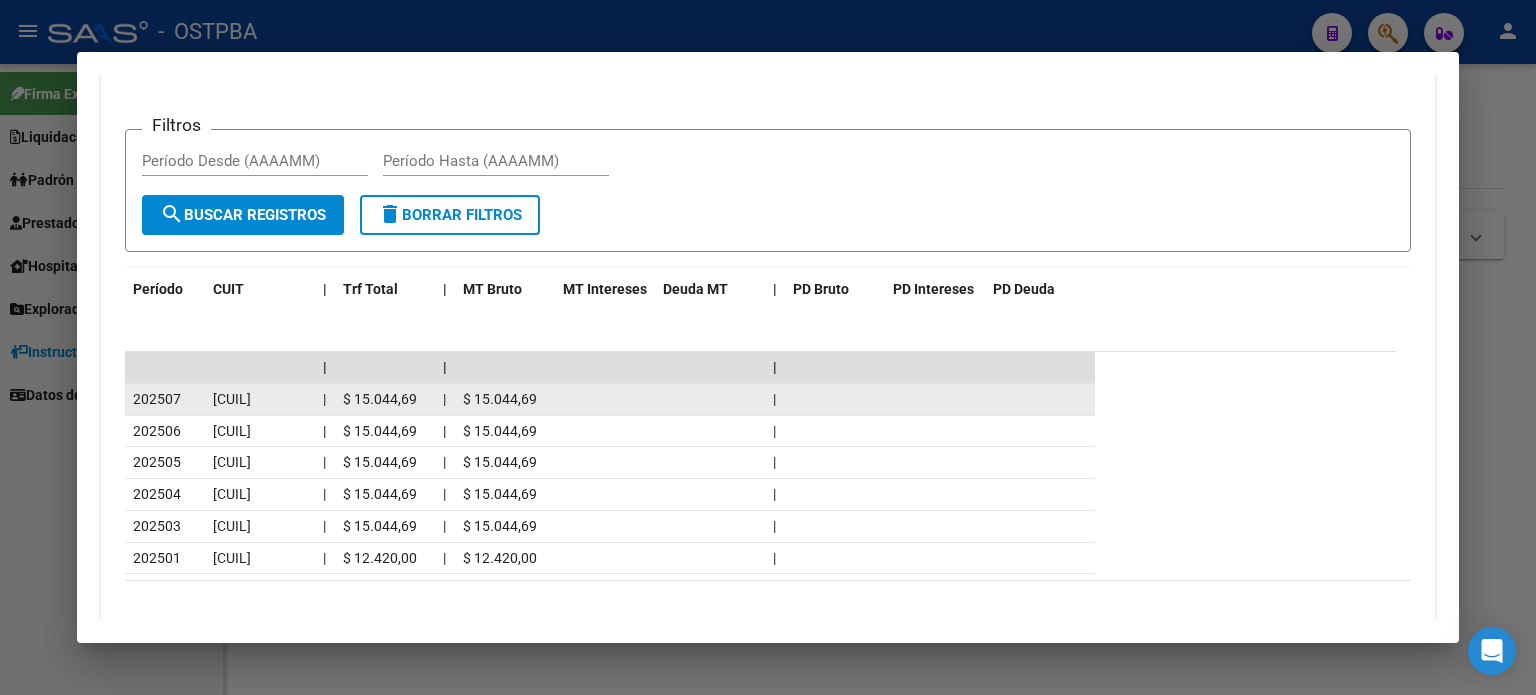 scroll, scrollTop: 1745, scrollLeft: 0, axis: vertical 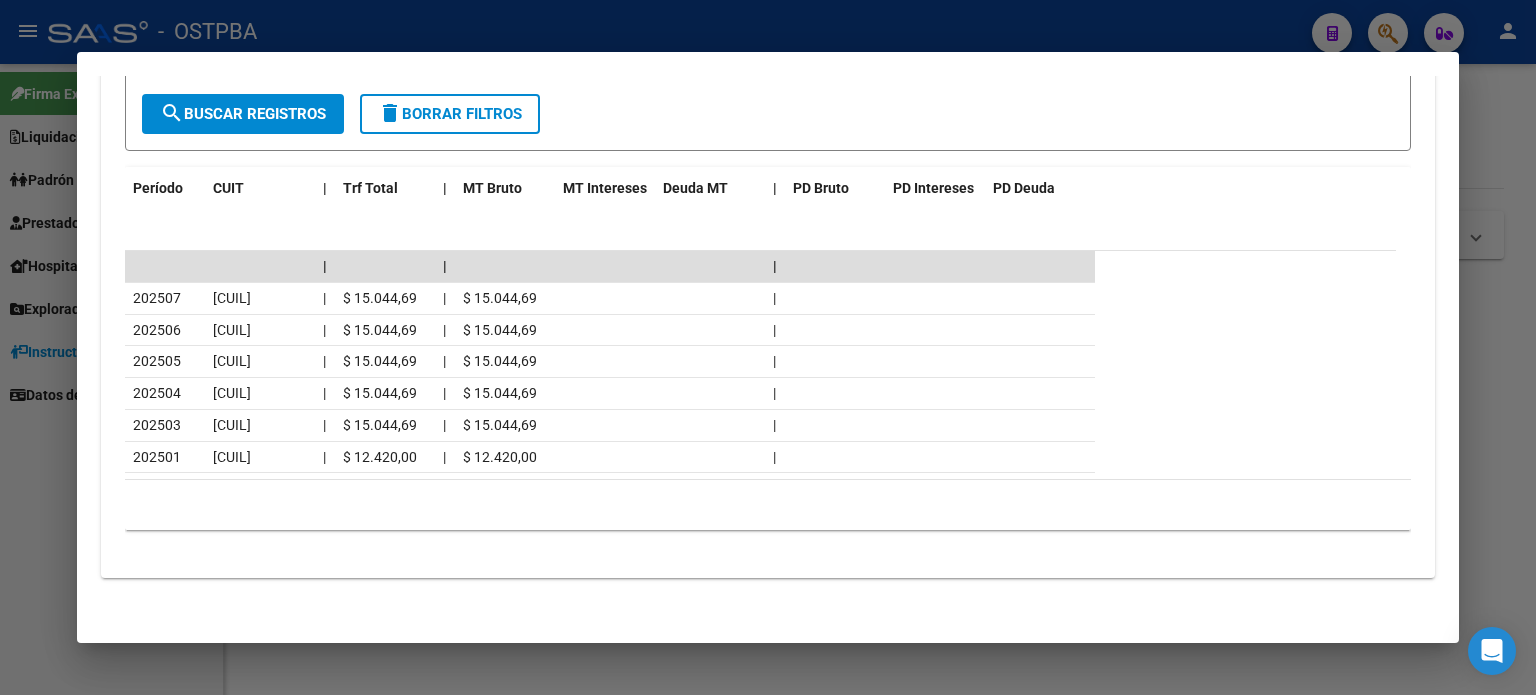 click at bounding box center (768, 347) 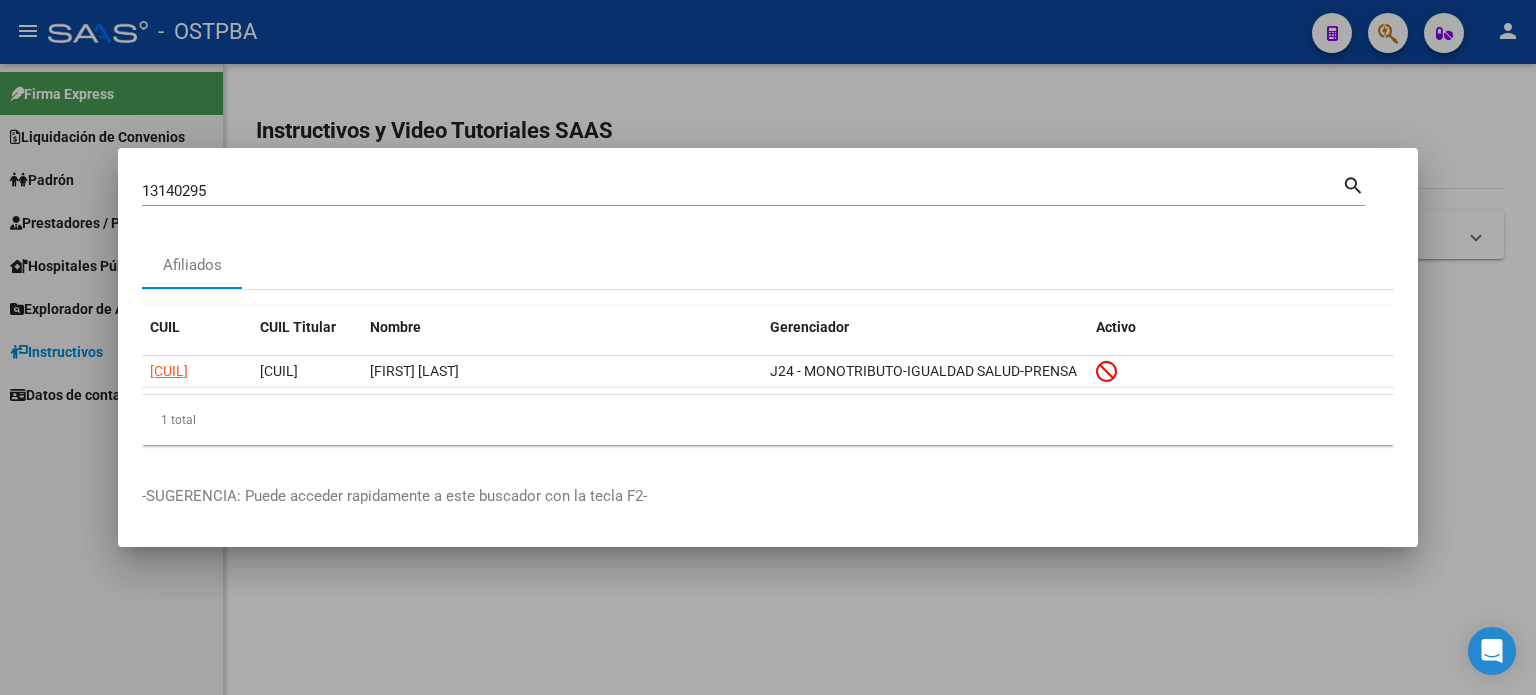 click on "[NUMBER] Buscar (apellido, dni, cuil, nro traspaso, cuit, obra social)" at bounding box center (742, 191) 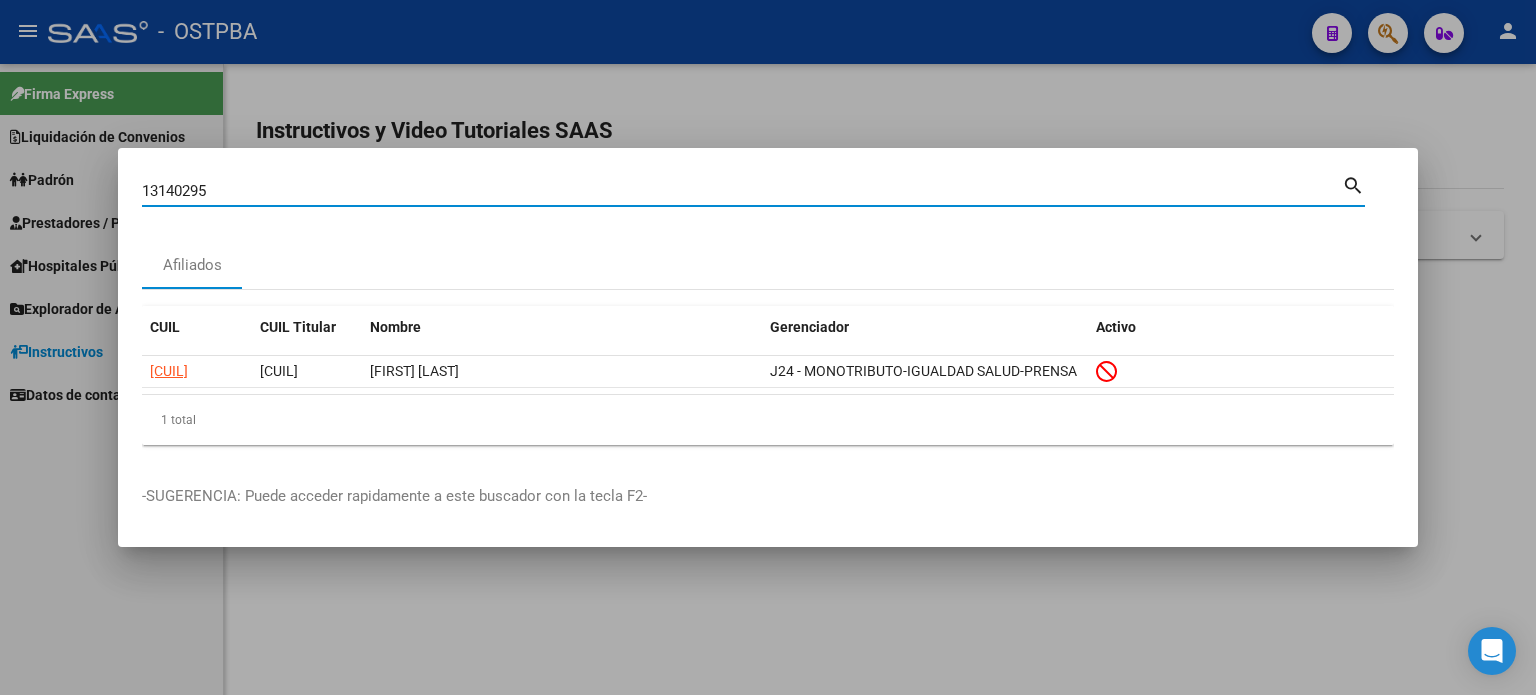 click on "13140295" at bounding box center (742, 191) 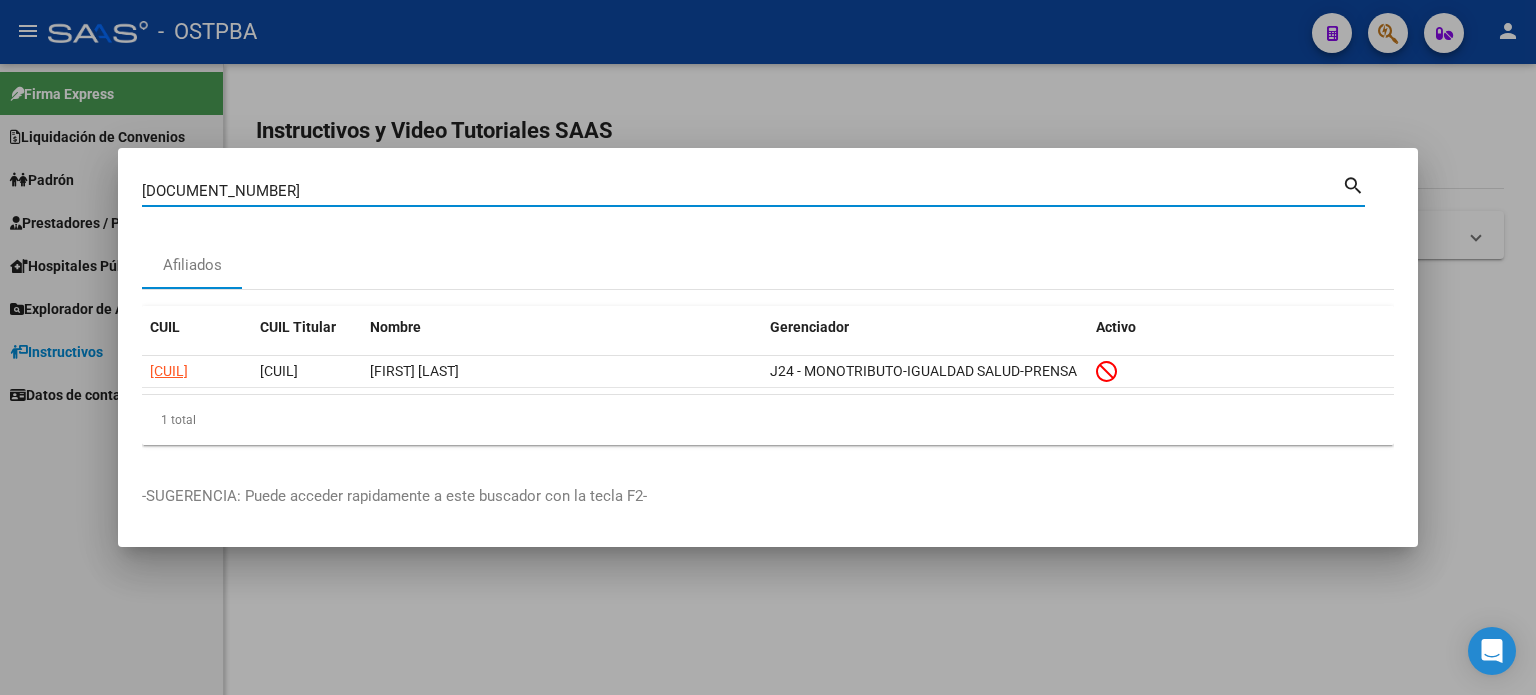 type on "[DOCUMENT_NUMBER]" 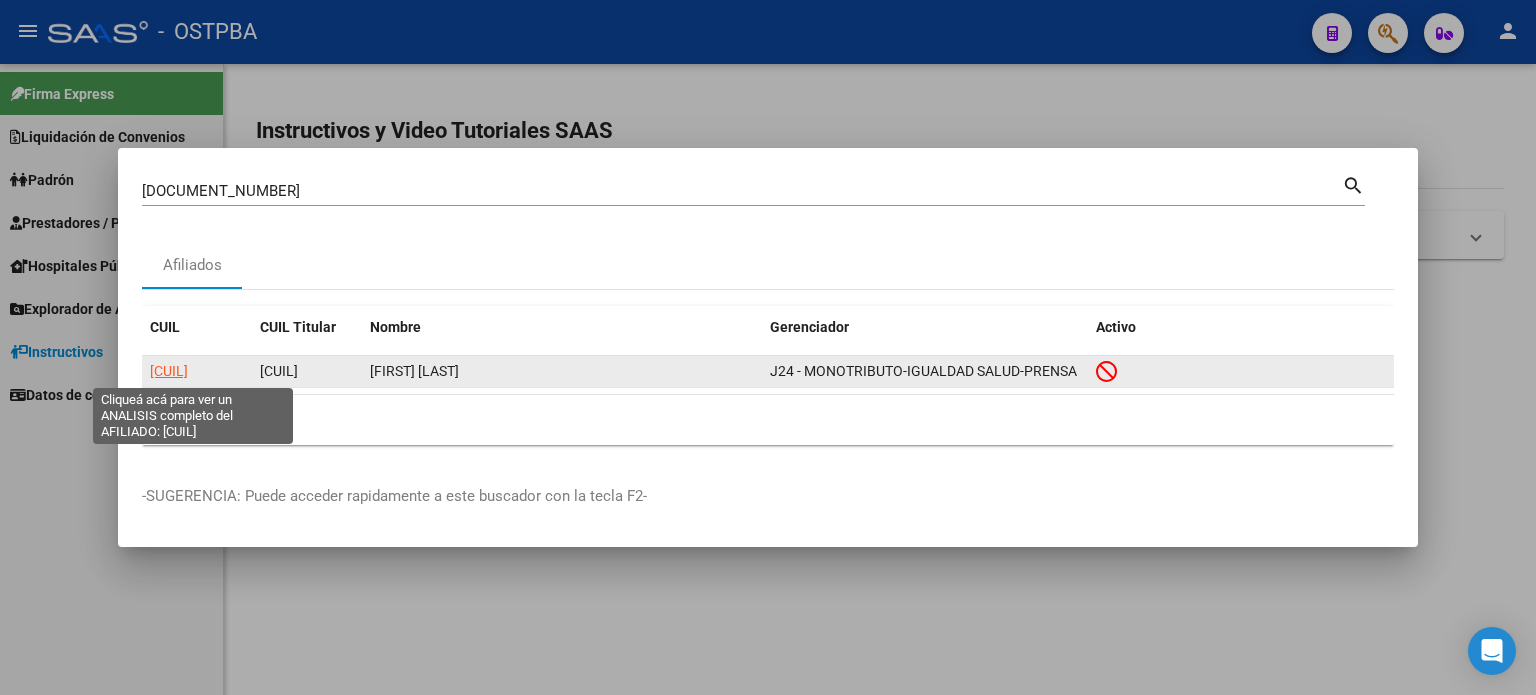 click on "[CUIL]" 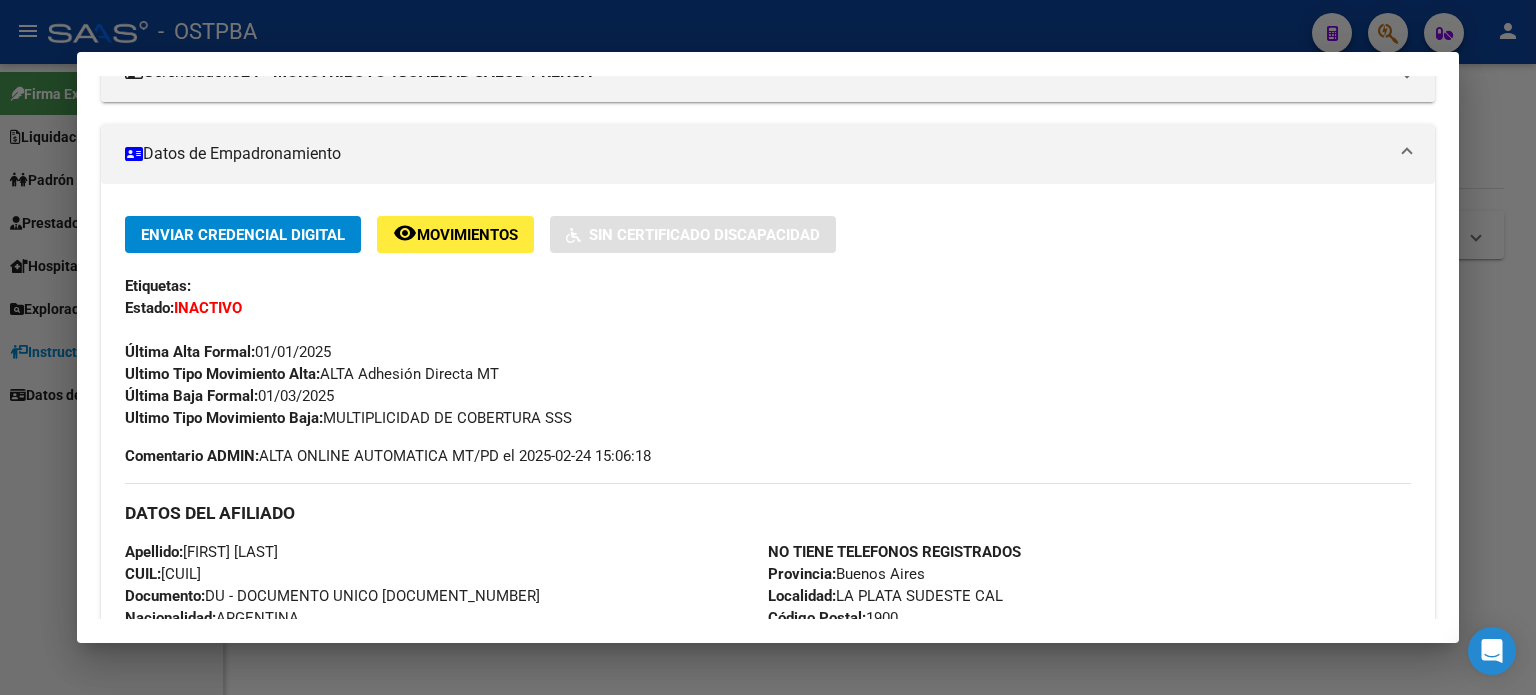 scroll, scrollTop: 400, scrollLeft: 0, axis: vertical 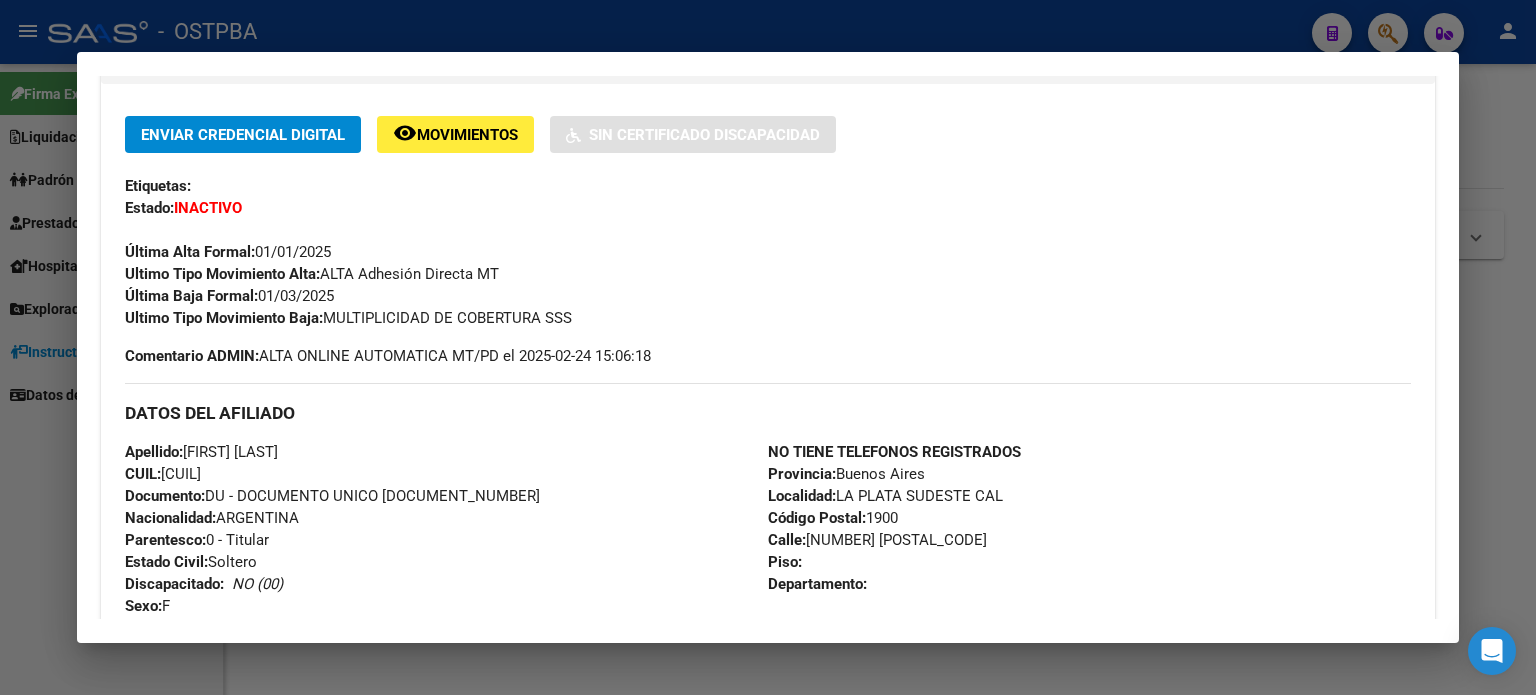 drag, startPoint x: 339, startPoint y: 322, endPoint x: 623, endPoint y: 335, distance: 284.2974 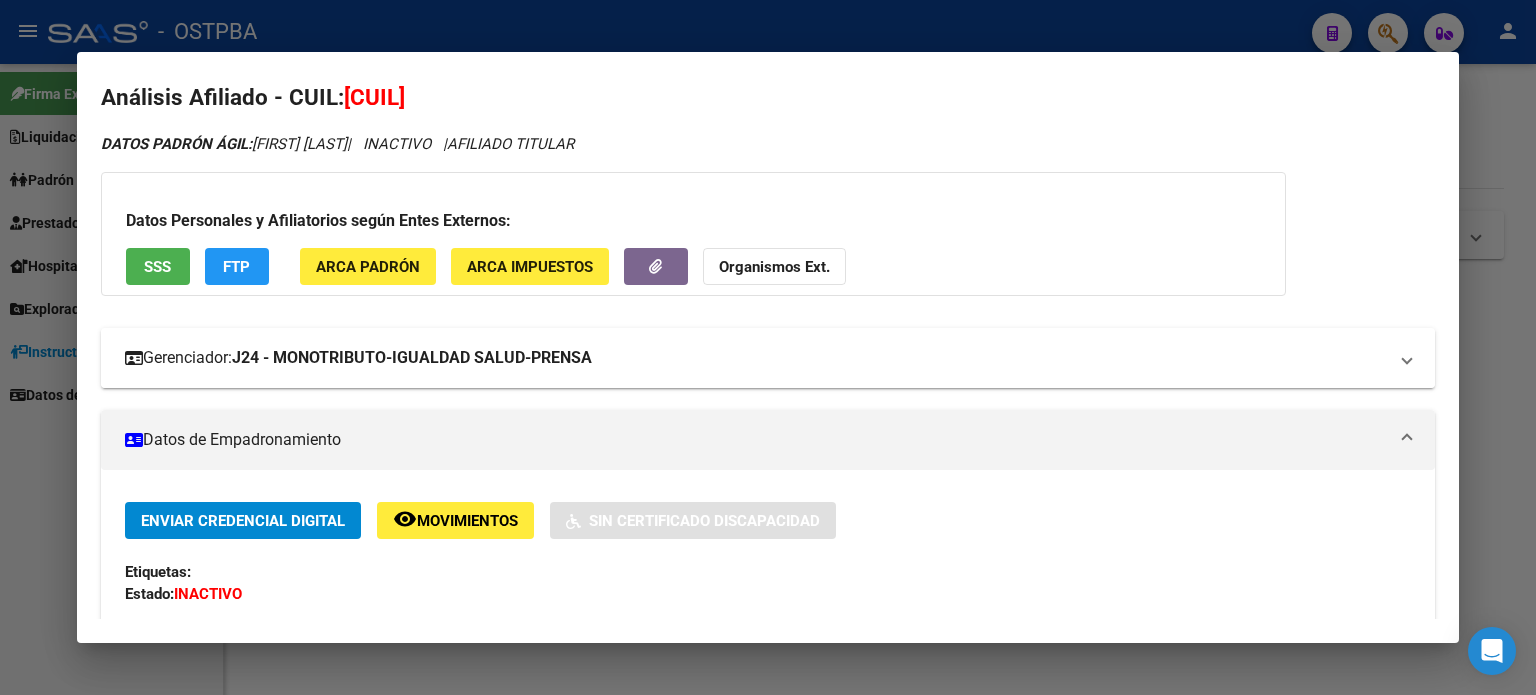 scroll, scrollTop: 0, scrollLeft: 0, axis: both 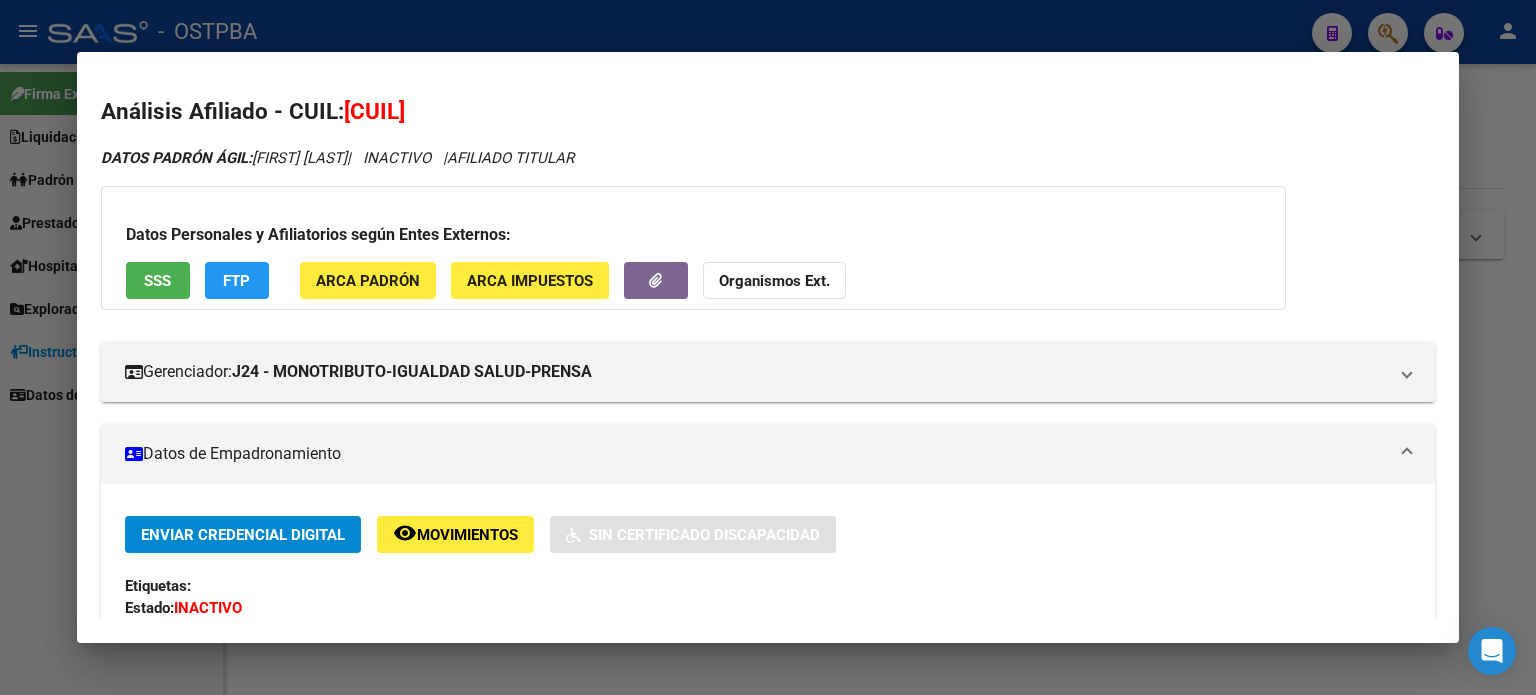 click on "[CUIL]" at bounding box center [374, 111] 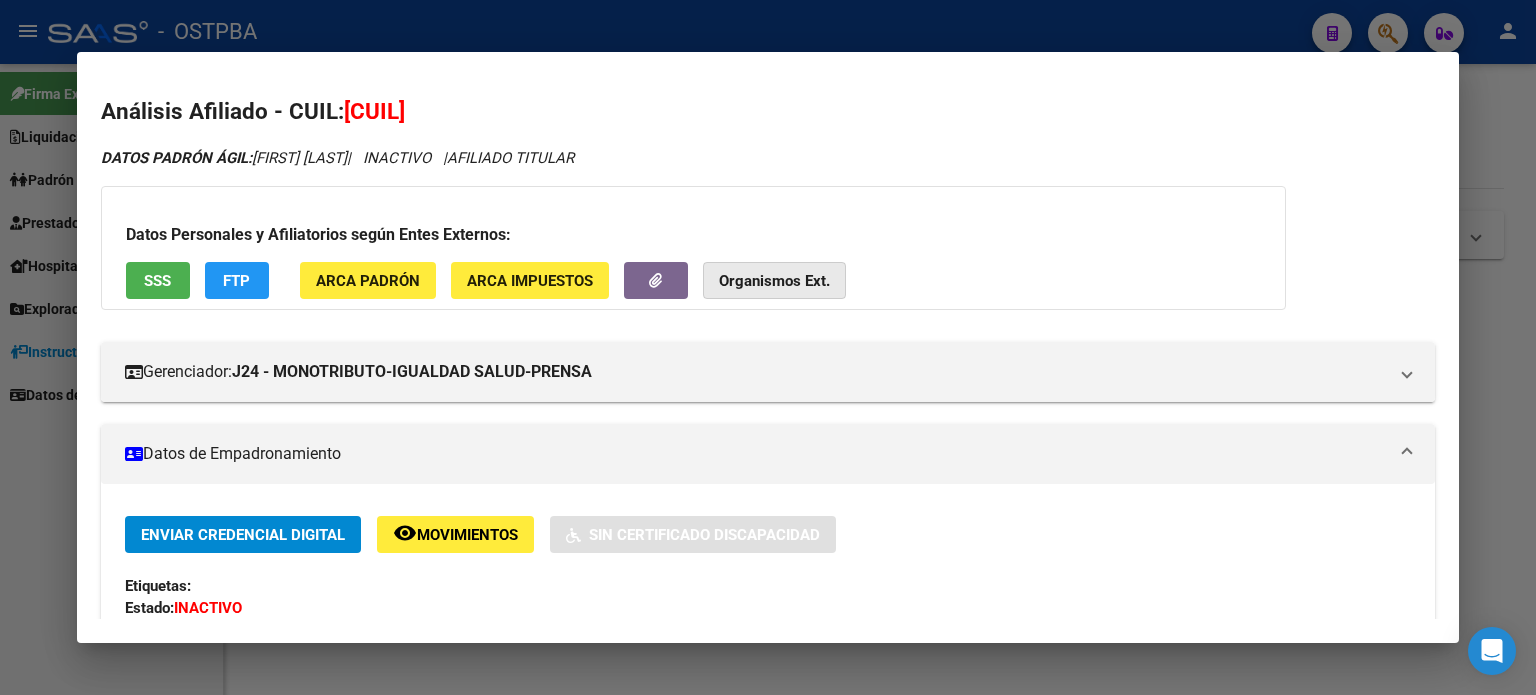 click on "Organismos Ext." 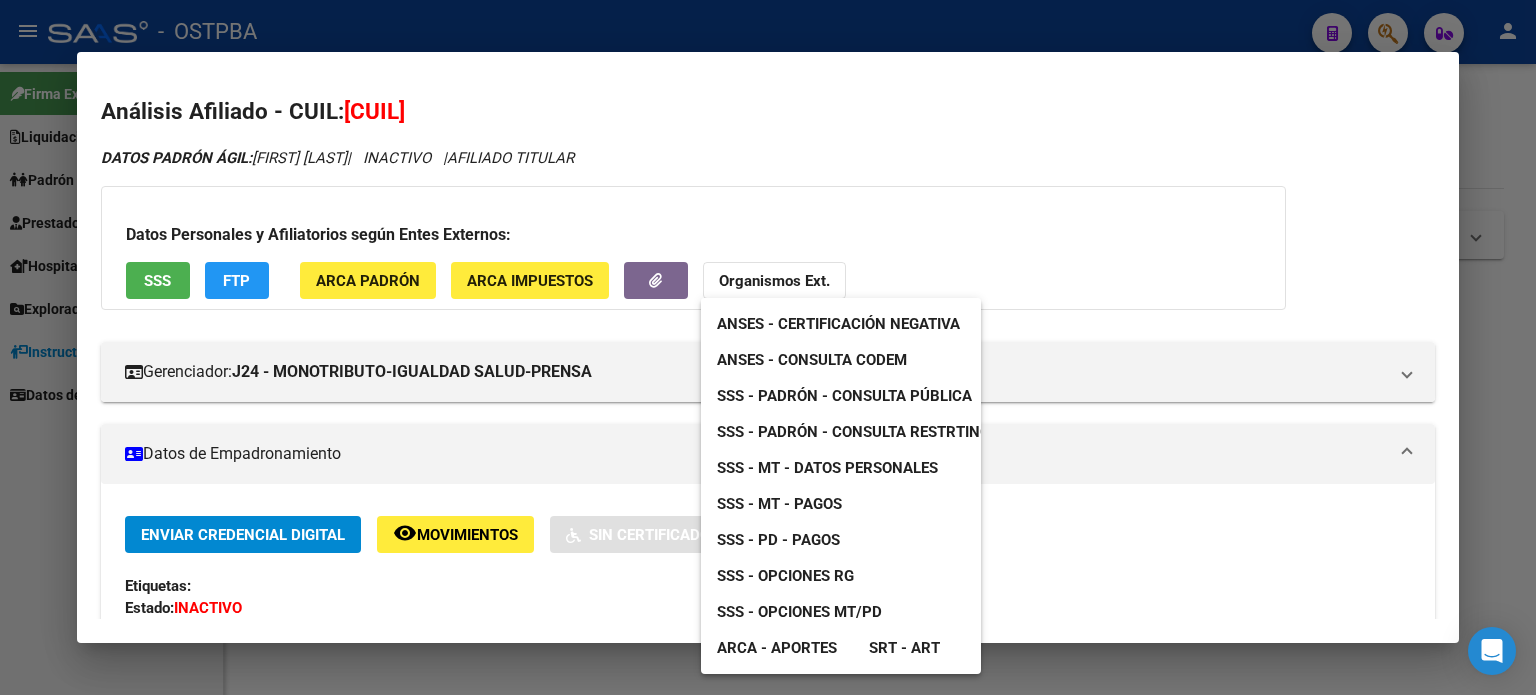 click on "ANSES - Consulta CODEM" at bounding box center (812, 360) 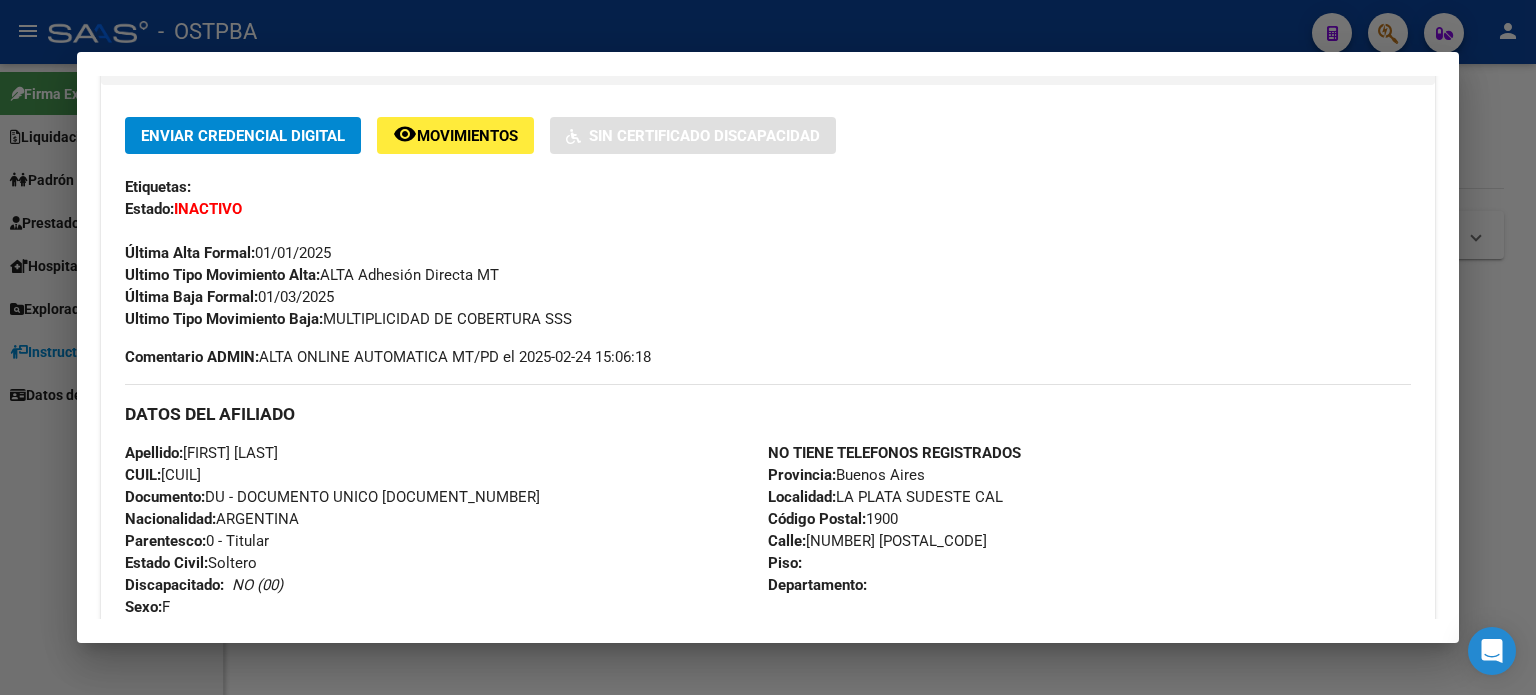 scroll, scrollTop: 400, scrollLeft: 0, axis: vertical 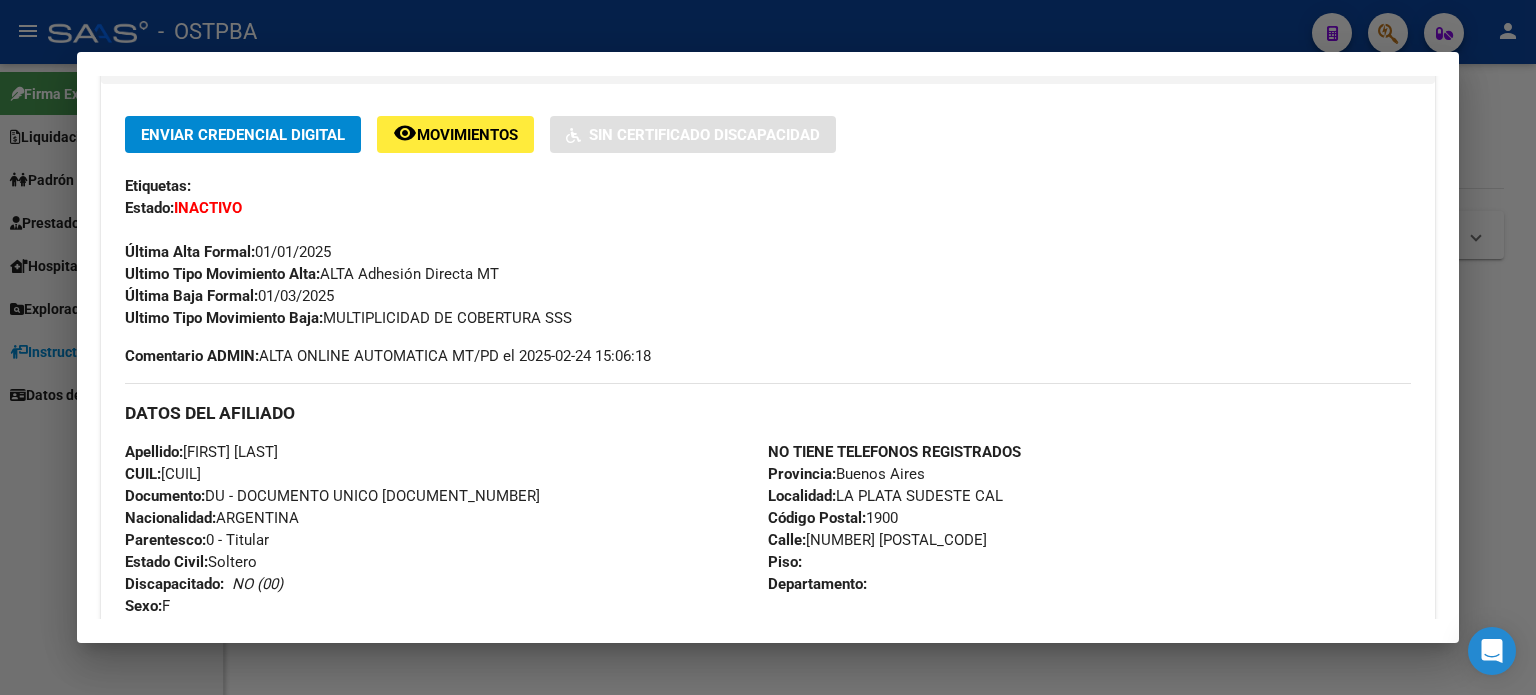 drag, startPoint x: 255, startPoint y: 295, endPoint x: 364, endPoint y: 290, distance: 109.11462 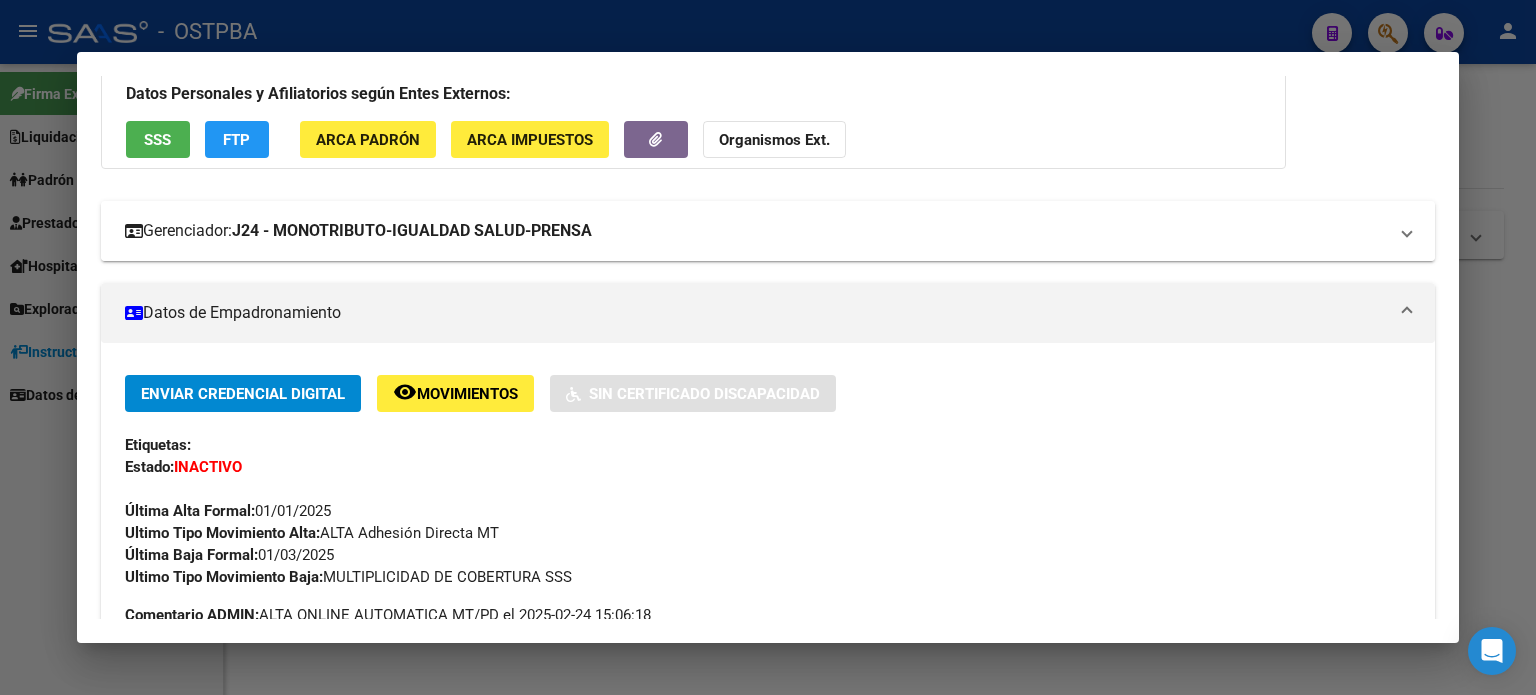 scroll, scrollTop: 0, scrollLeft: 0, axis: both 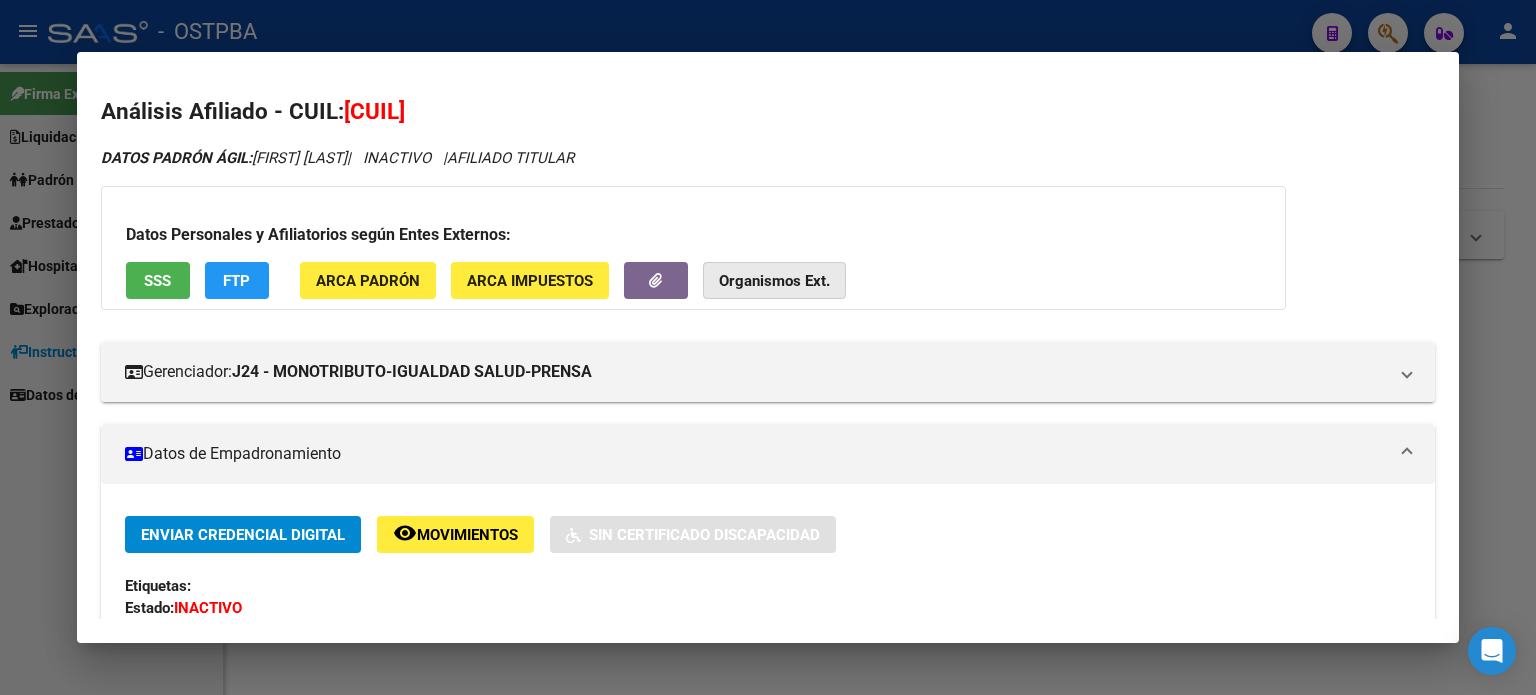 click on "Organismos Ext." 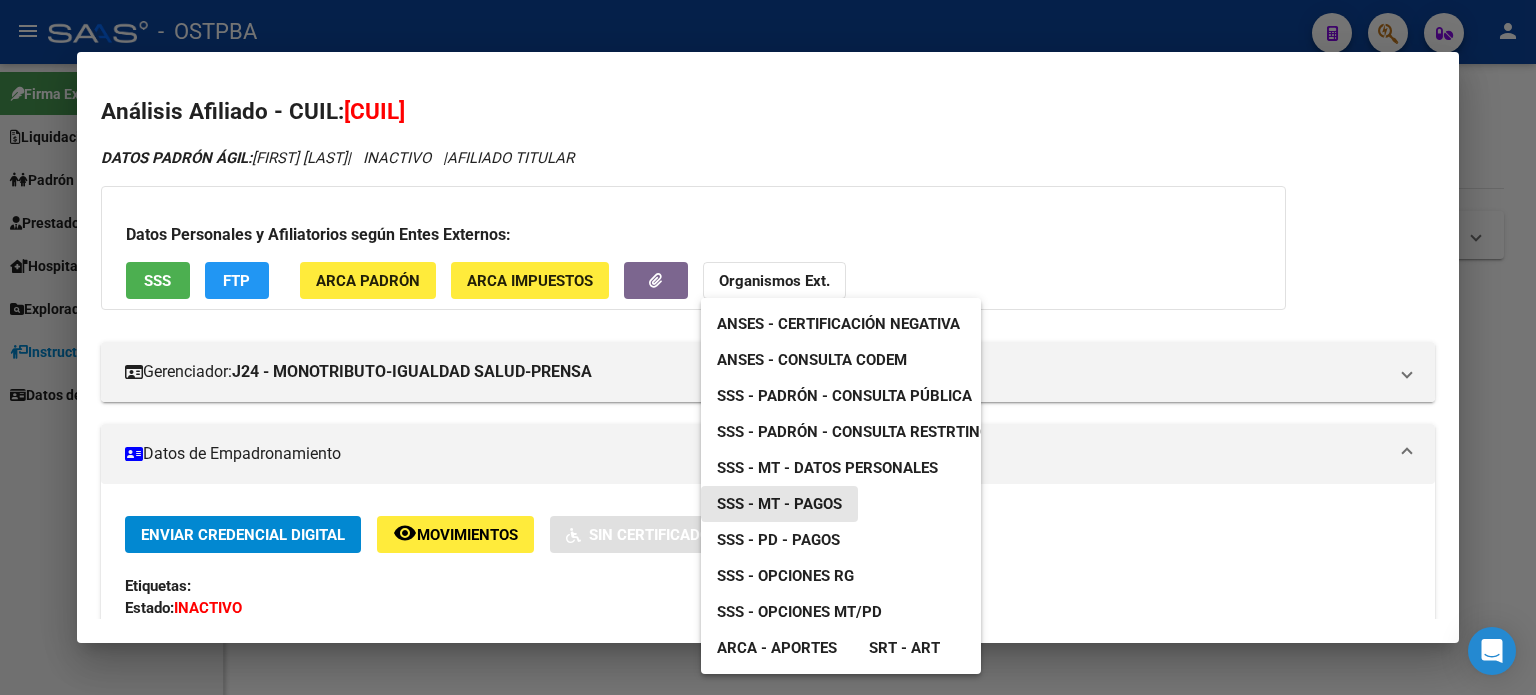click on "SSS - MT - Pagos" at bounding box center (779, 504) 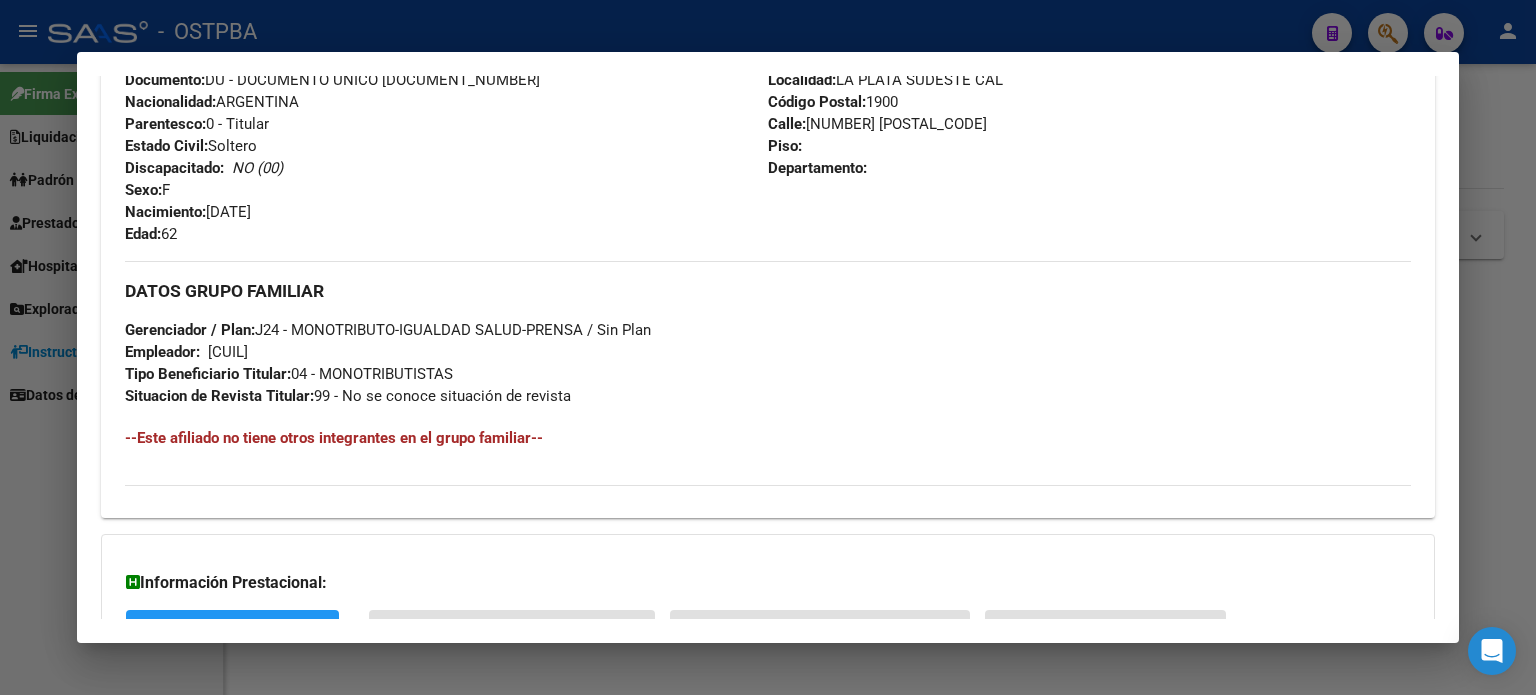 scroll, scrollTop: 977, scrollLeft: 0, axis: vertical 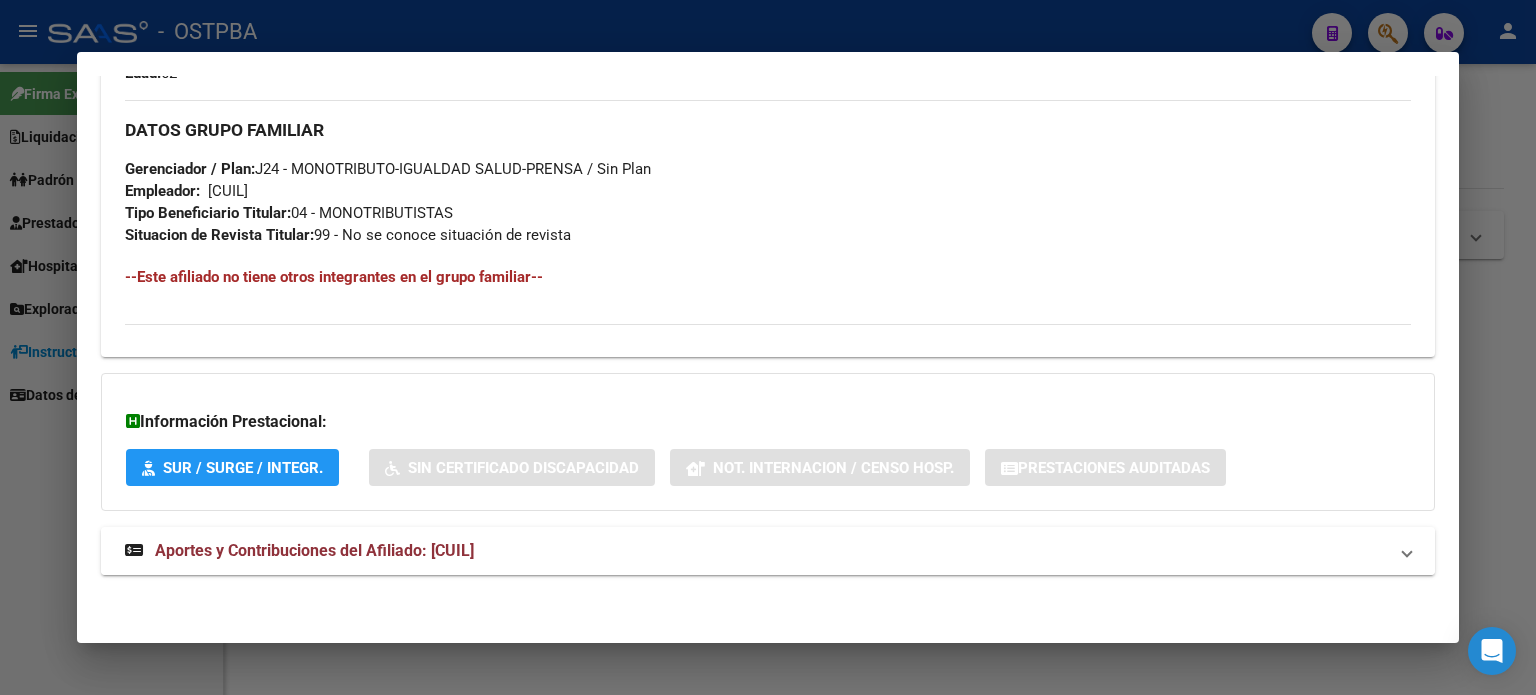 click on "Aportes y Contribuciones del Afiliado: [CUIL]" at bounding box center (314, 550) 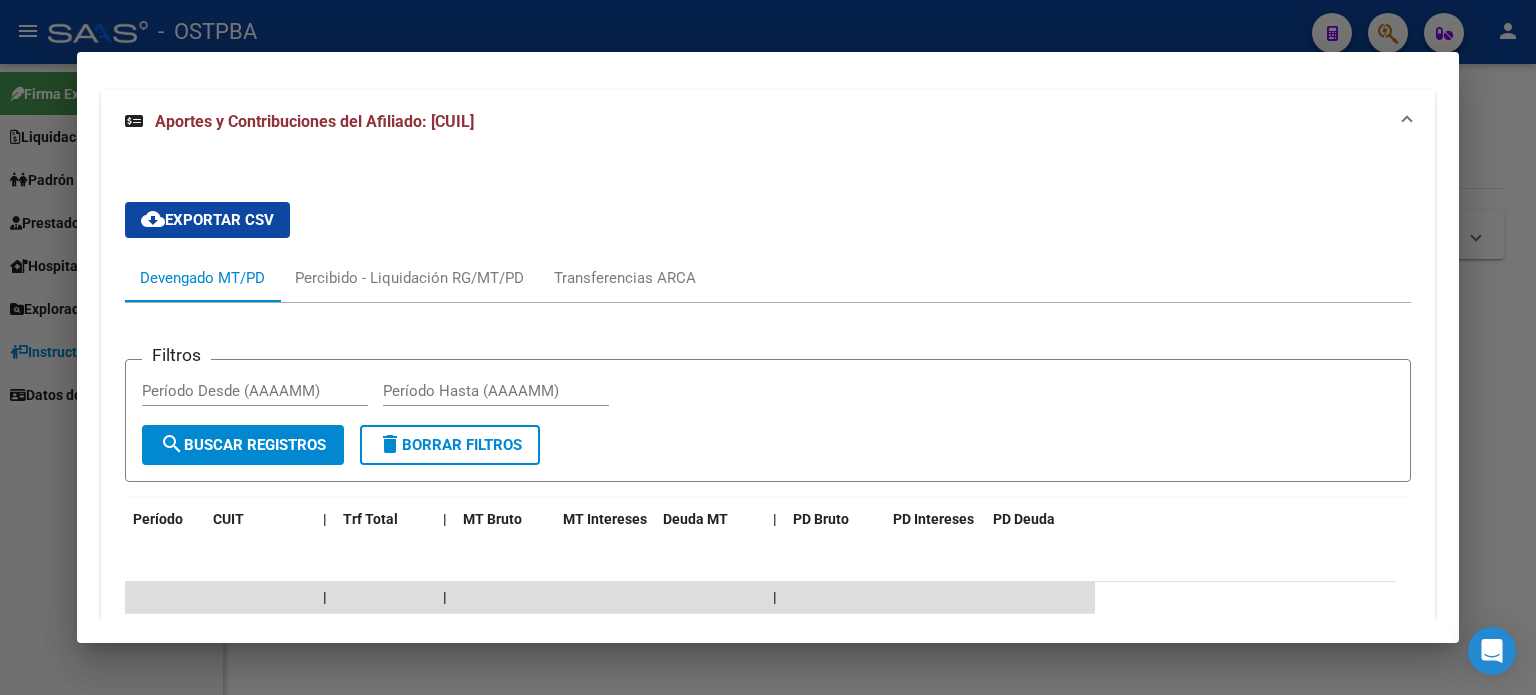 scroll, scrollTop: 1594, scrollLeft: 0, axis: vertical 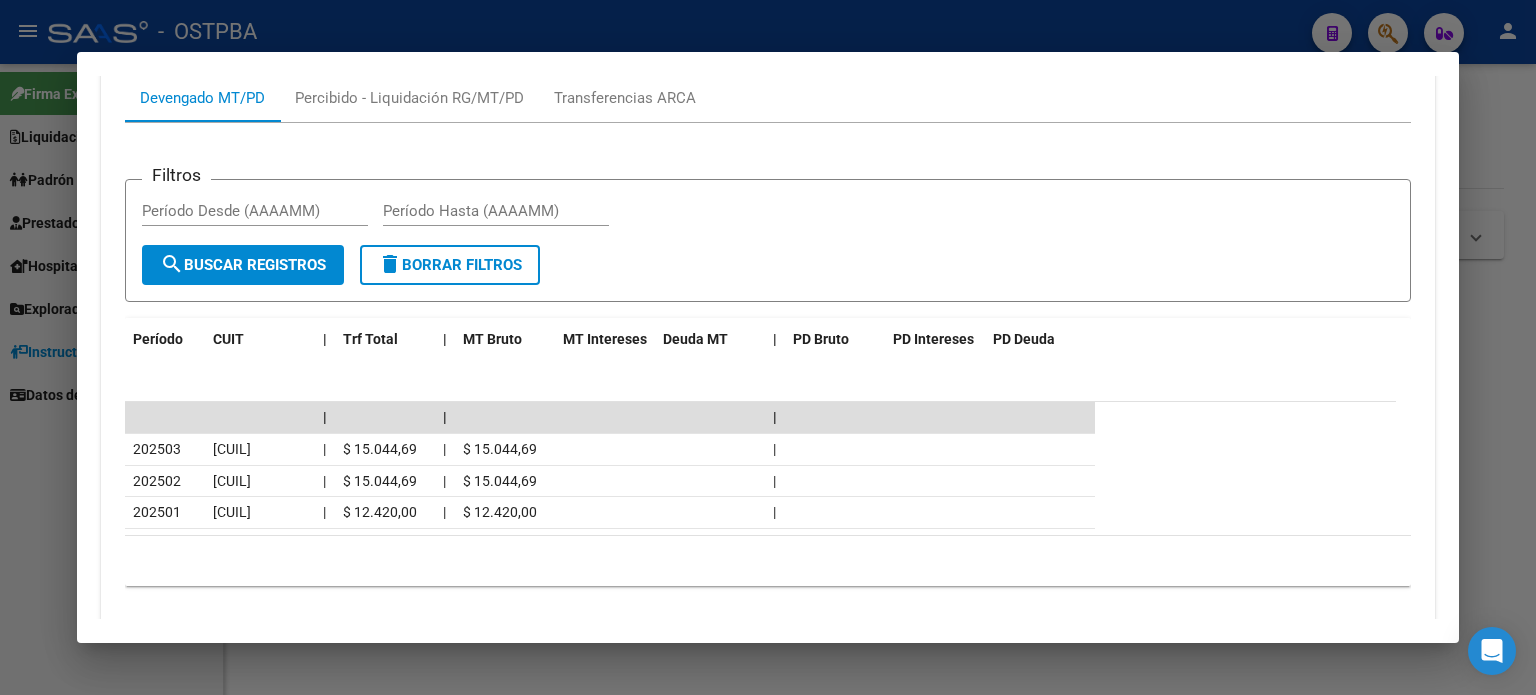 click at bounding box center [768, 347] 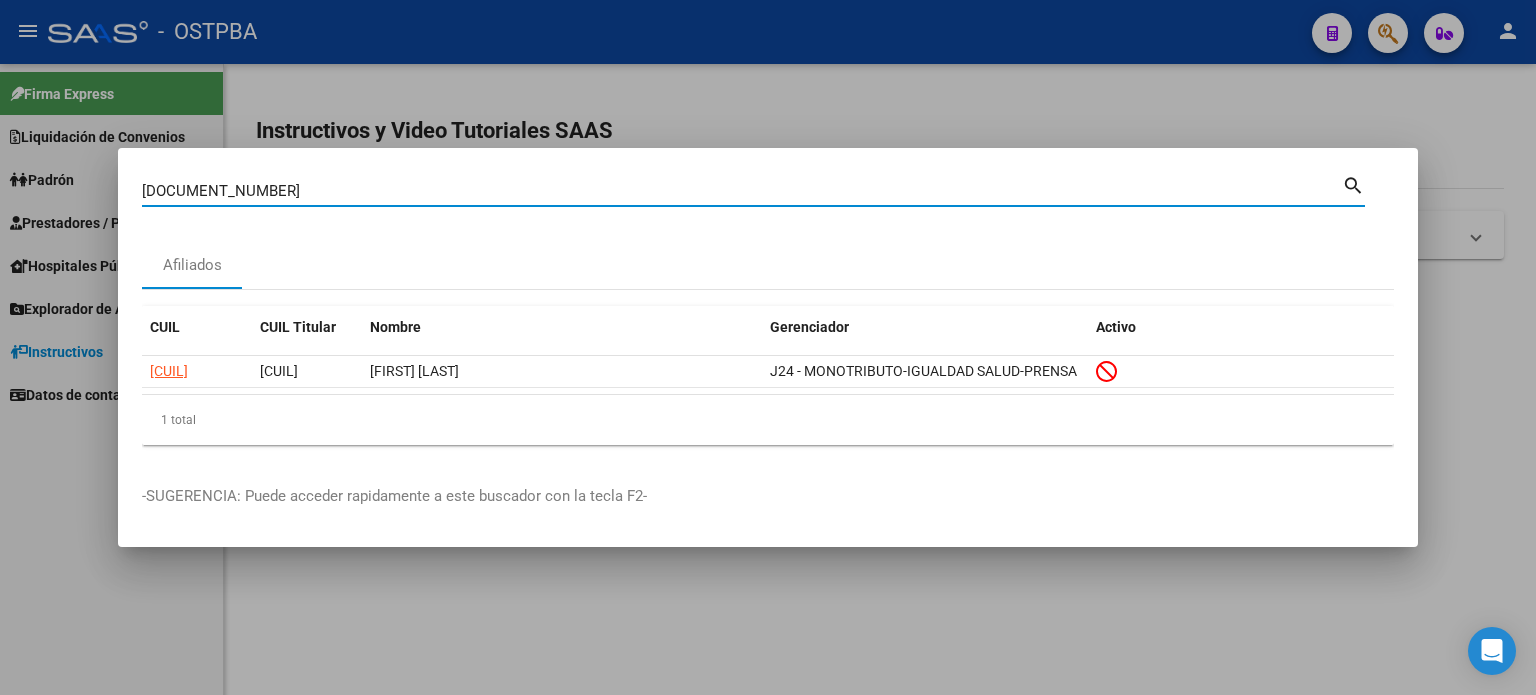 click on "[DOCUMENT_NUMBER]" at bounding box center [742, 191] 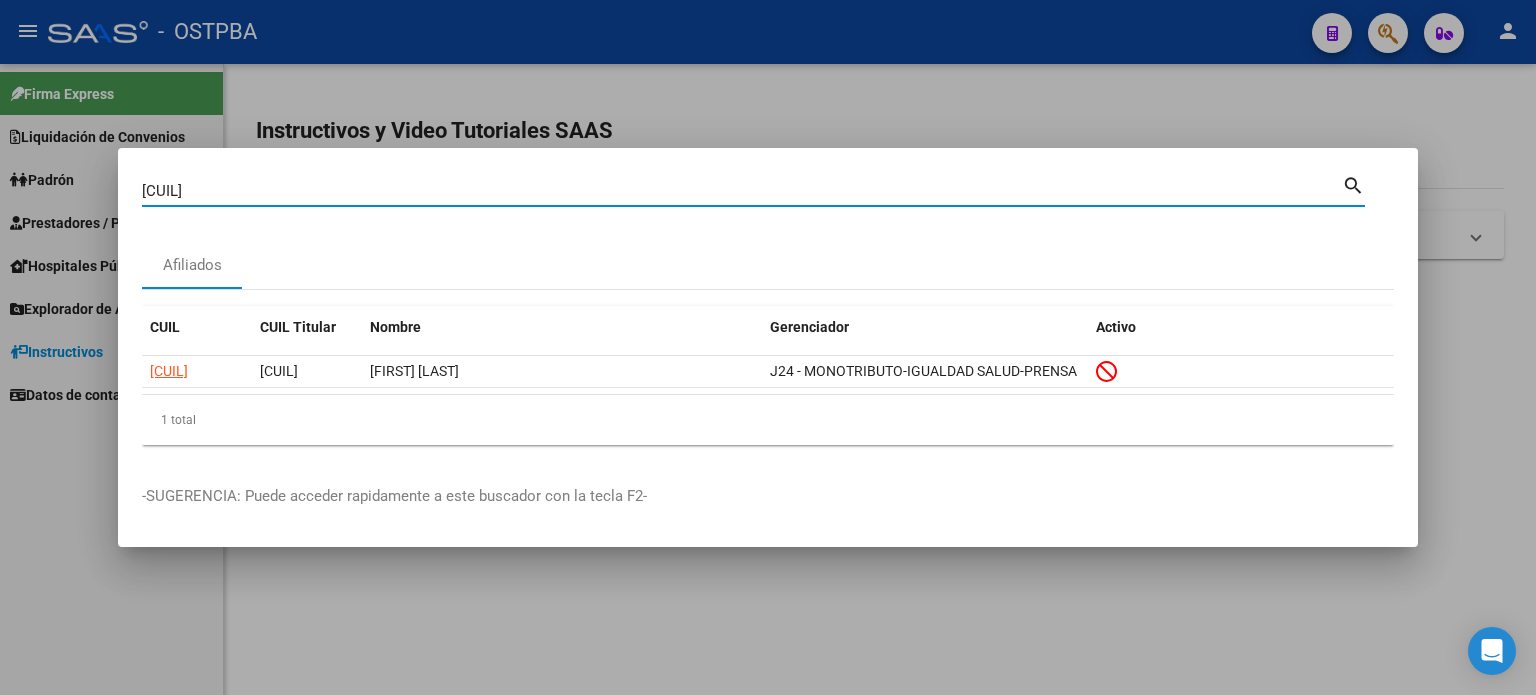 type on "[CUIL]" 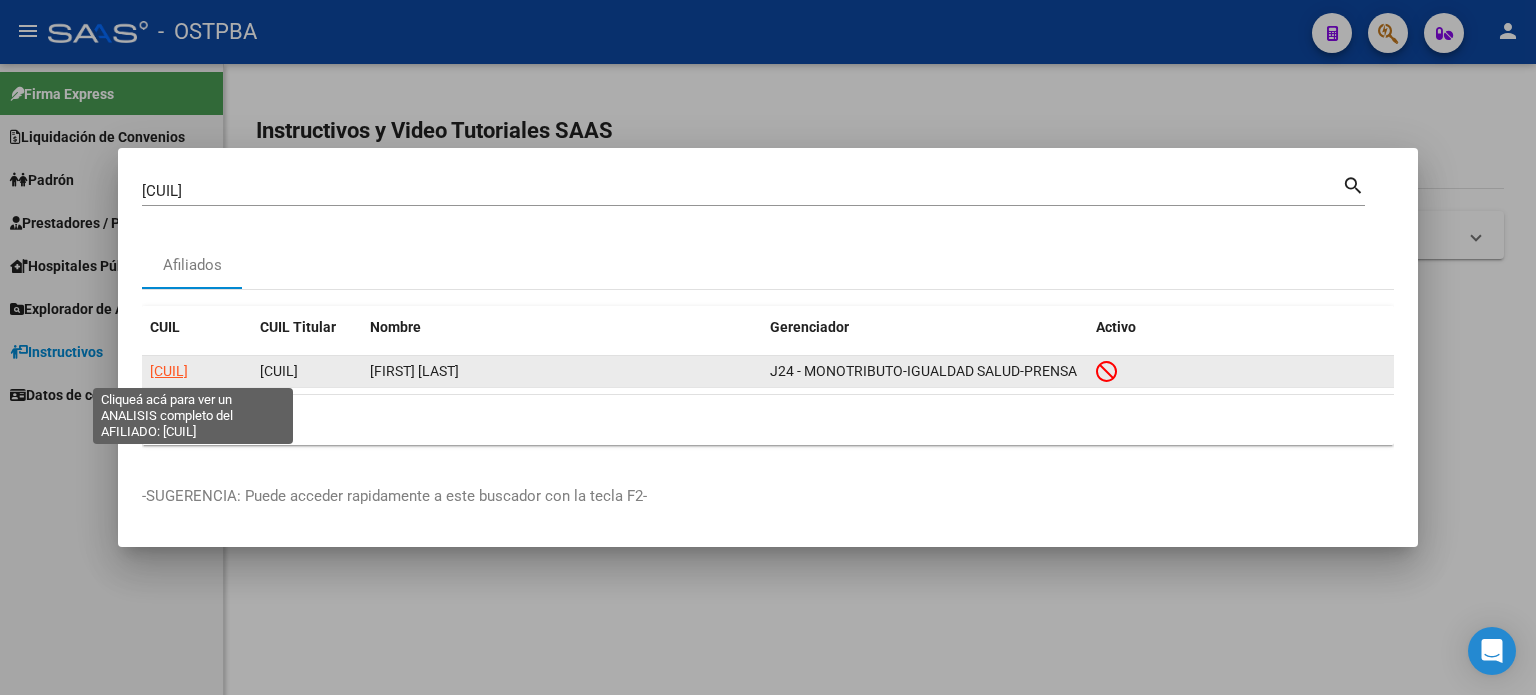 click on "[CUIL]" 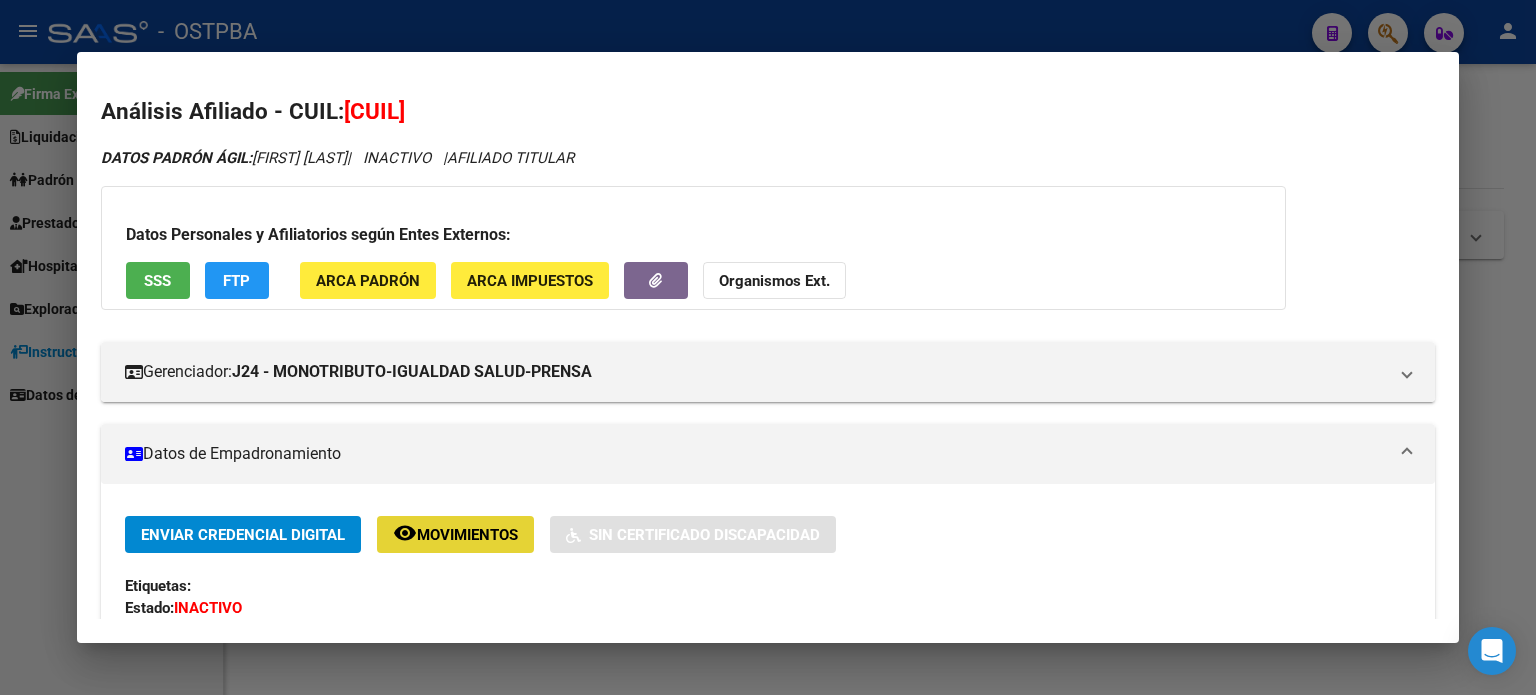 click on "Movimientos" 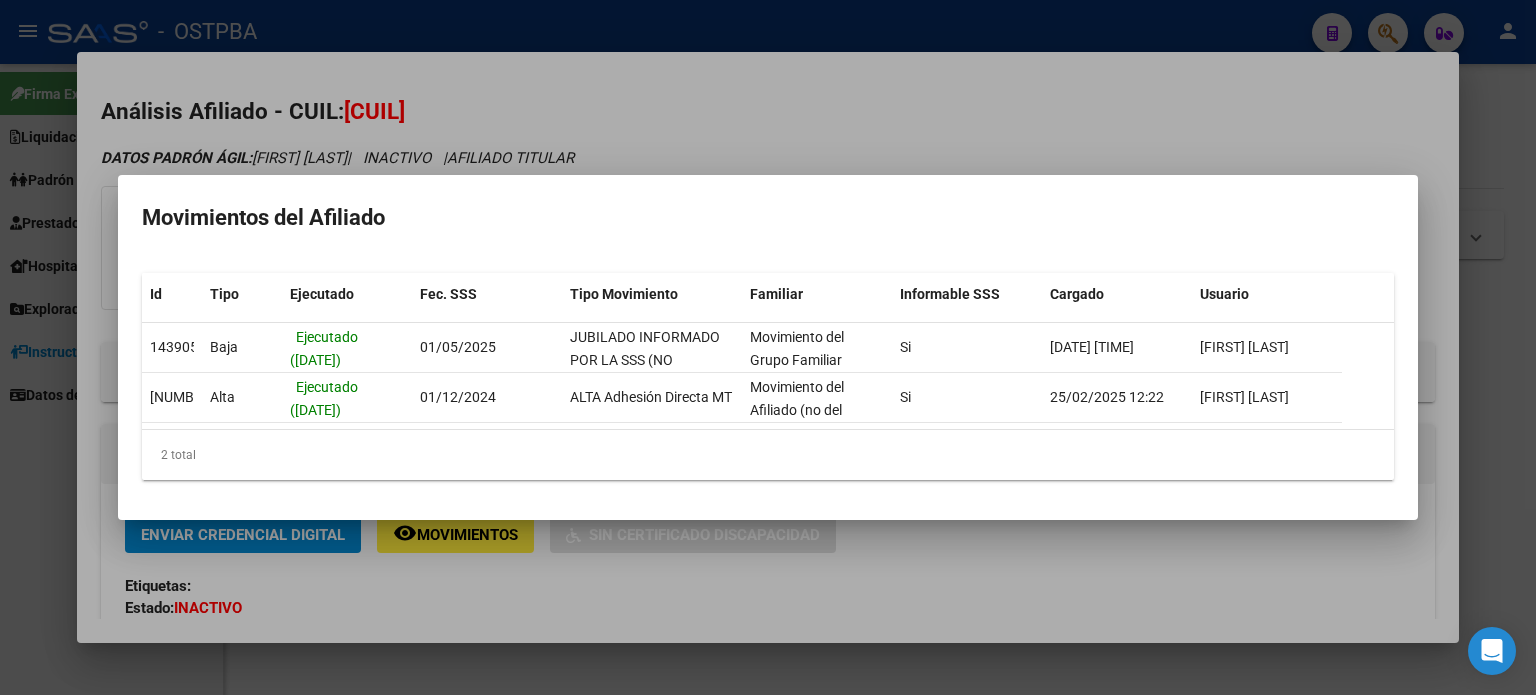 click at bounding box center [768, 347] 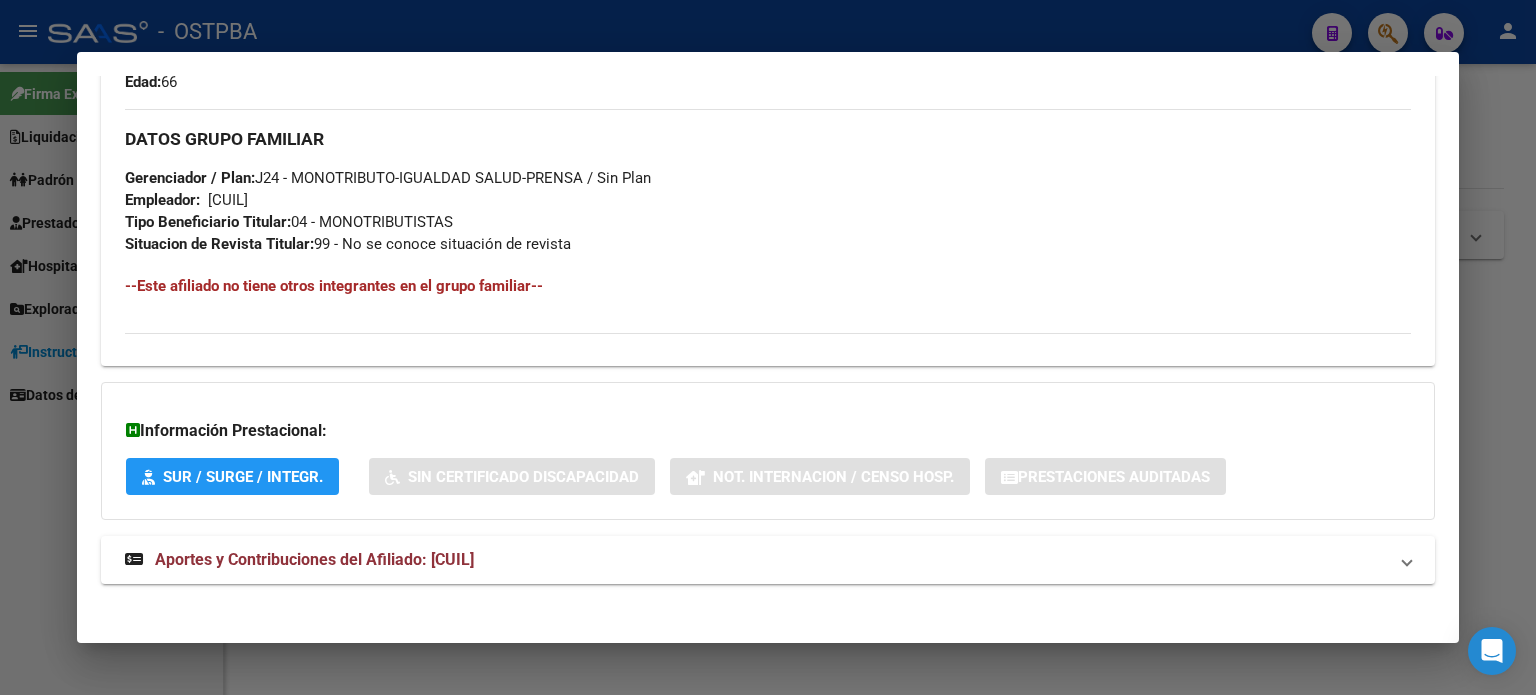 scroll, scrollTop: 977, scrollLeft: 0, axis: vertical 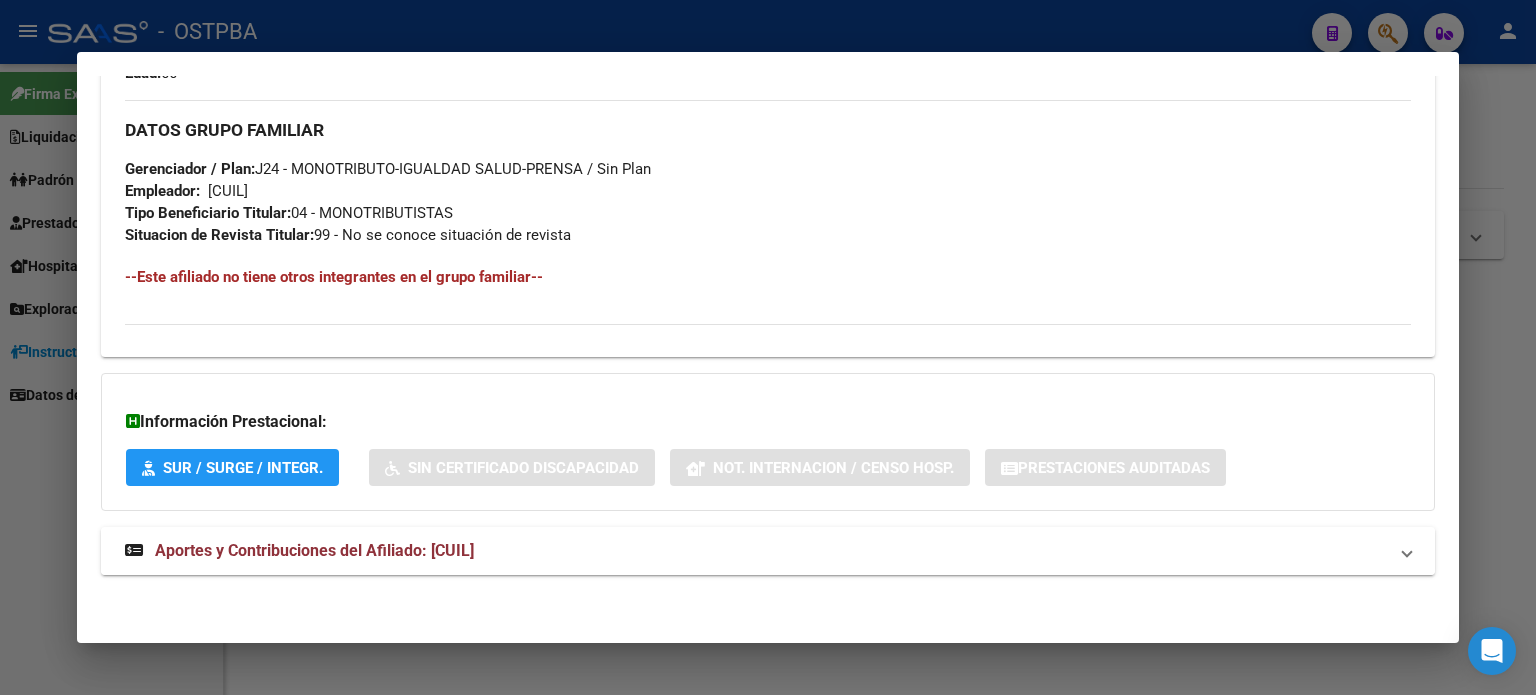 click on "Aportes y Contribuciones del Afiliado: [CUIL]" at bounding box center (314, 550) 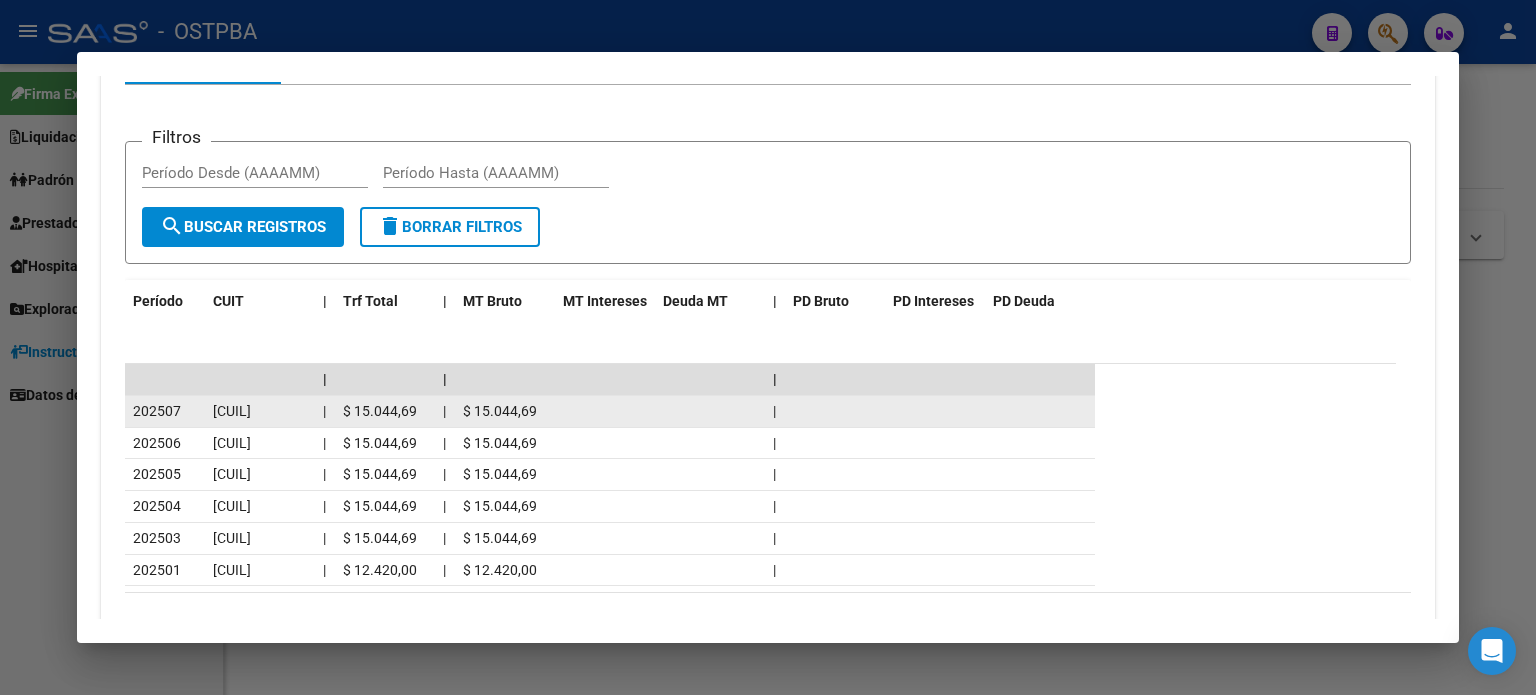 scroll, scrollTop: 1745, scrollLeft: 0, axis: vertical 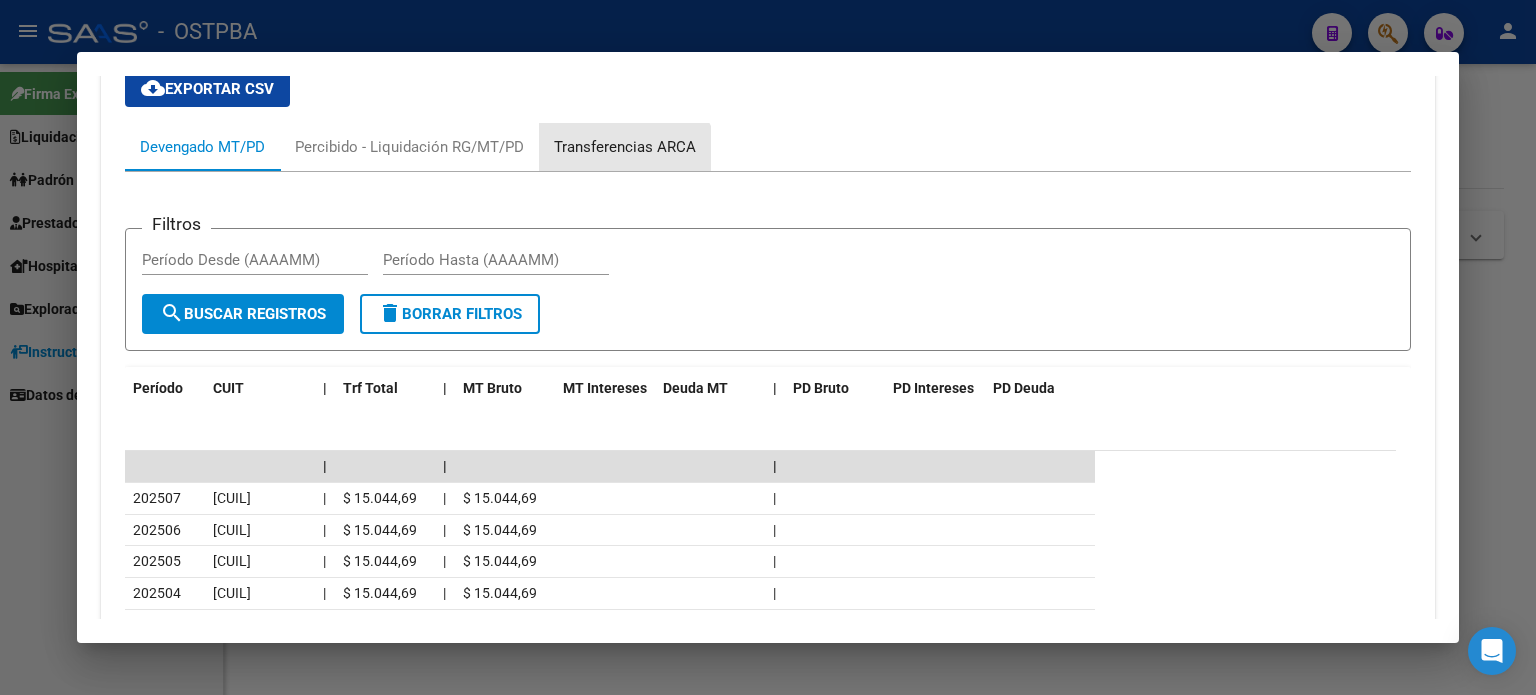 click on "Transferencias ARCA" at bounding box center [625, 147] 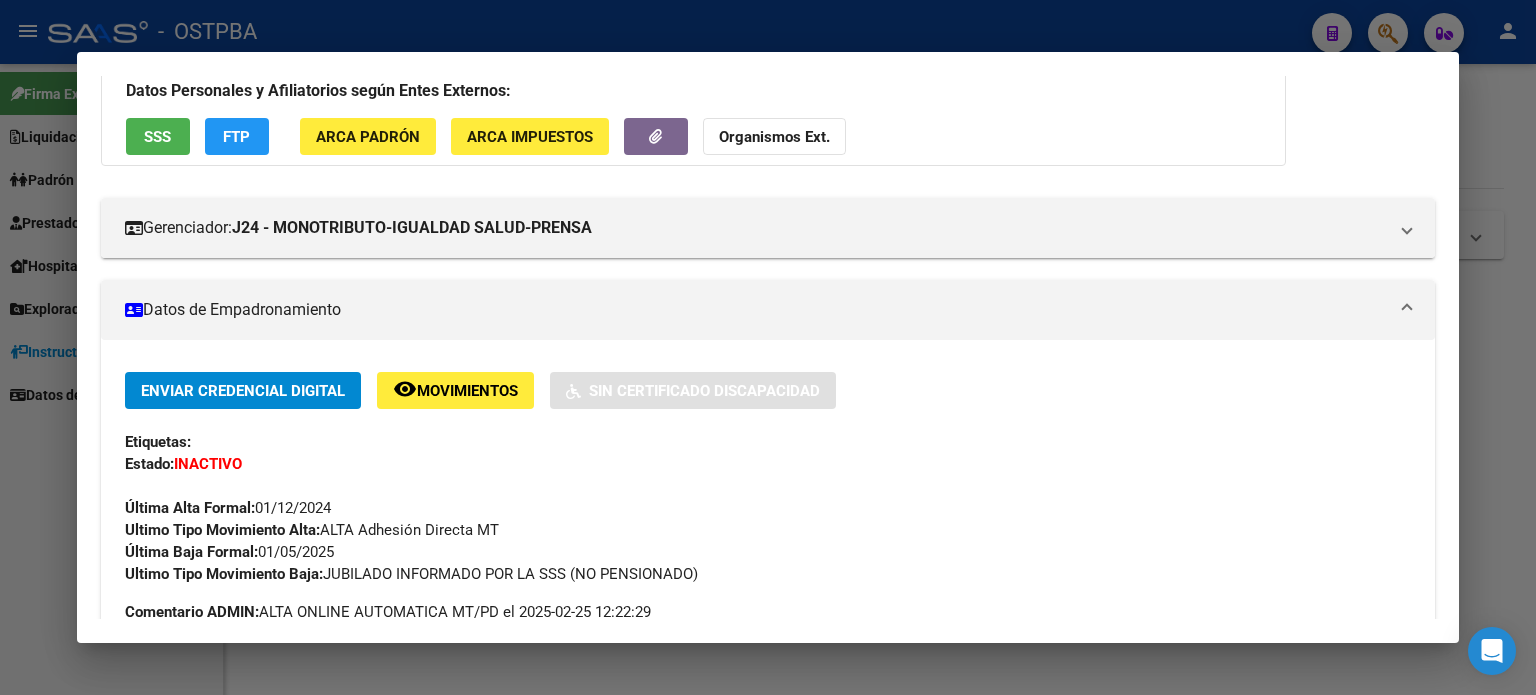 scroll, scrollTop: 137, scrollLeft: 0, axis: vertical 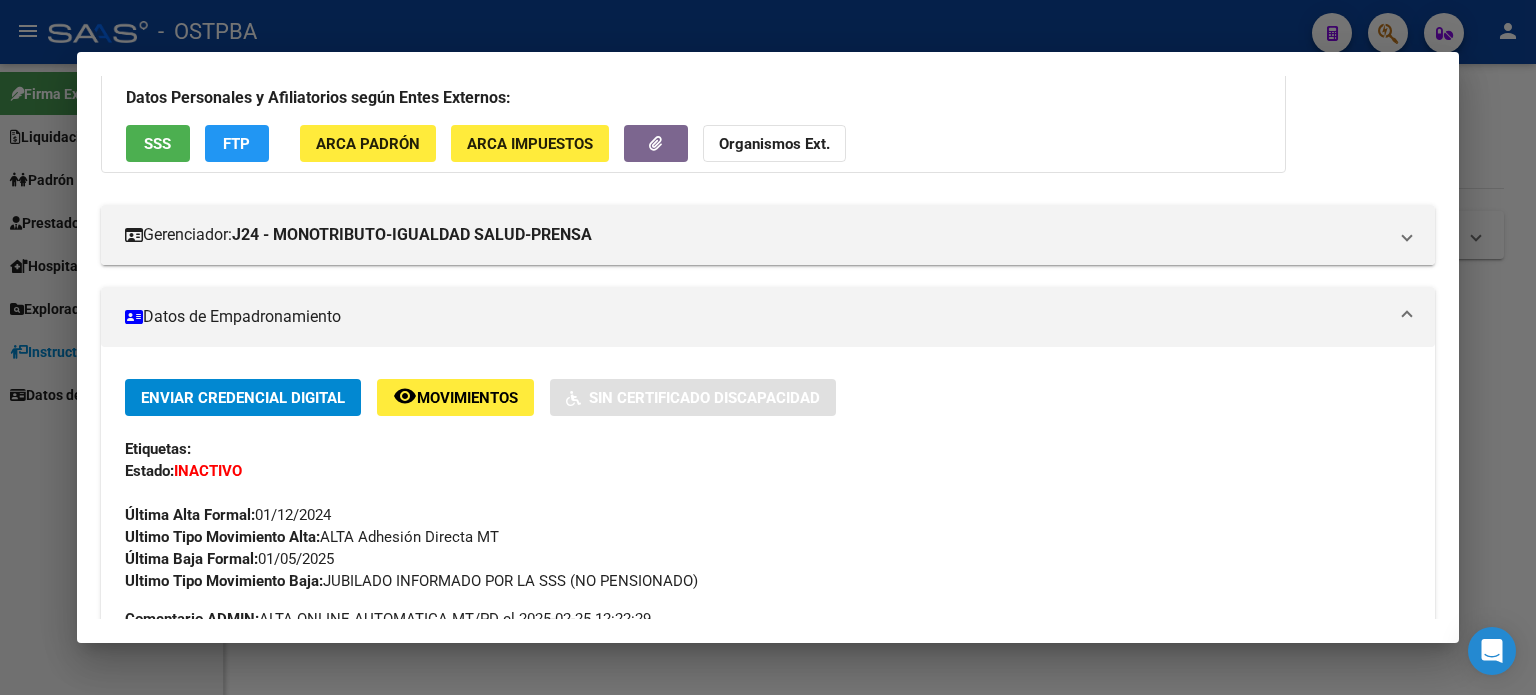 click on "Movimientos" 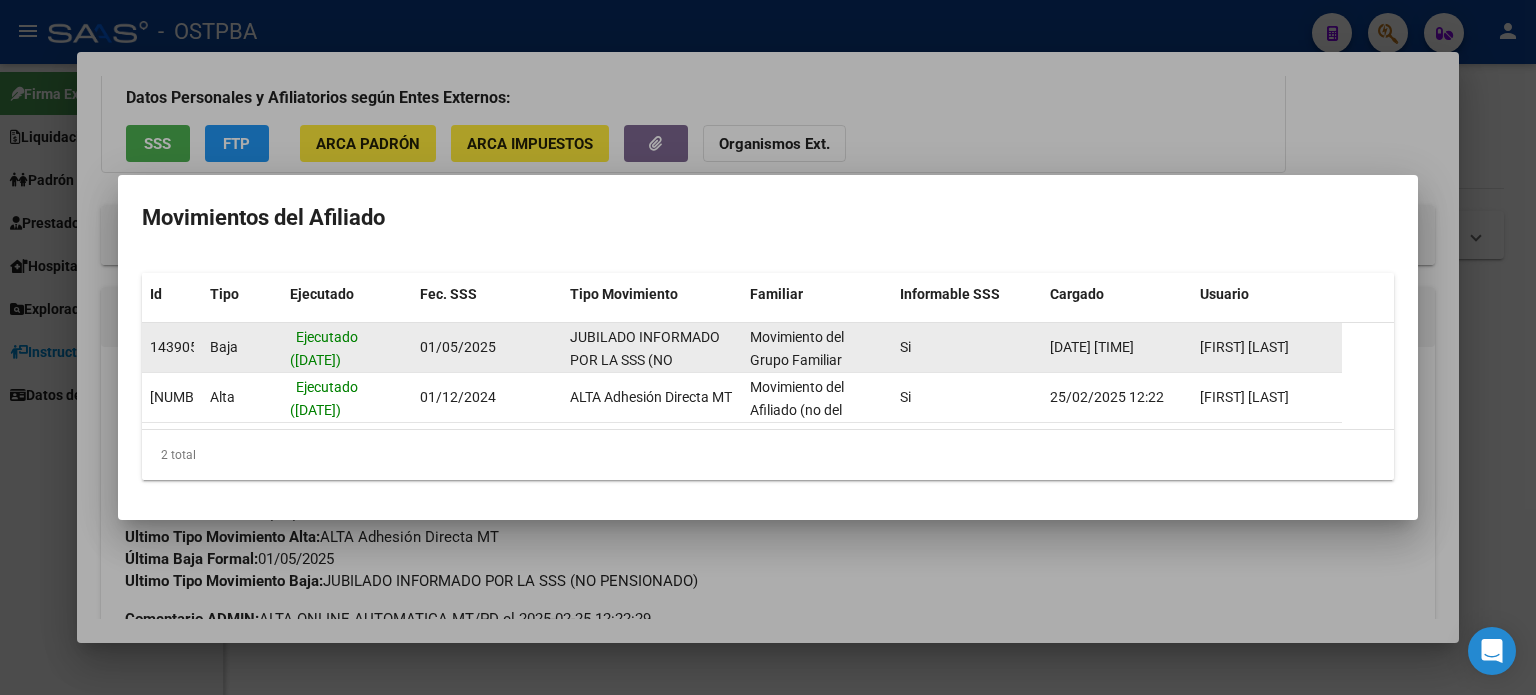 drag, startPoint x: 1191, startPoint y: 344, endPoint x: 1306, endPoint y: 347, distance: 115.03912 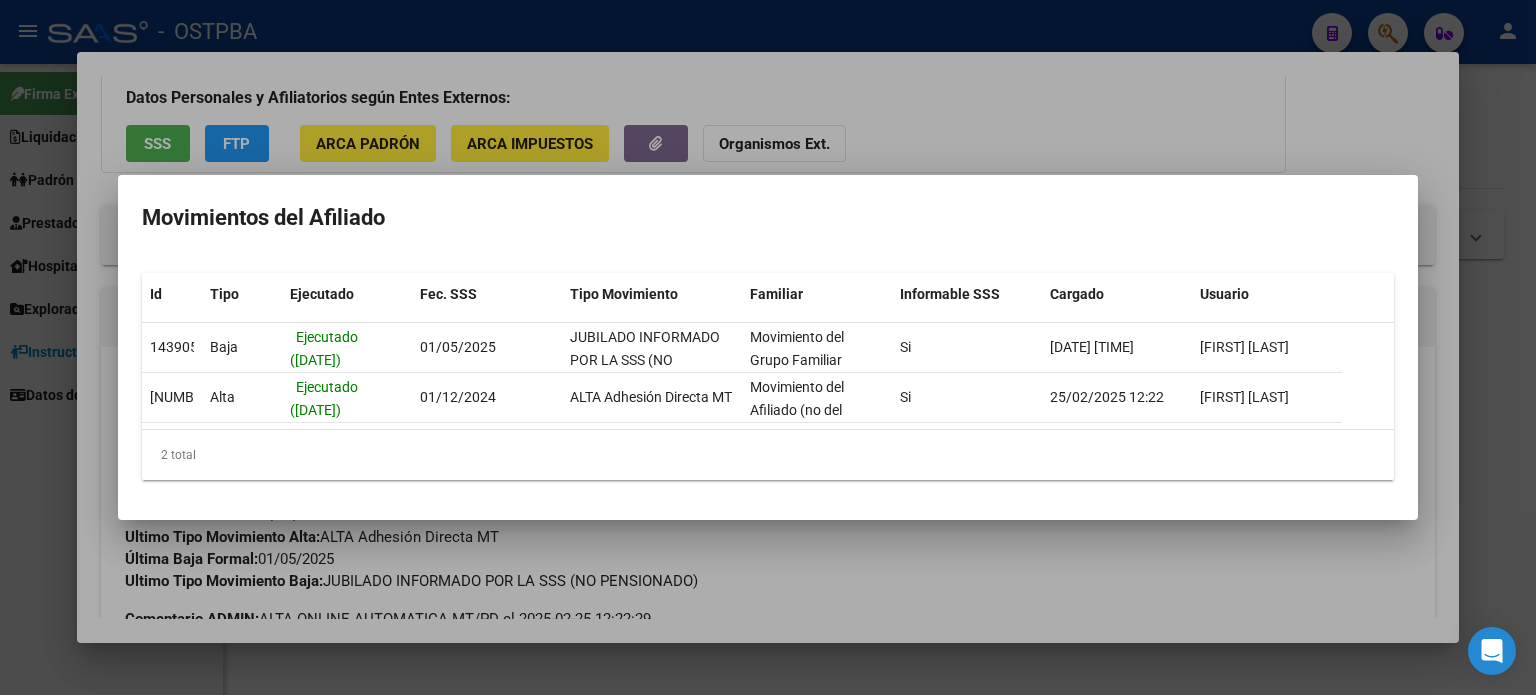 click at bounding box center (768, 347) 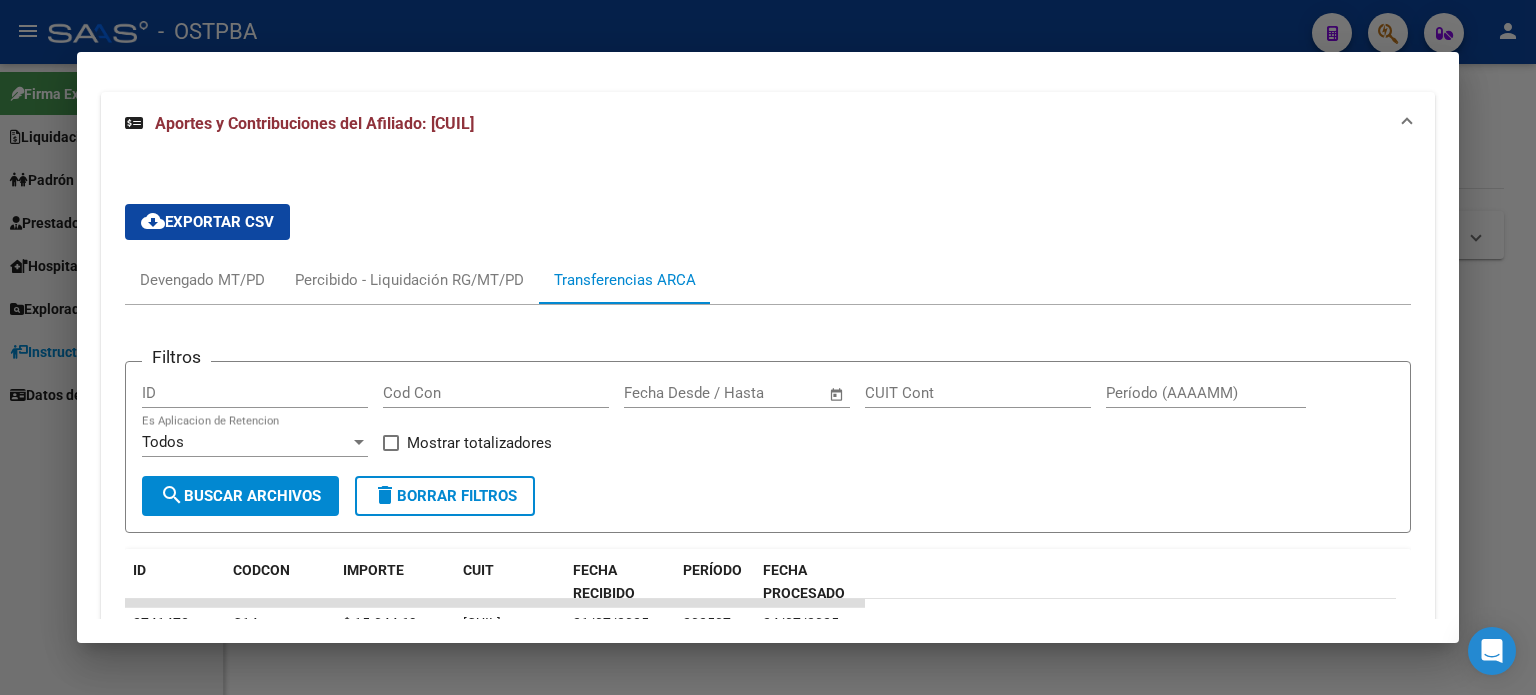 scroll, scrollTop: 1737, scrollLeft: 0, axis: vertical 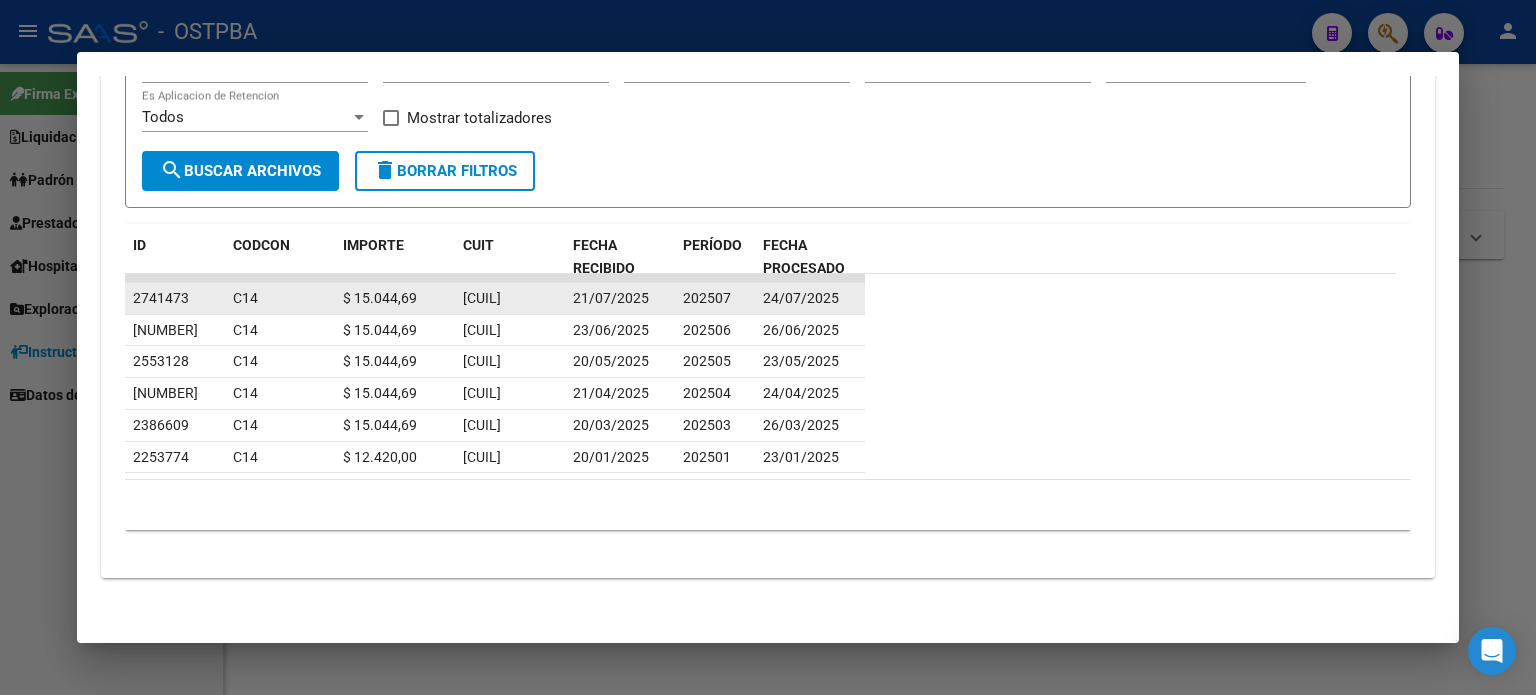 drag, startPoint x: 677, startPoint y: 293, endPoint x: 740, endPoint y: 293, distance: 63 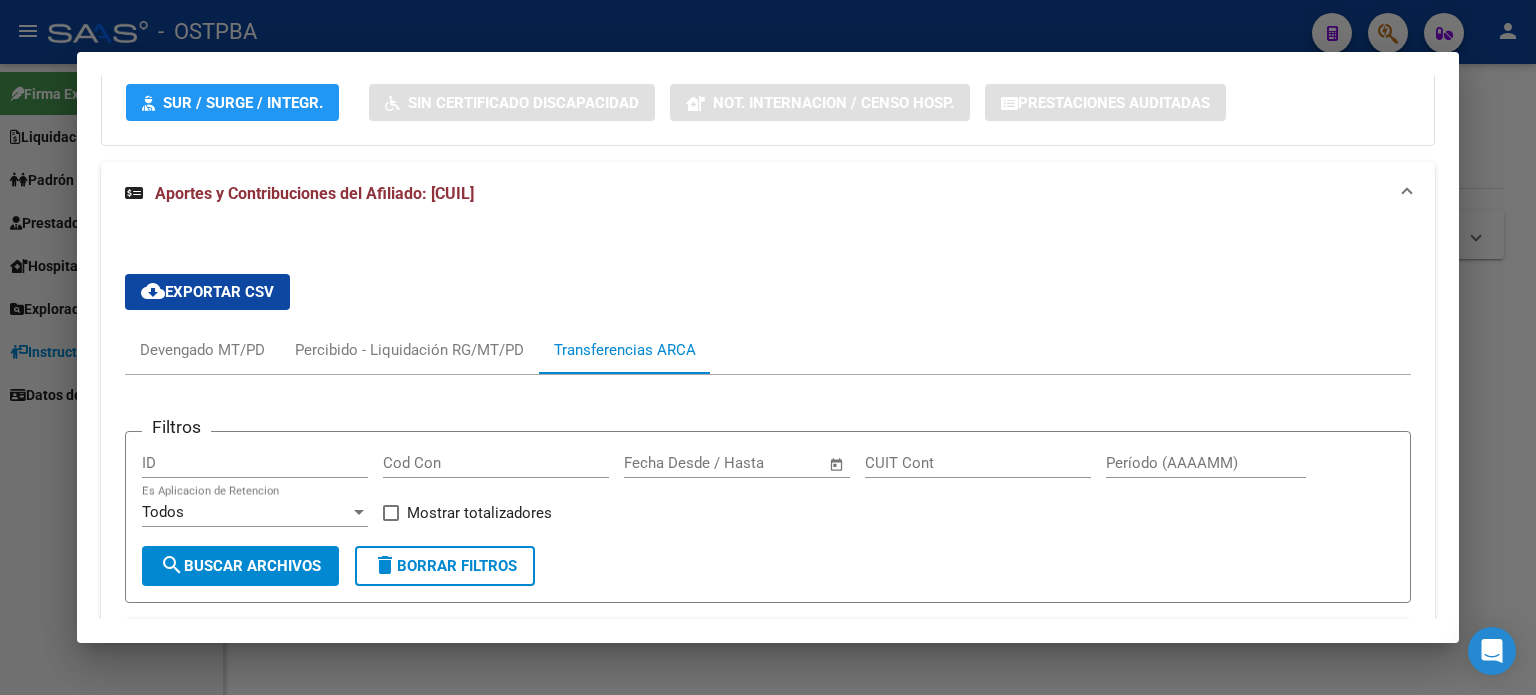 scroll, scrollTop: 1337, scrollLeft: 0, axis: vertical 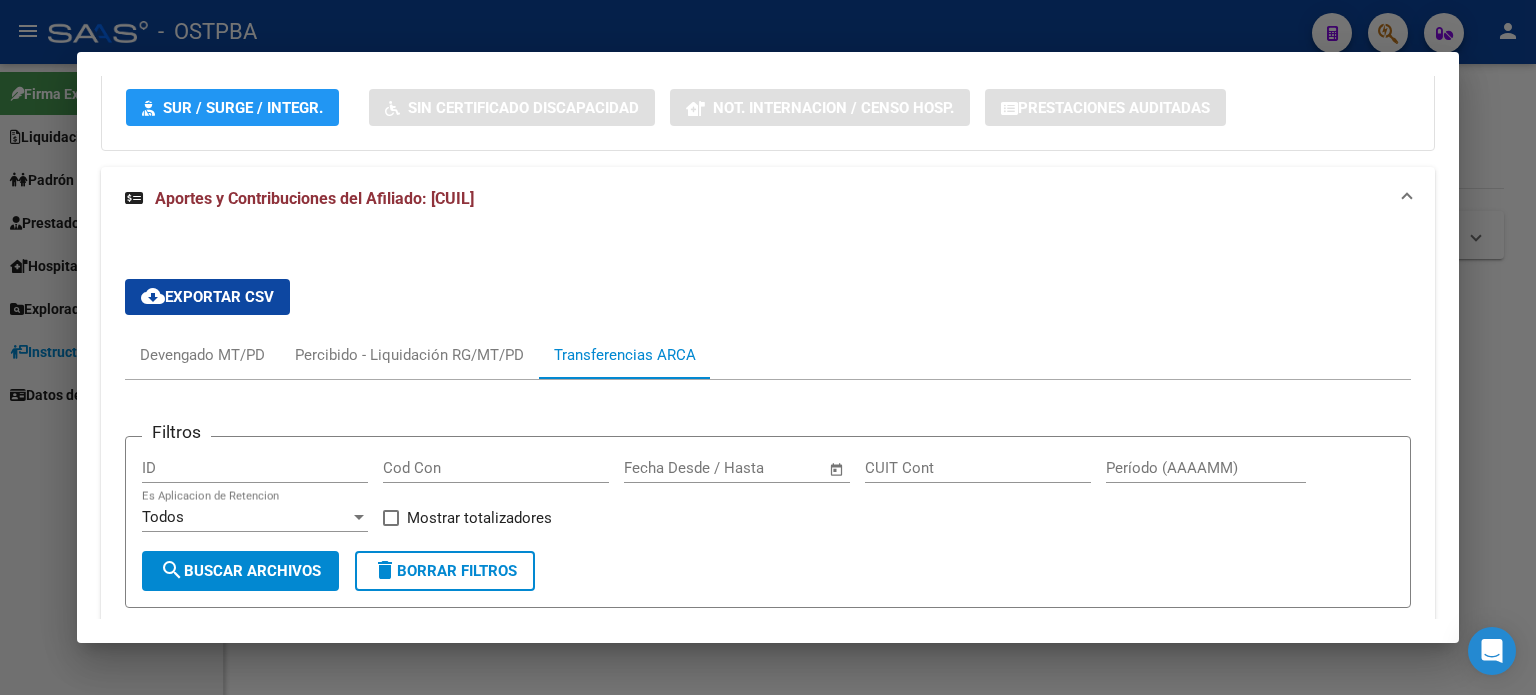 click at bounding box center (768, 347) 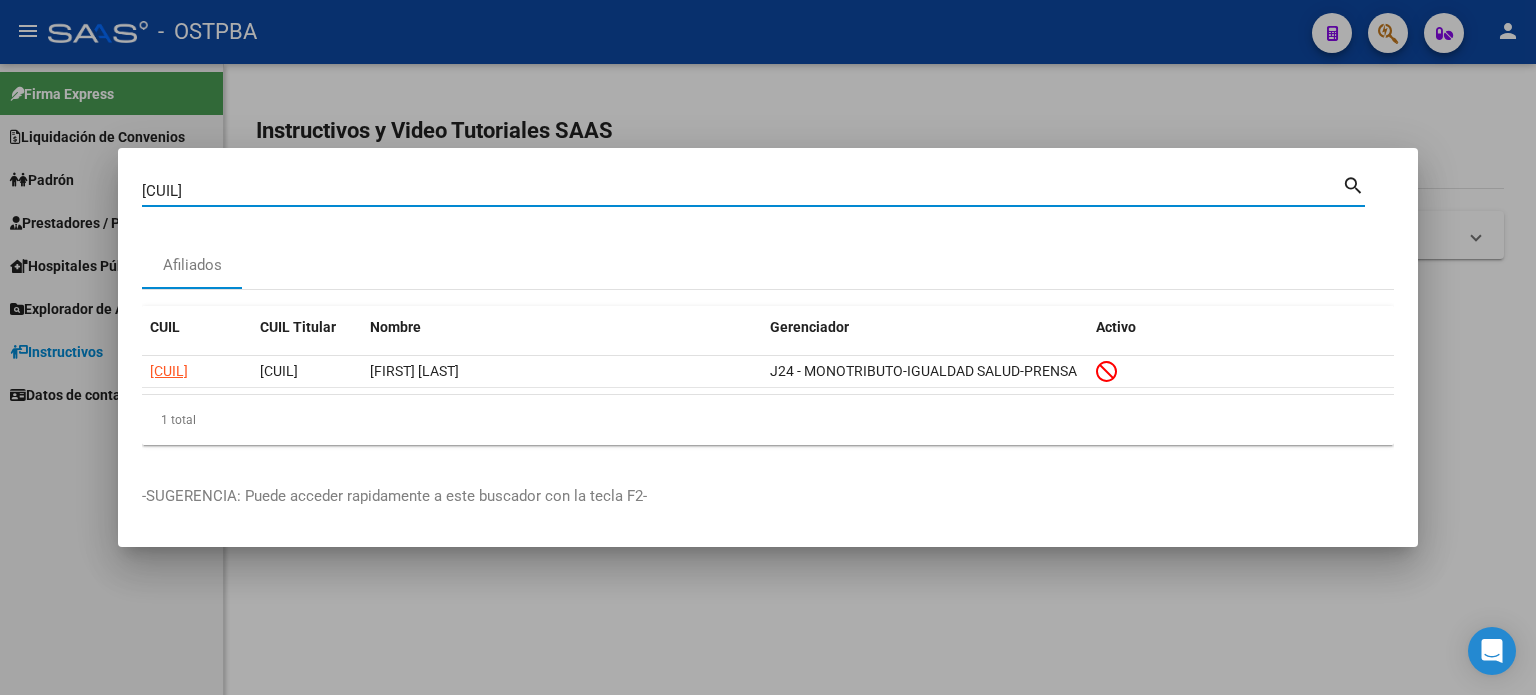 click on "[CUIL]" at bounding box center (742, 191) 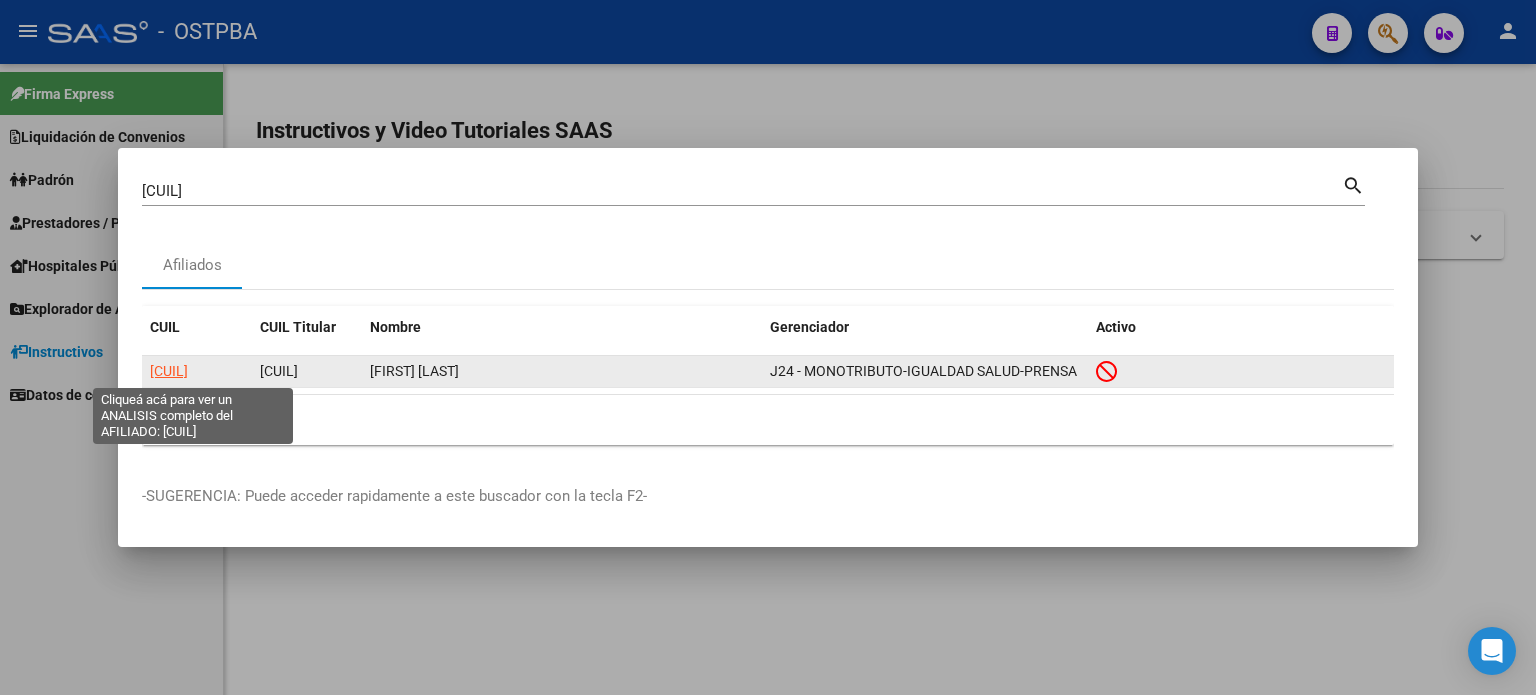 click on "[CUIL]" 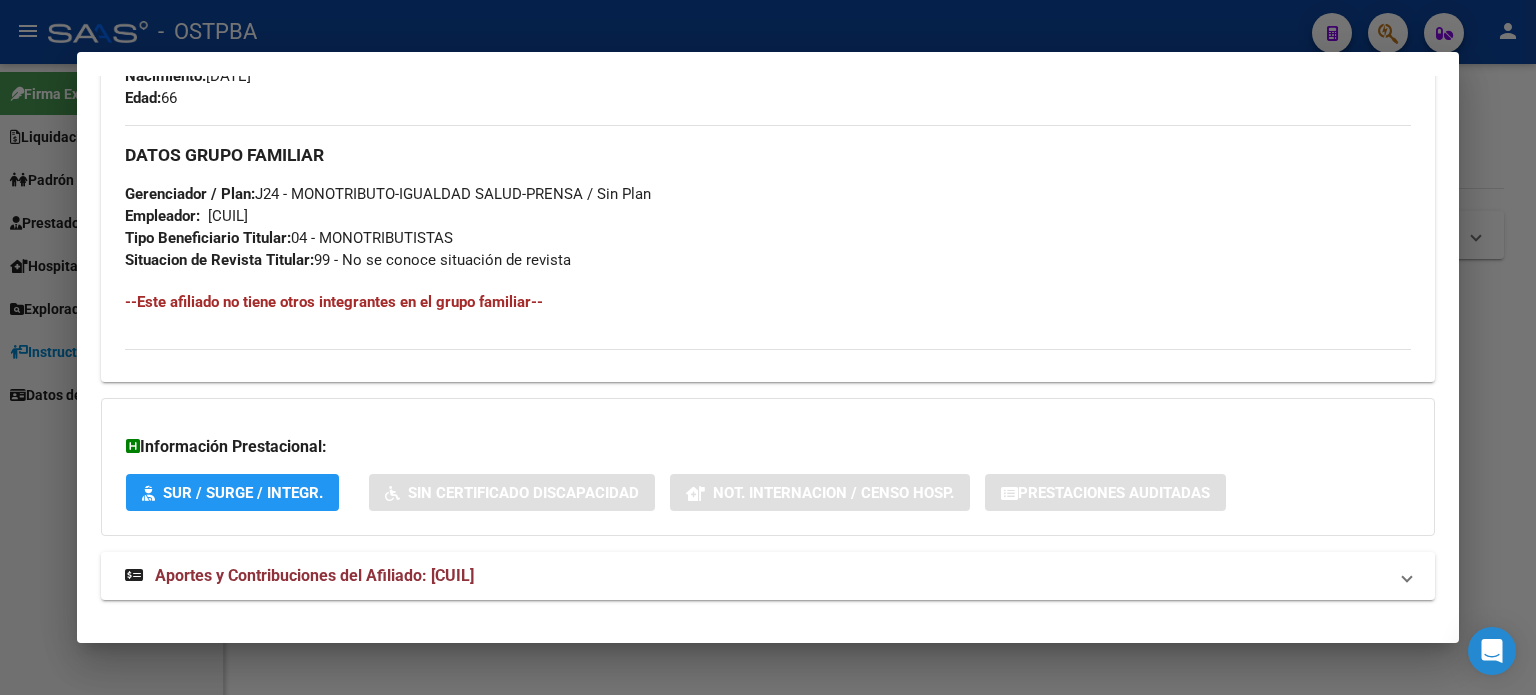 scroll, scrollTop: 977, scrollLeft: 0, axis: vertical 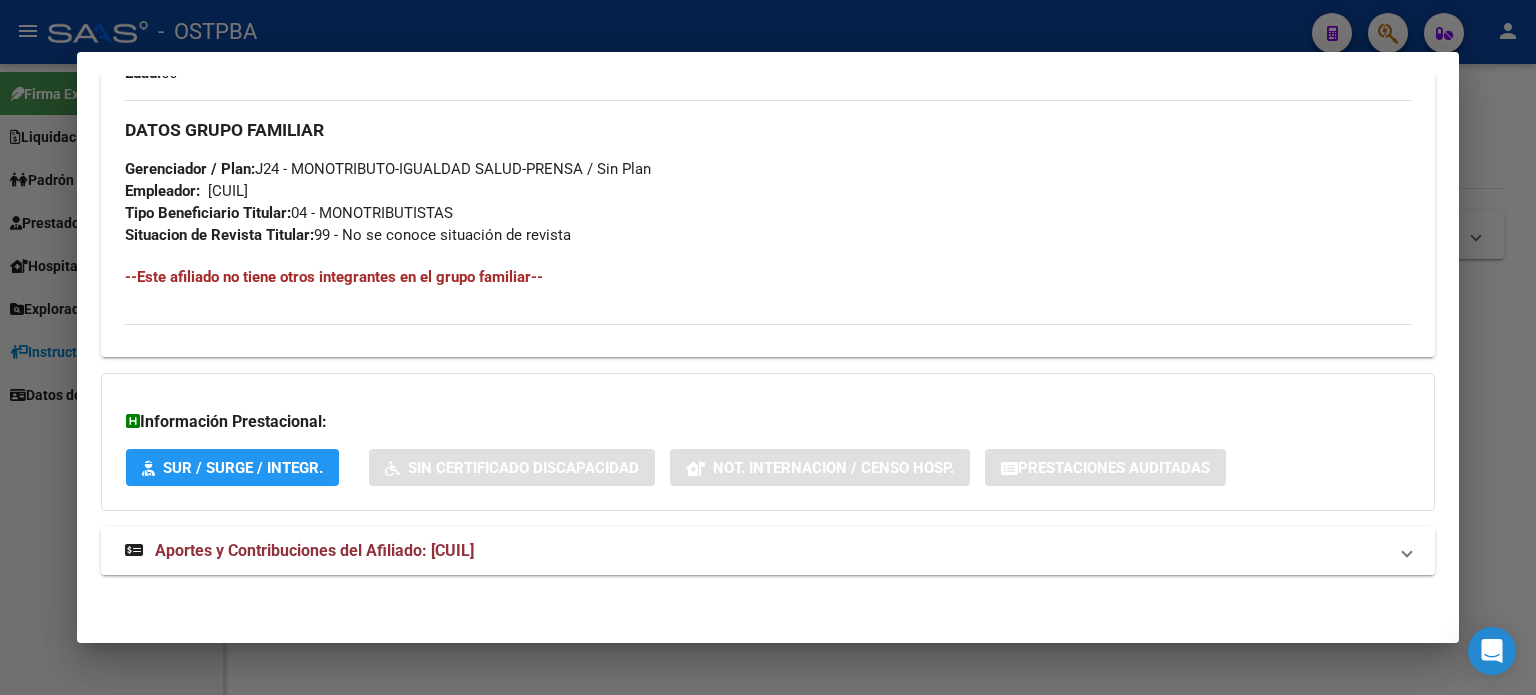 click on "Aportes y Contribuciones del Afiliado: [CUIL]" at bounding box center [314, 550] 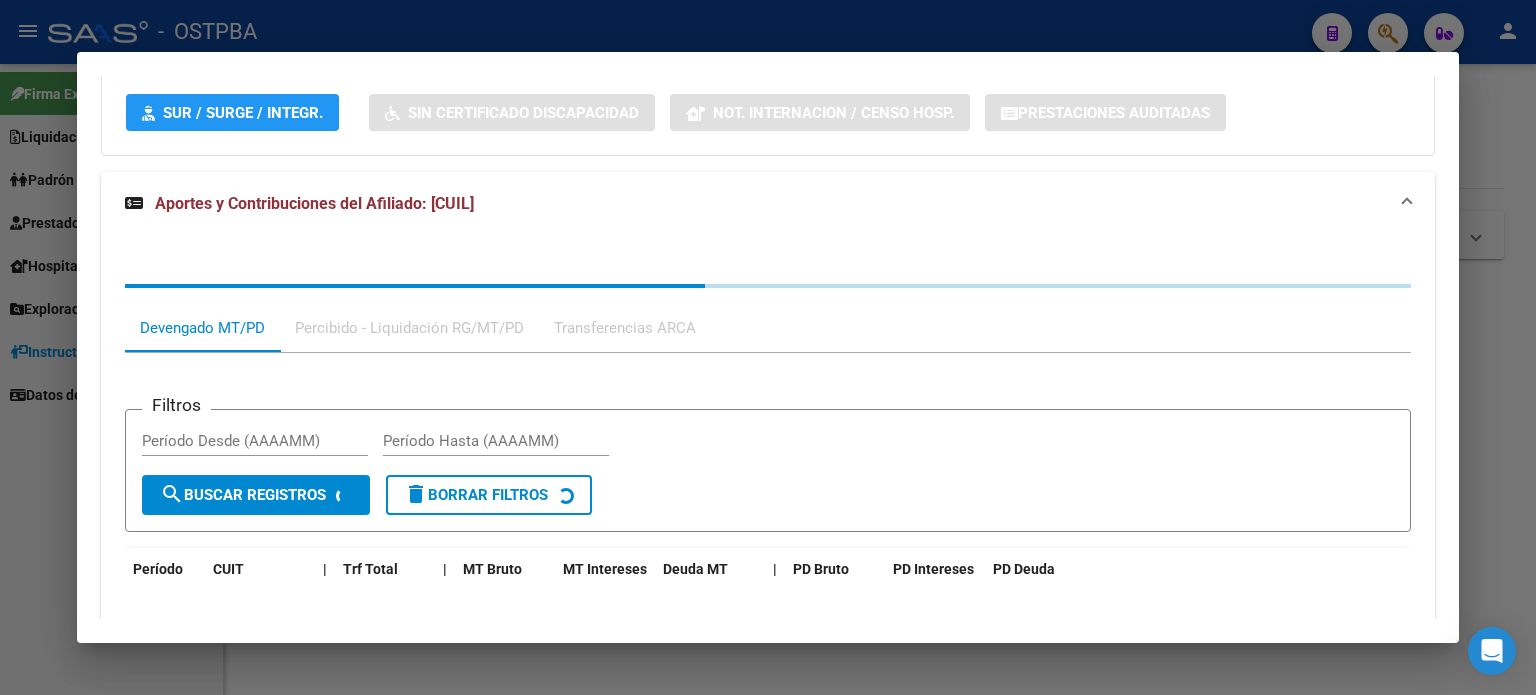 scroll, scrollTop: 1492, scrollLeft: 0, axis: vertical 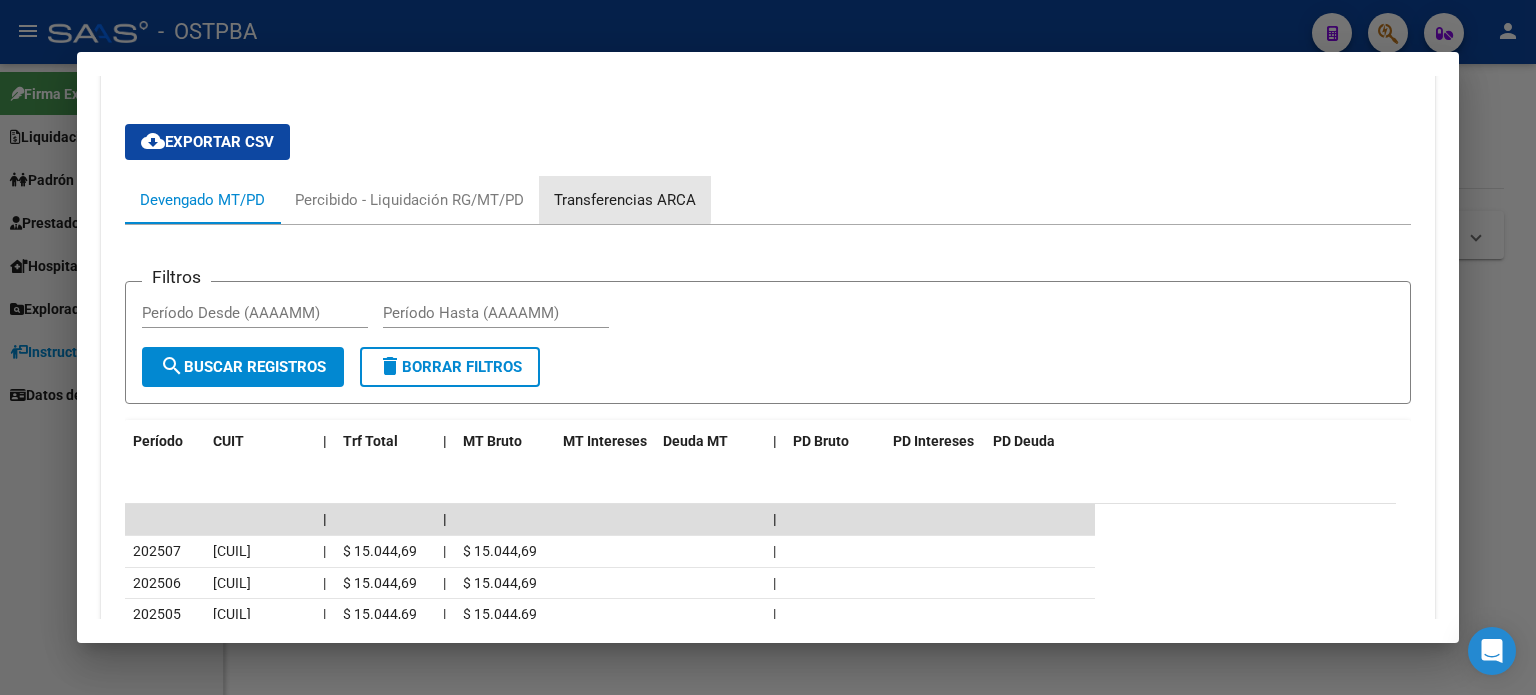 click on "Transferencias ARCA" at bounding box center (625, 200) 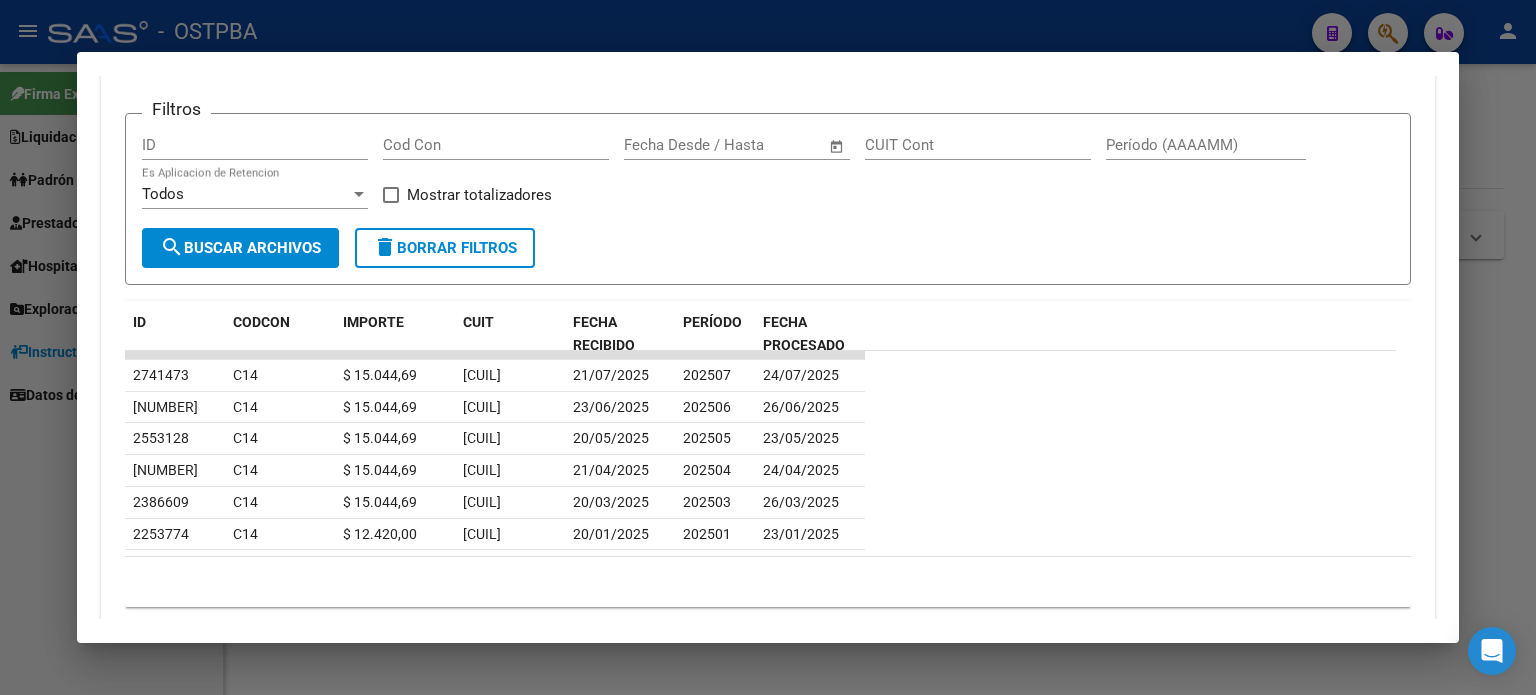 scroll, scrollTop: 1692, scrollLeft: 0, axis: vertical 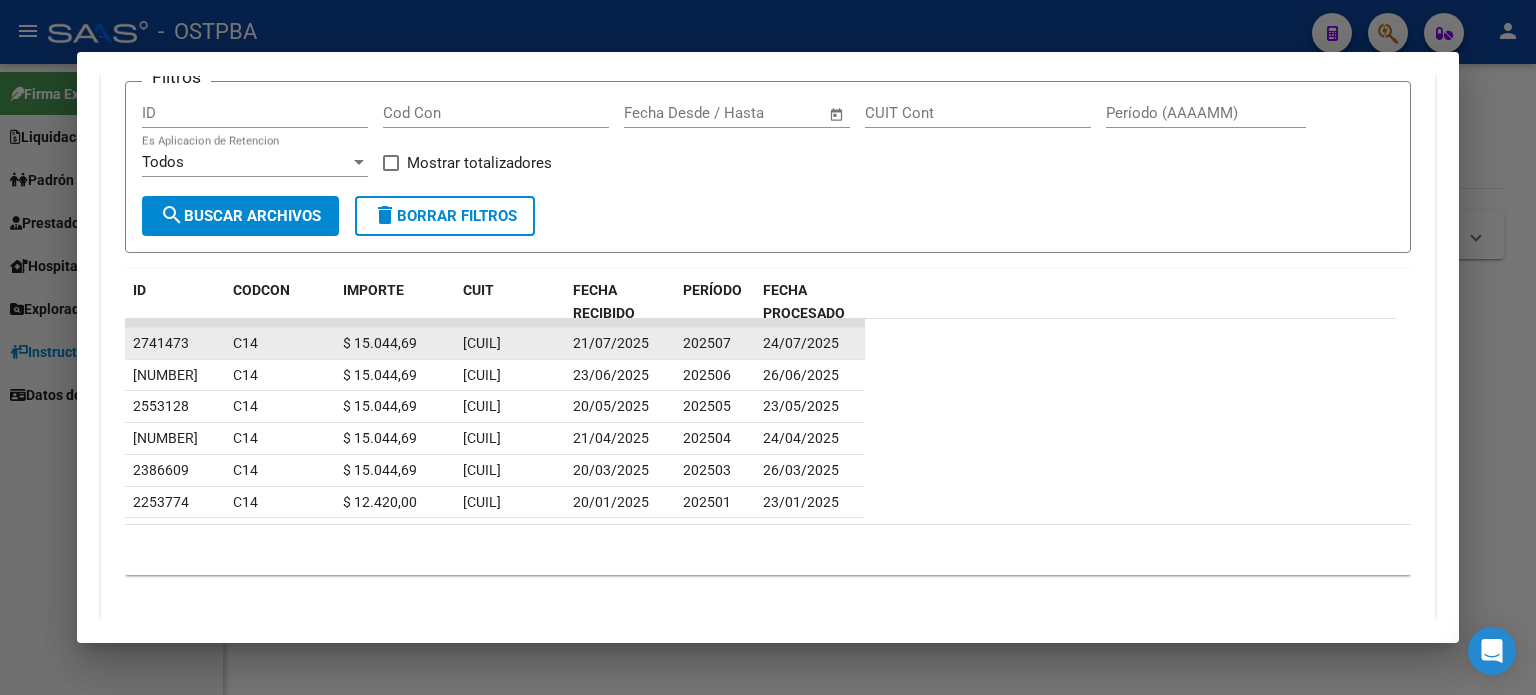 click on "2741473" 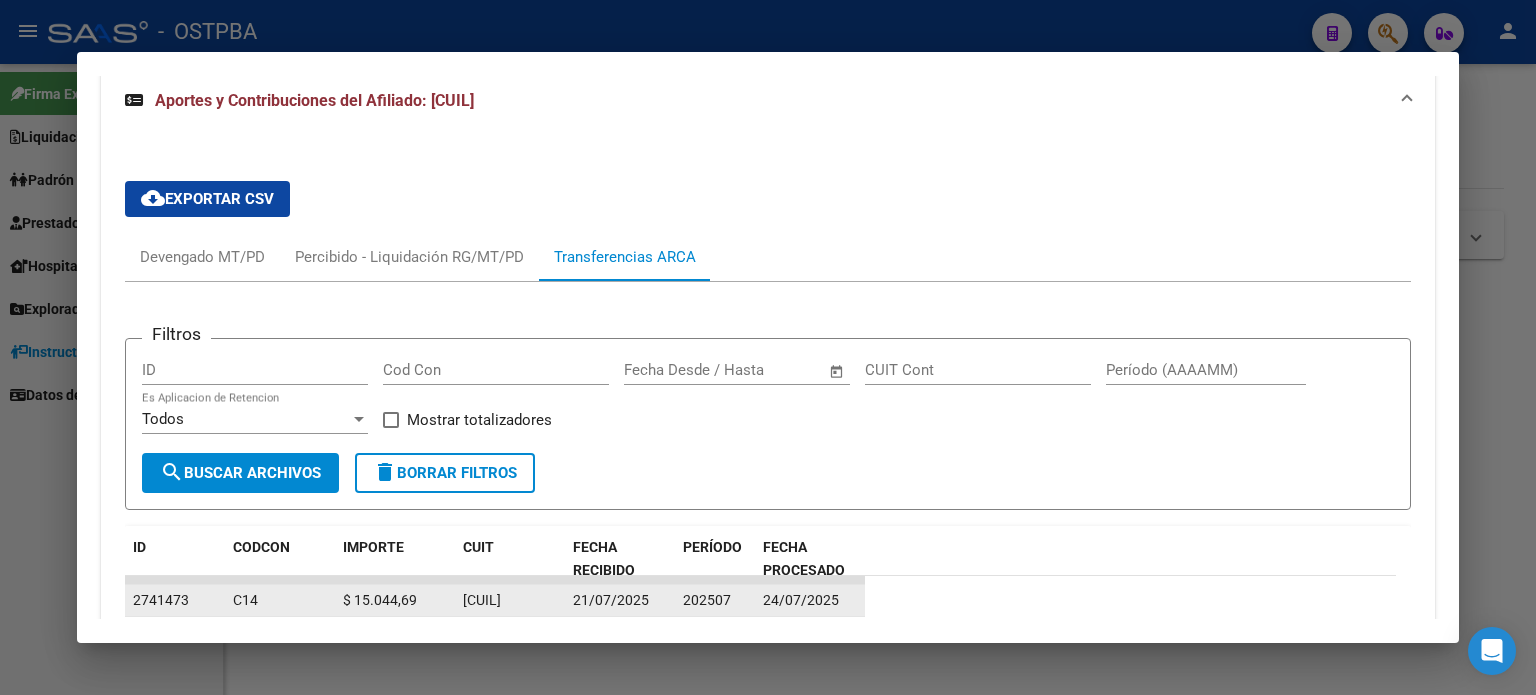 scroll, scrollTop: 1292, scrollLeft: 0, axis: vertical 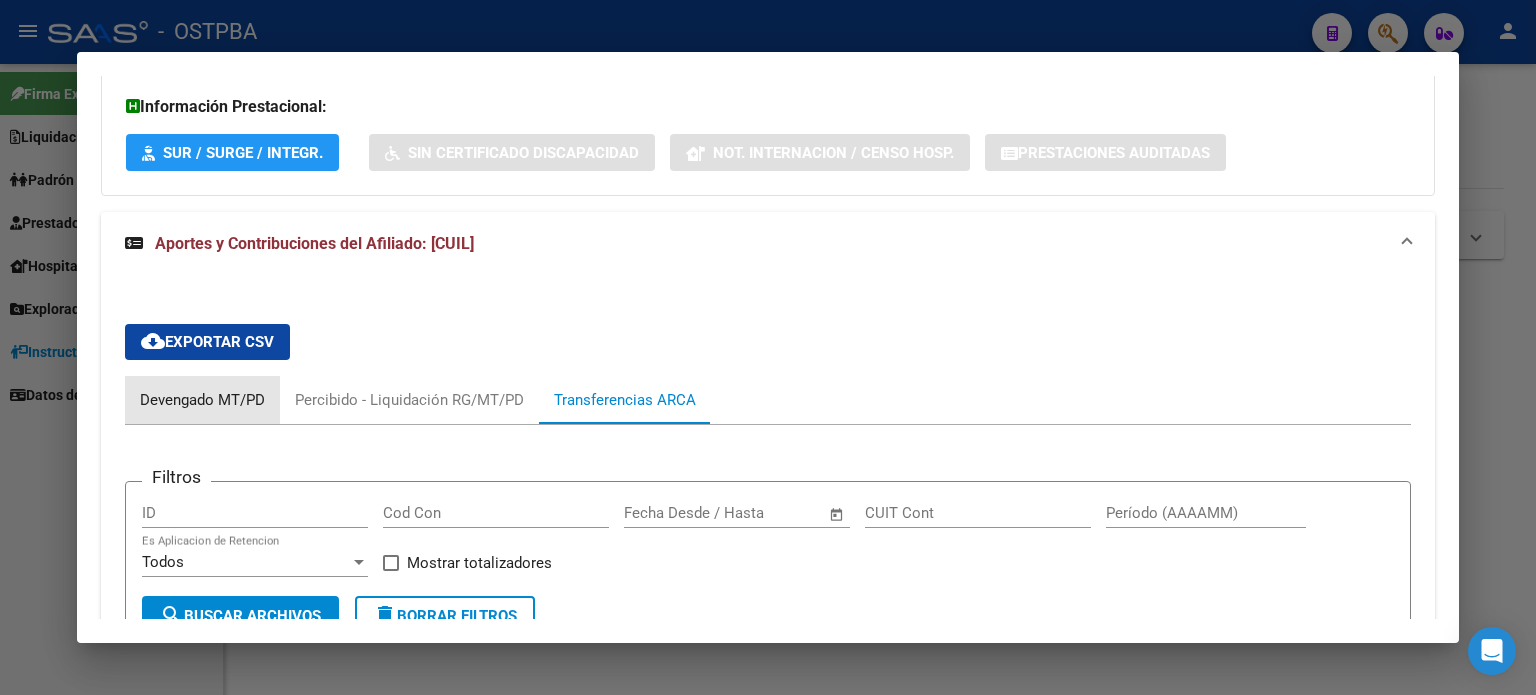 click on "Devengado MT/PD" at bounding box center (202, 400) 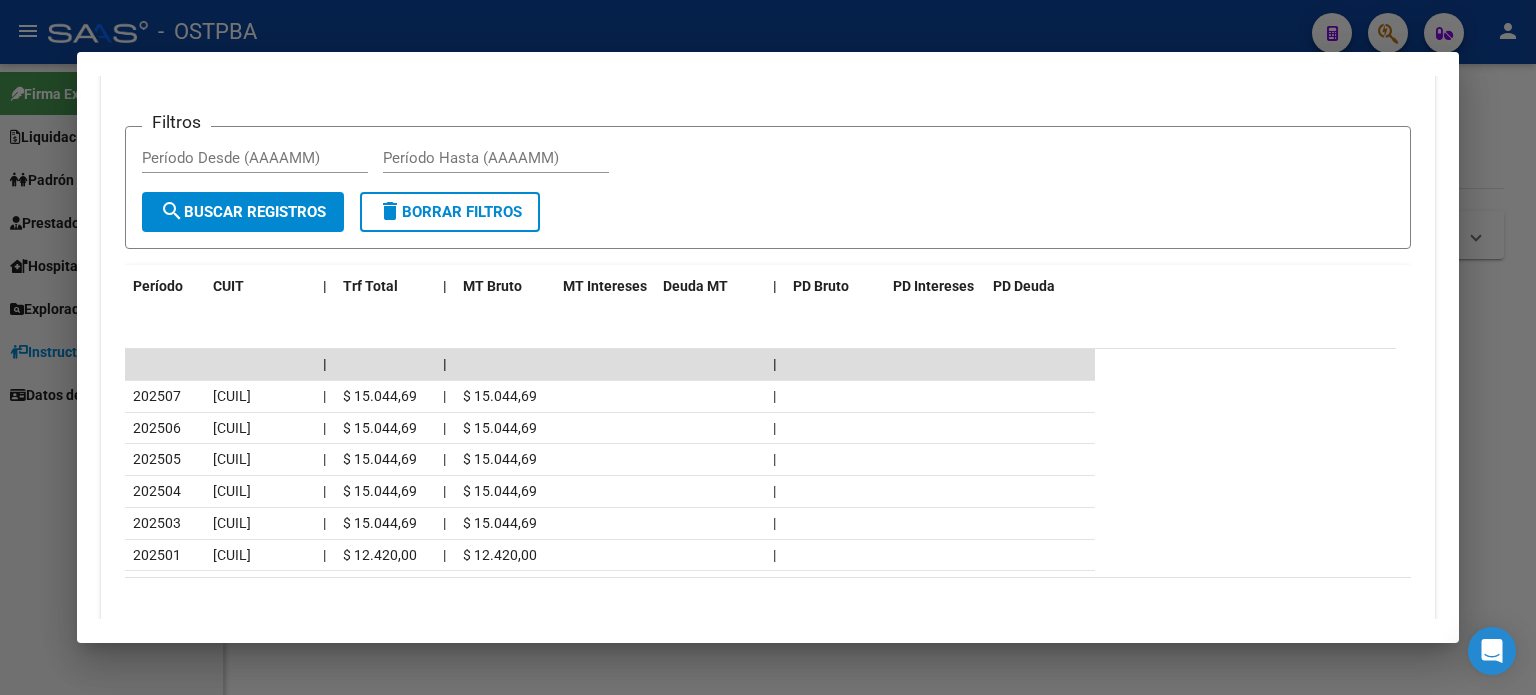 scroll, scrollTop: 1692, scrollLeft: 0, axis: vertical 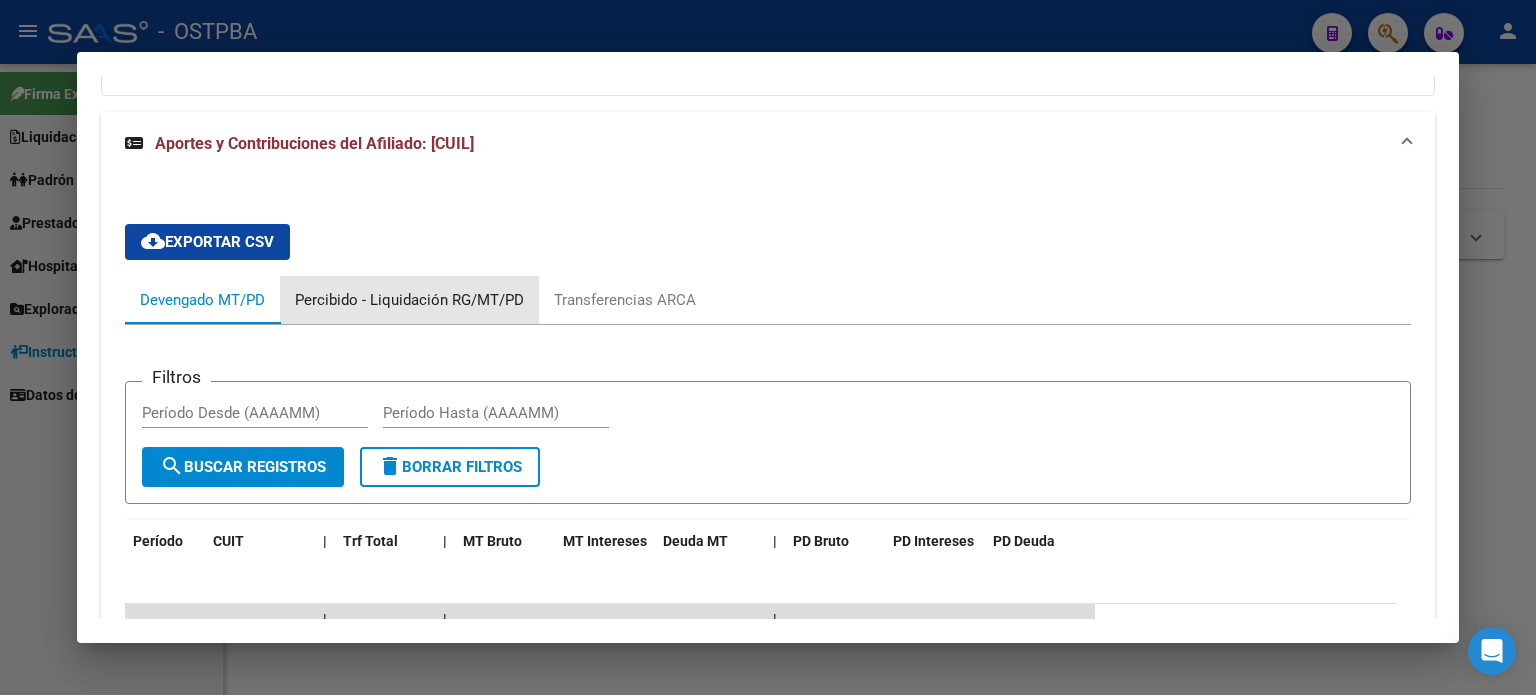 click on "Percibido - Liquidación RG/MT/PD" at bounding box center (409, 300) 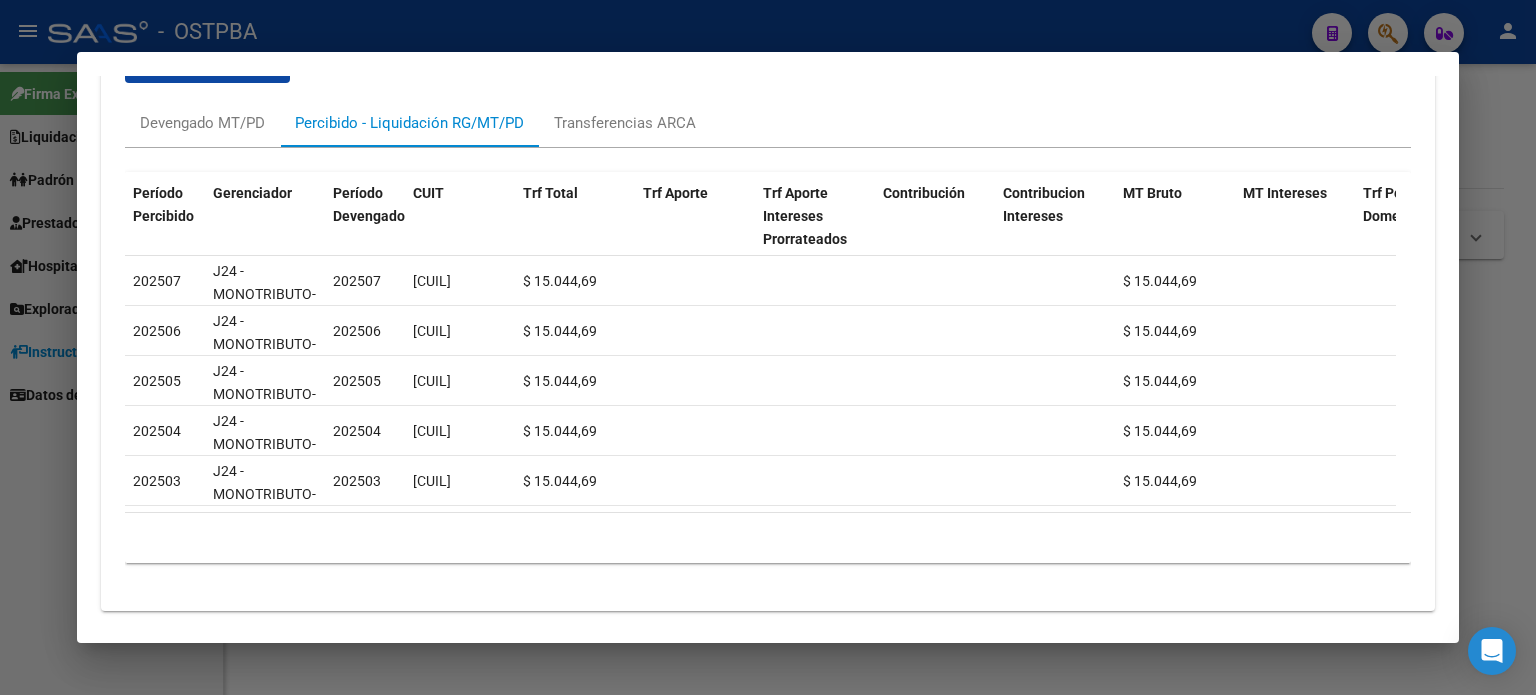 scroll, scrollTop: 1592, scrollLeft: 0, axis: vertical 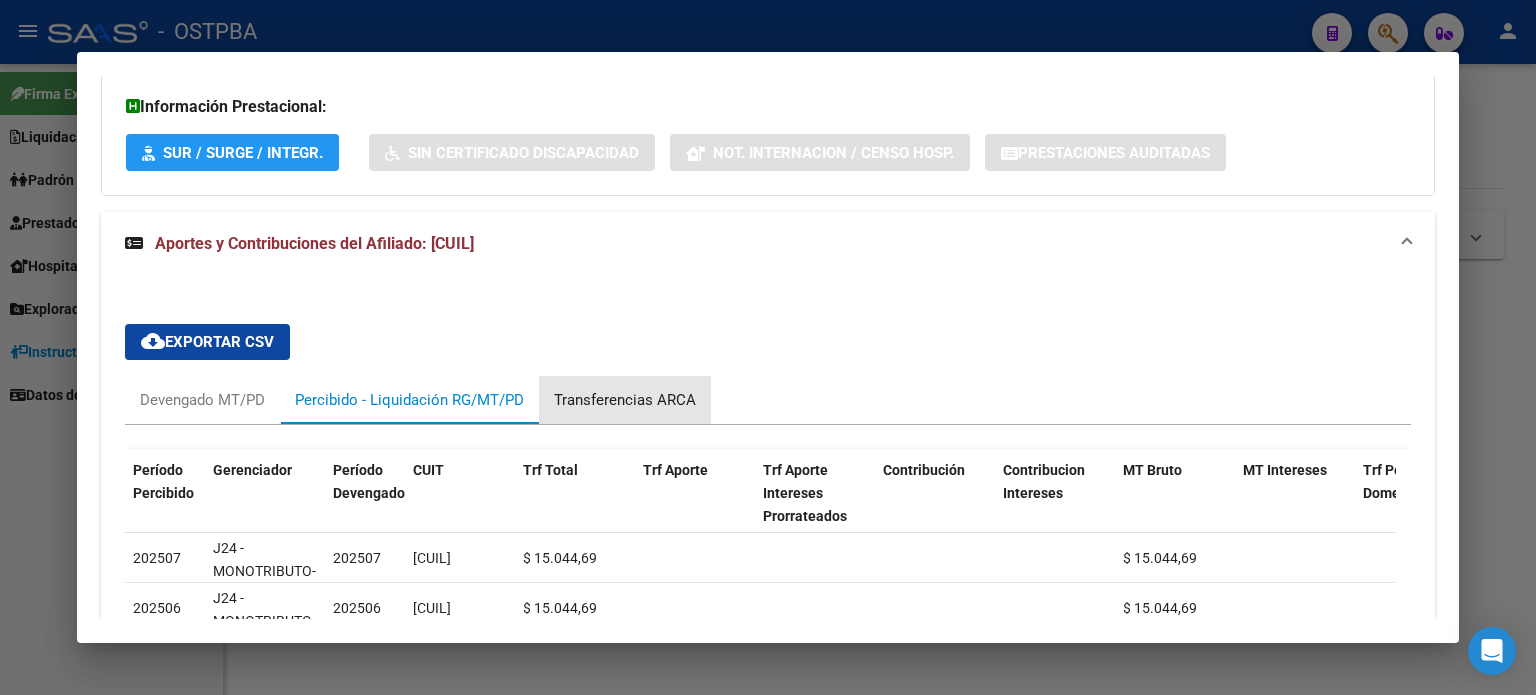click on "Transferencias ARCA" at bounding box center (625, 400) 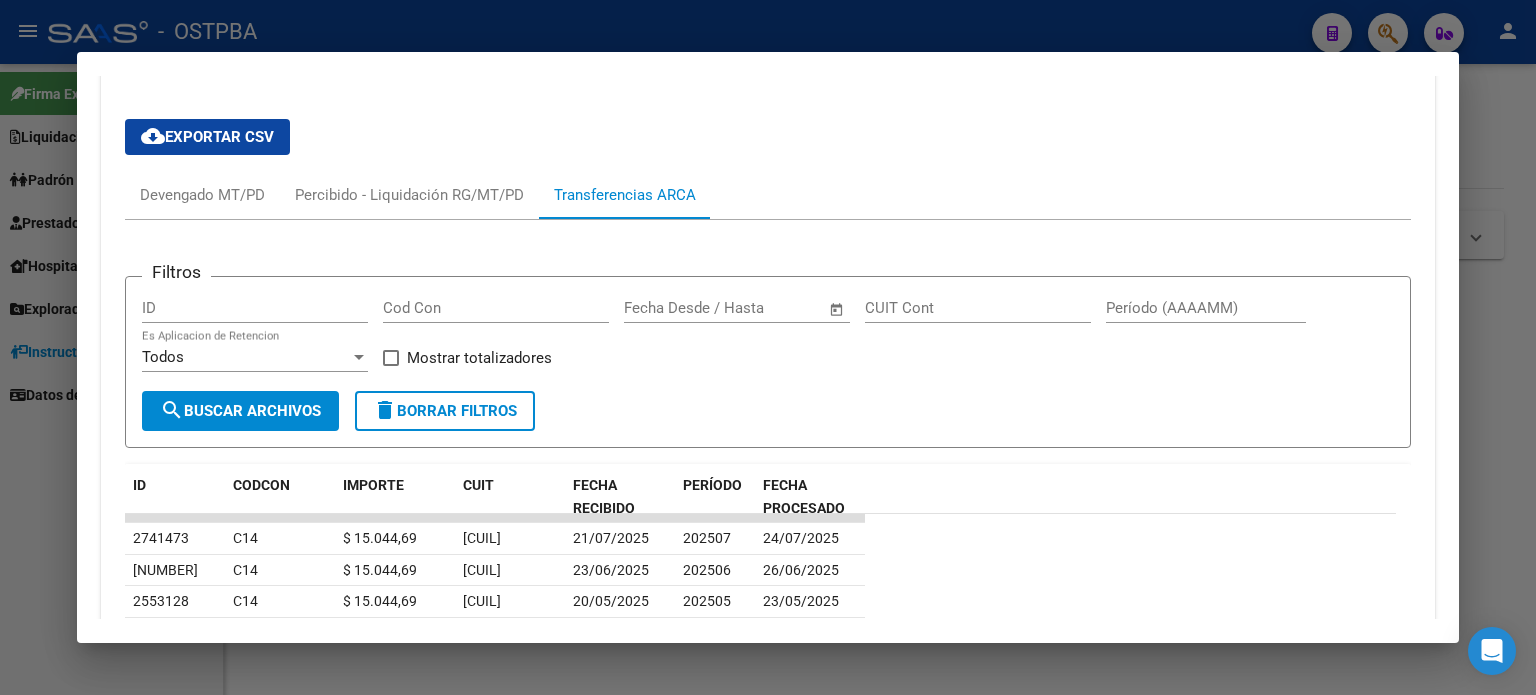scroll, scrollTop: 1437, scrollLeft: 0, axis: vertical 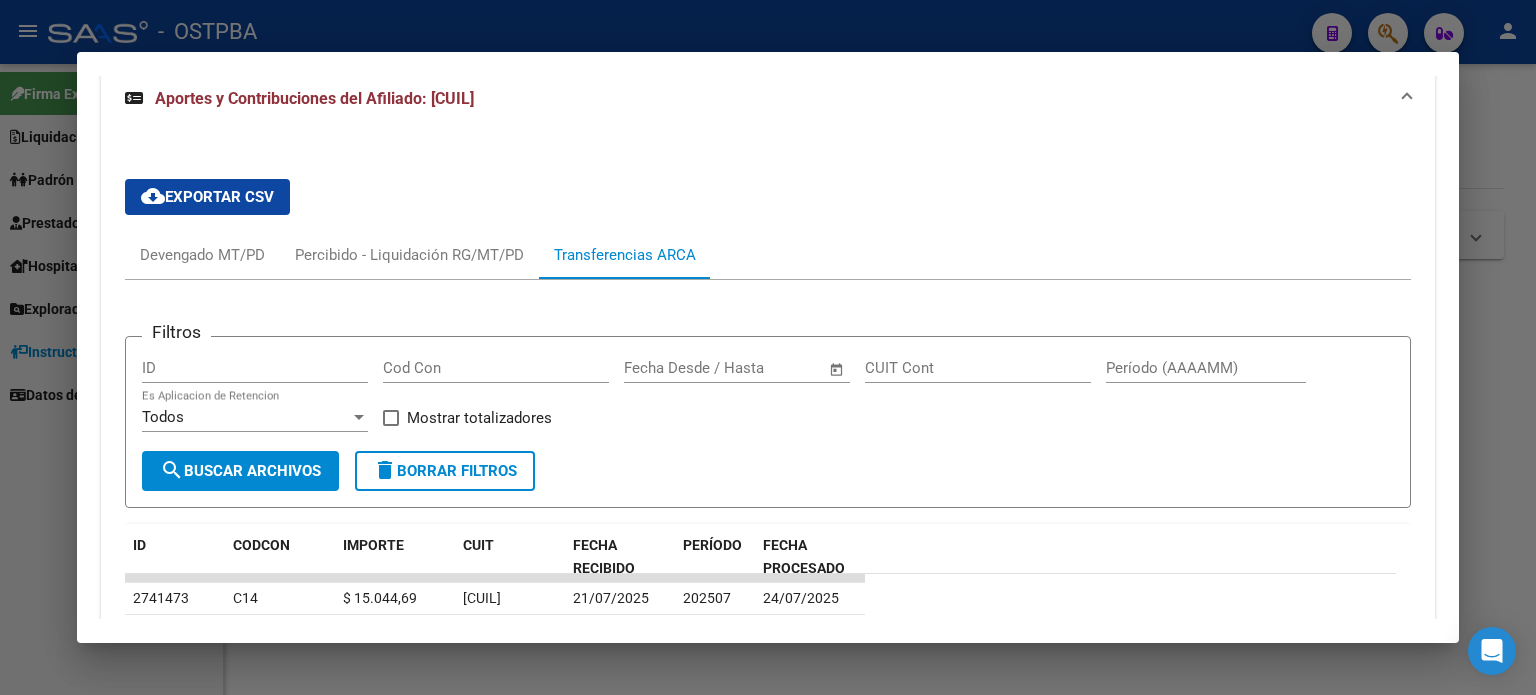 click at bounding box center [768, 347] 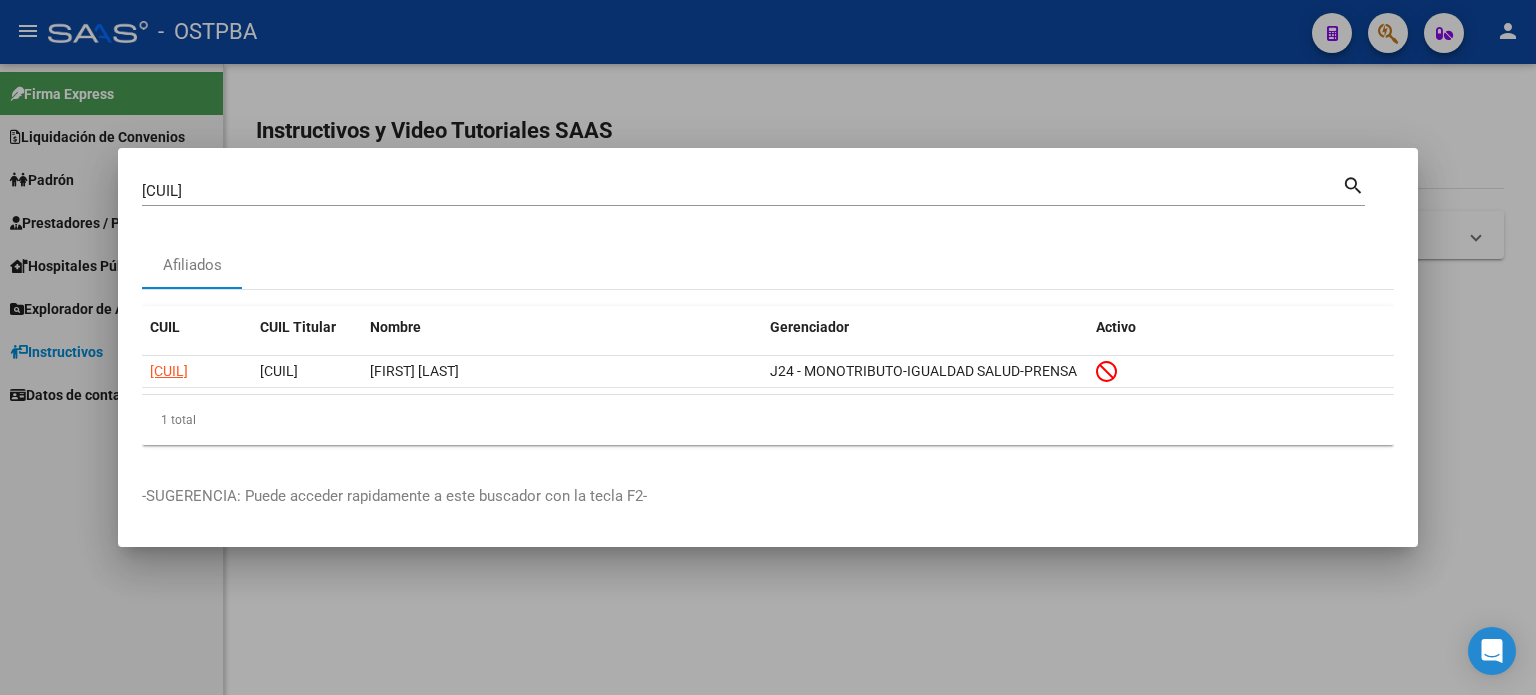click on "[CUIL]" at bounding box center (742, 191) 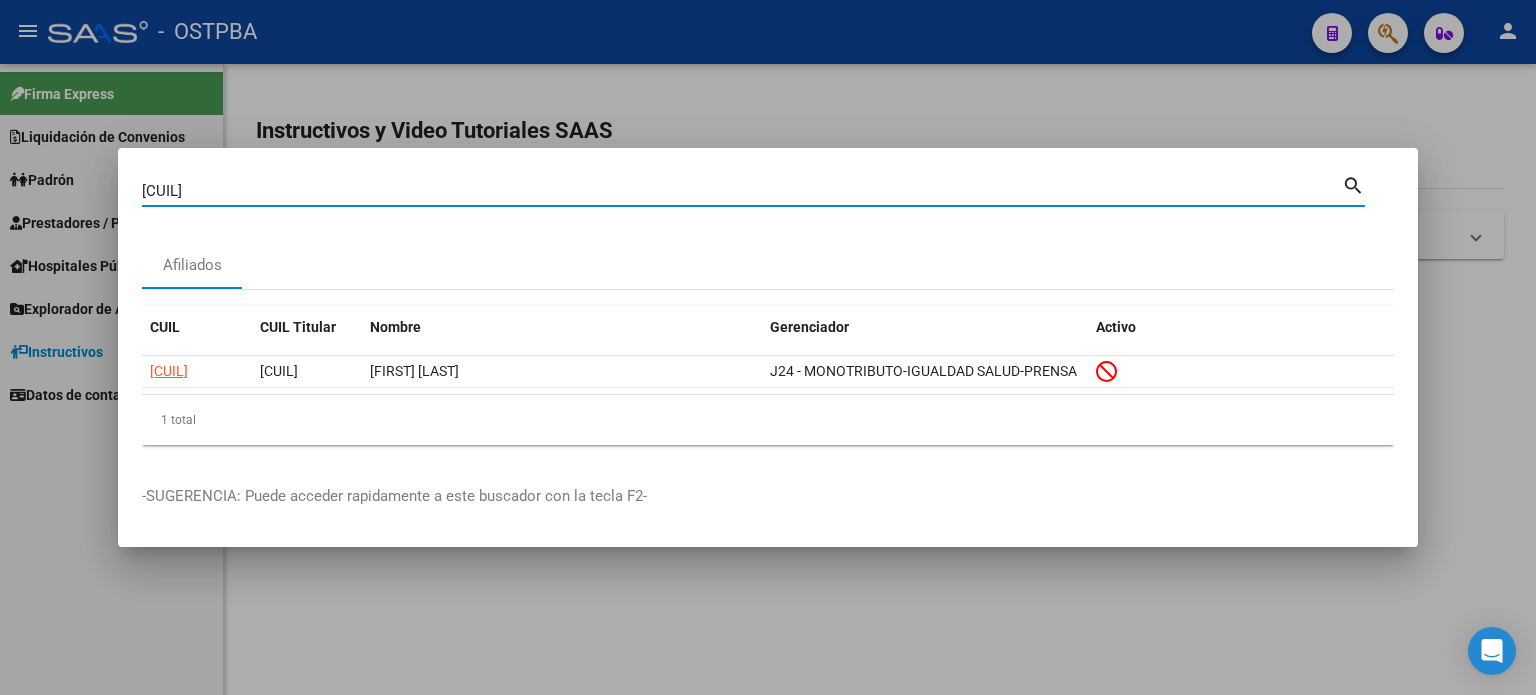 click on "[CUIL]" at bounding box center (742, 191) 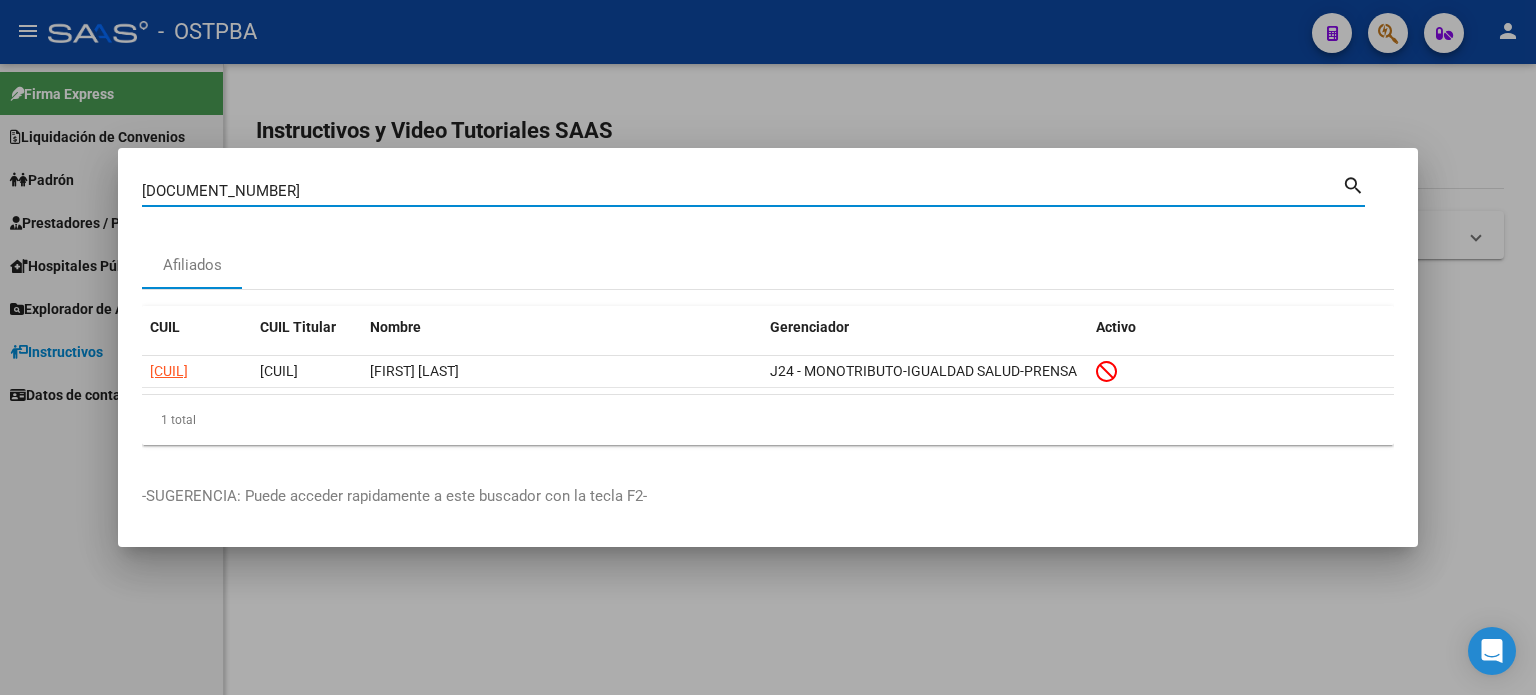 type on "[DOCUMENT_NUMBER]" 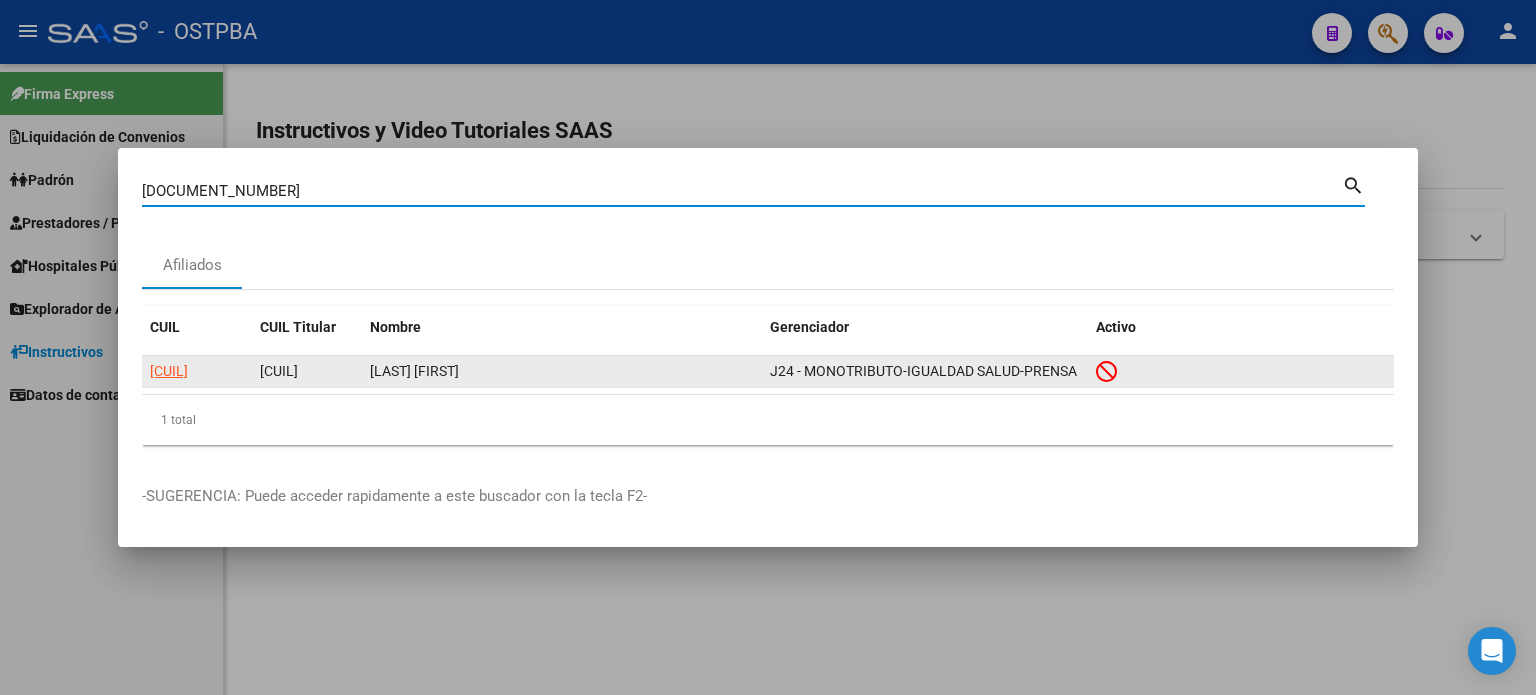click on "[CUIL]" 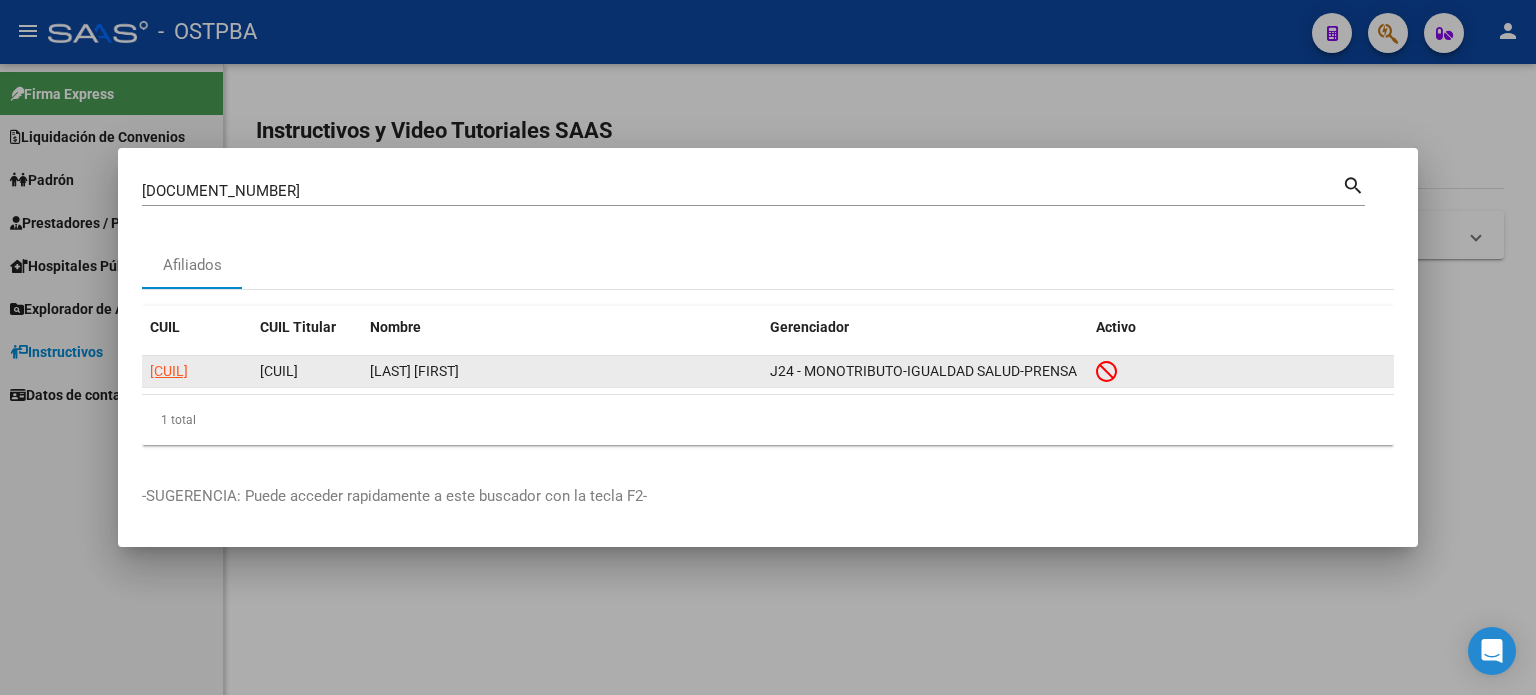 click on "[CUIL]" 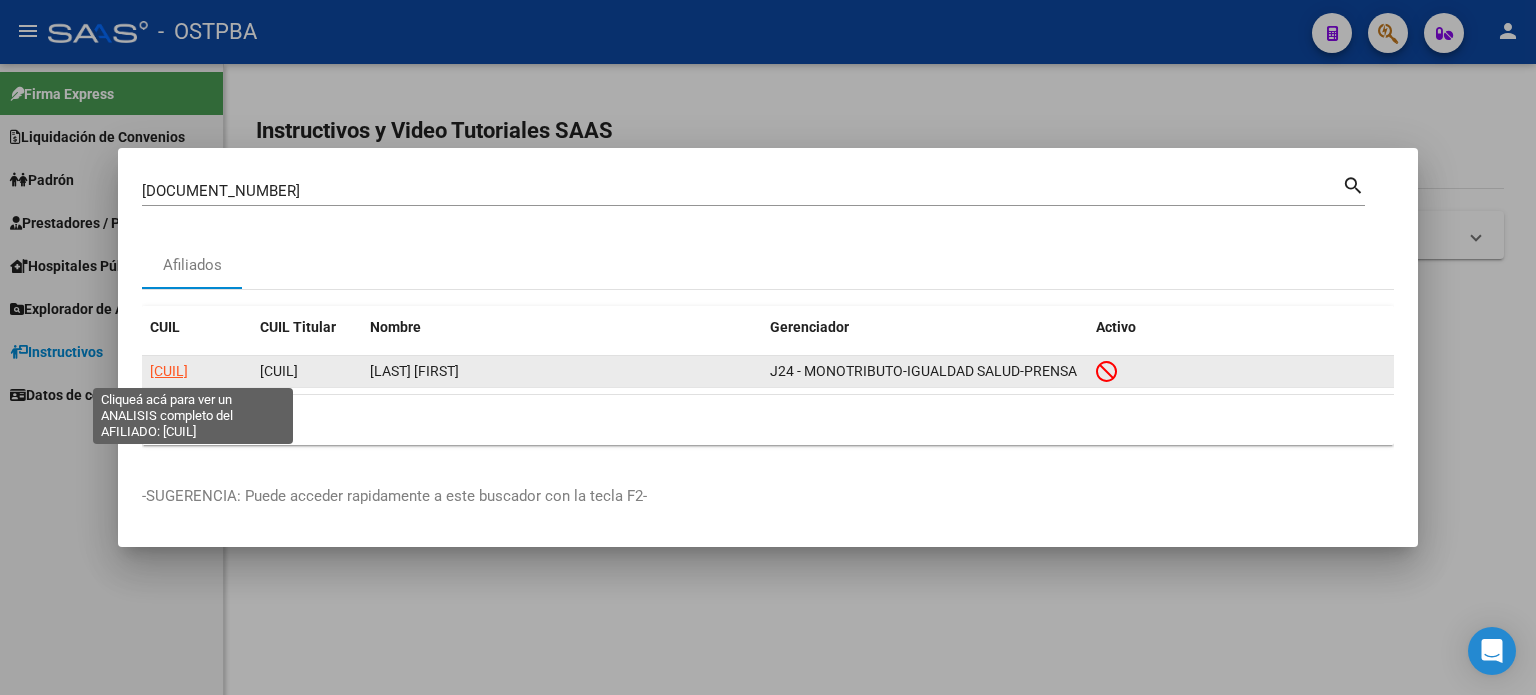 click on "[CUIL]" 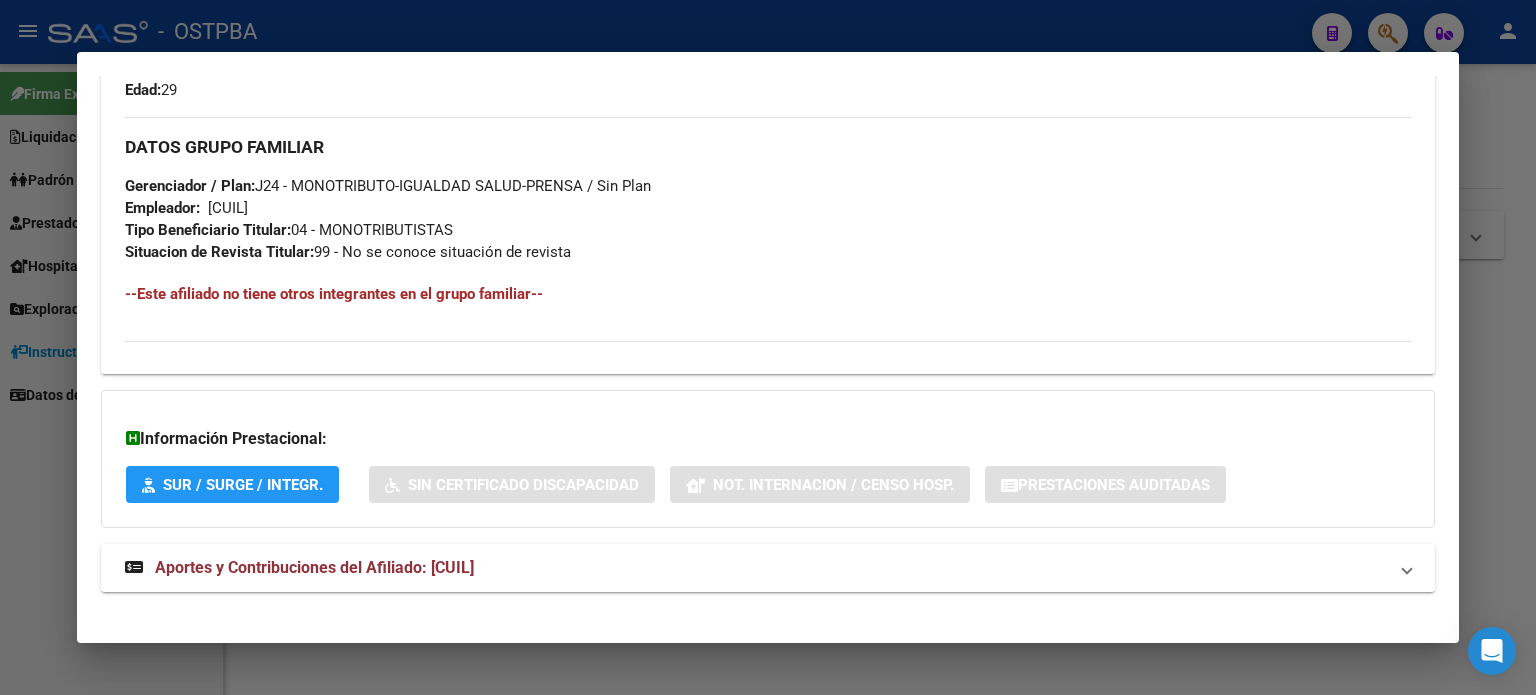 scroll, scrollTop: 977, scrollLeft: 0, axis: vertical 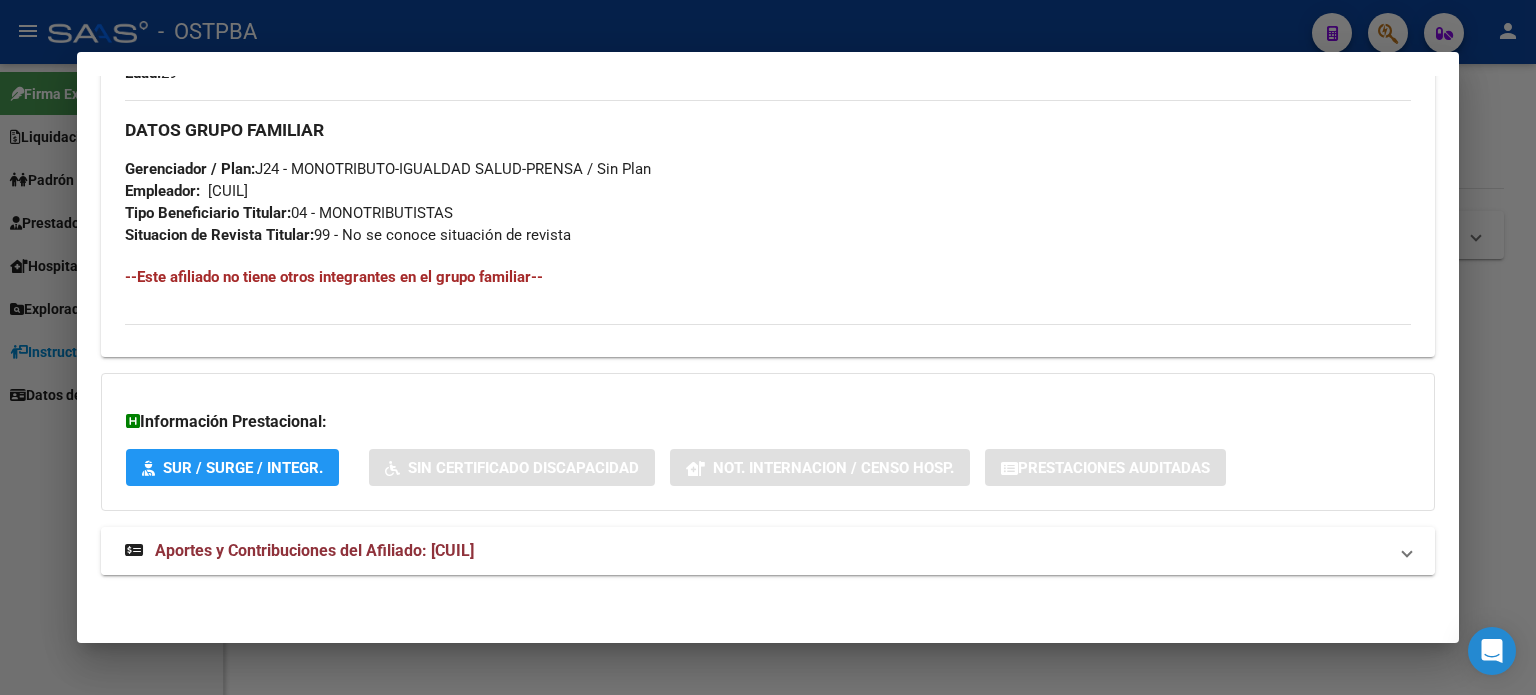 click on "Aportes y Contribuciones del Afiliado: [CUIL]" at bounding box center (314, 550) 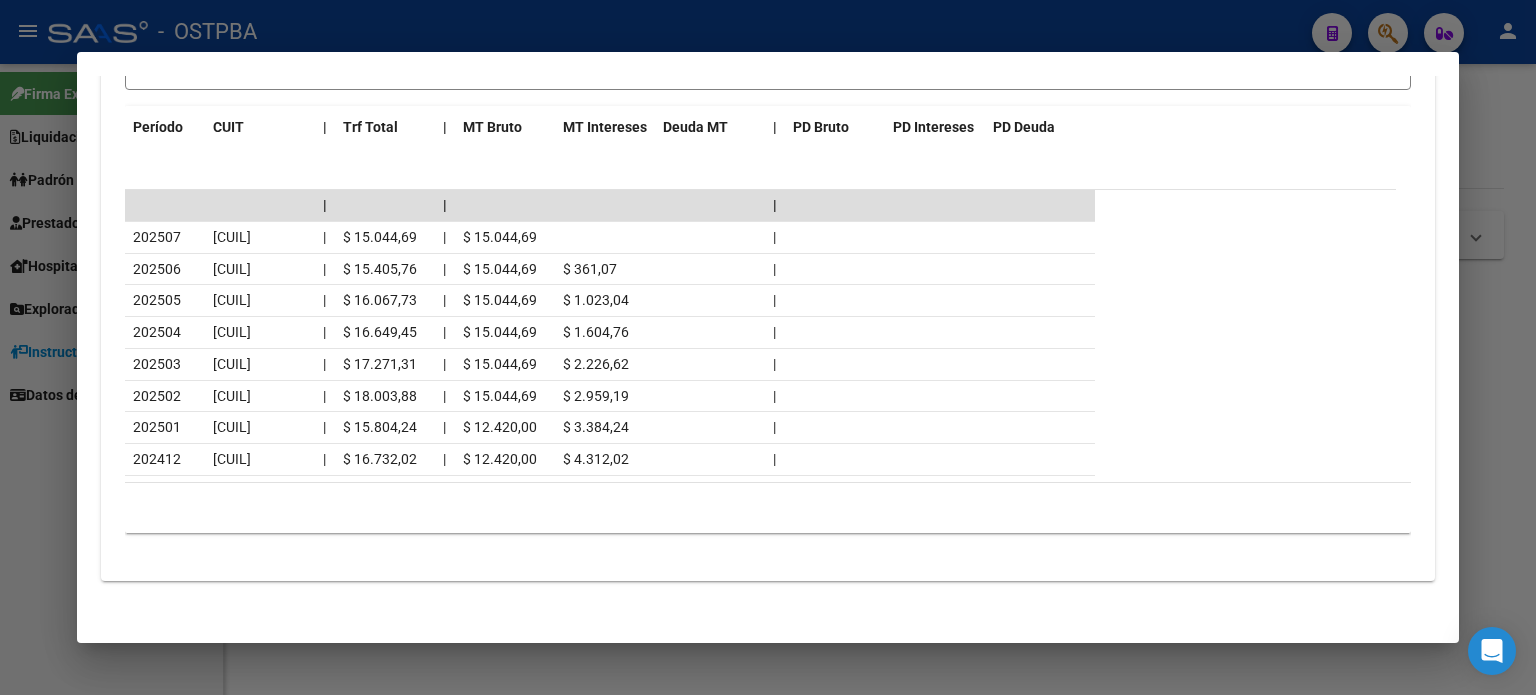 scroll, scrollTop: 1808, scrollLeft: 0, axis: vertical 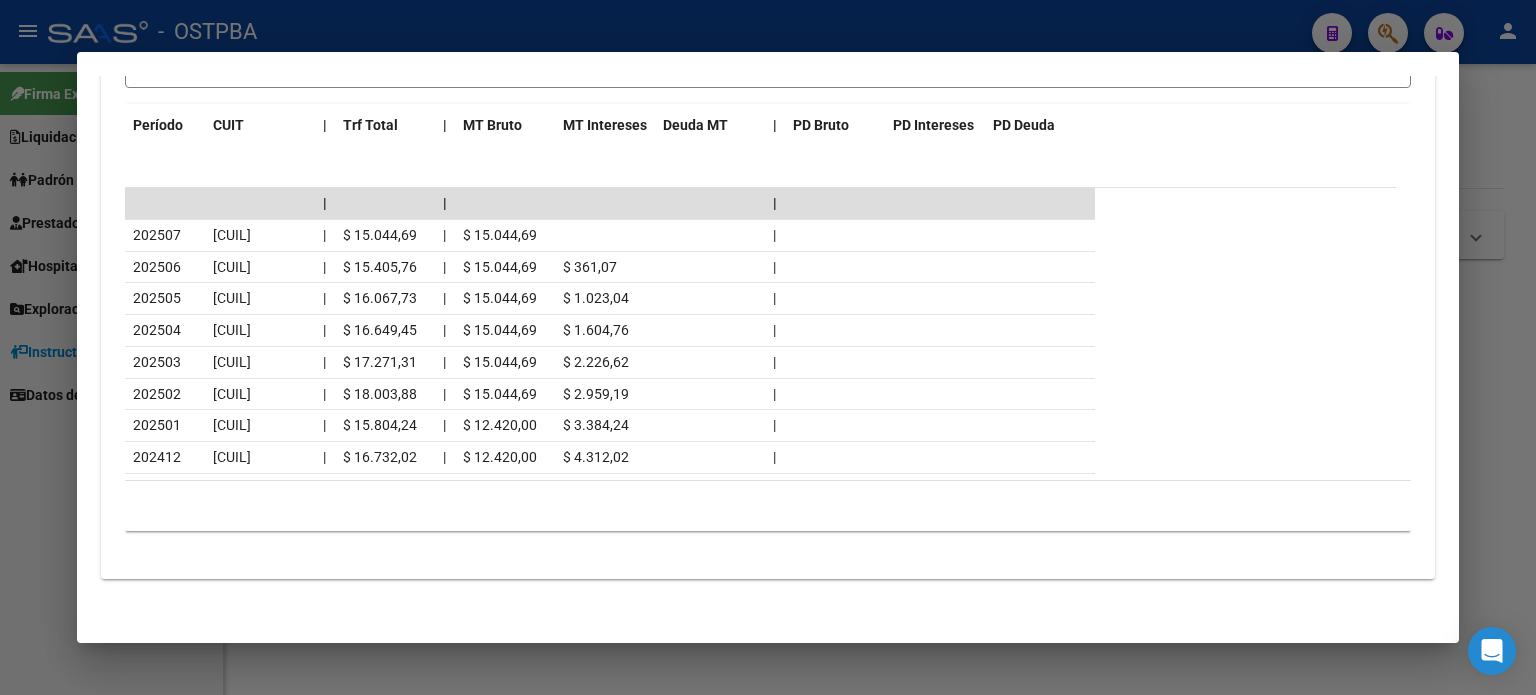 click at bounding box center [768, 347] 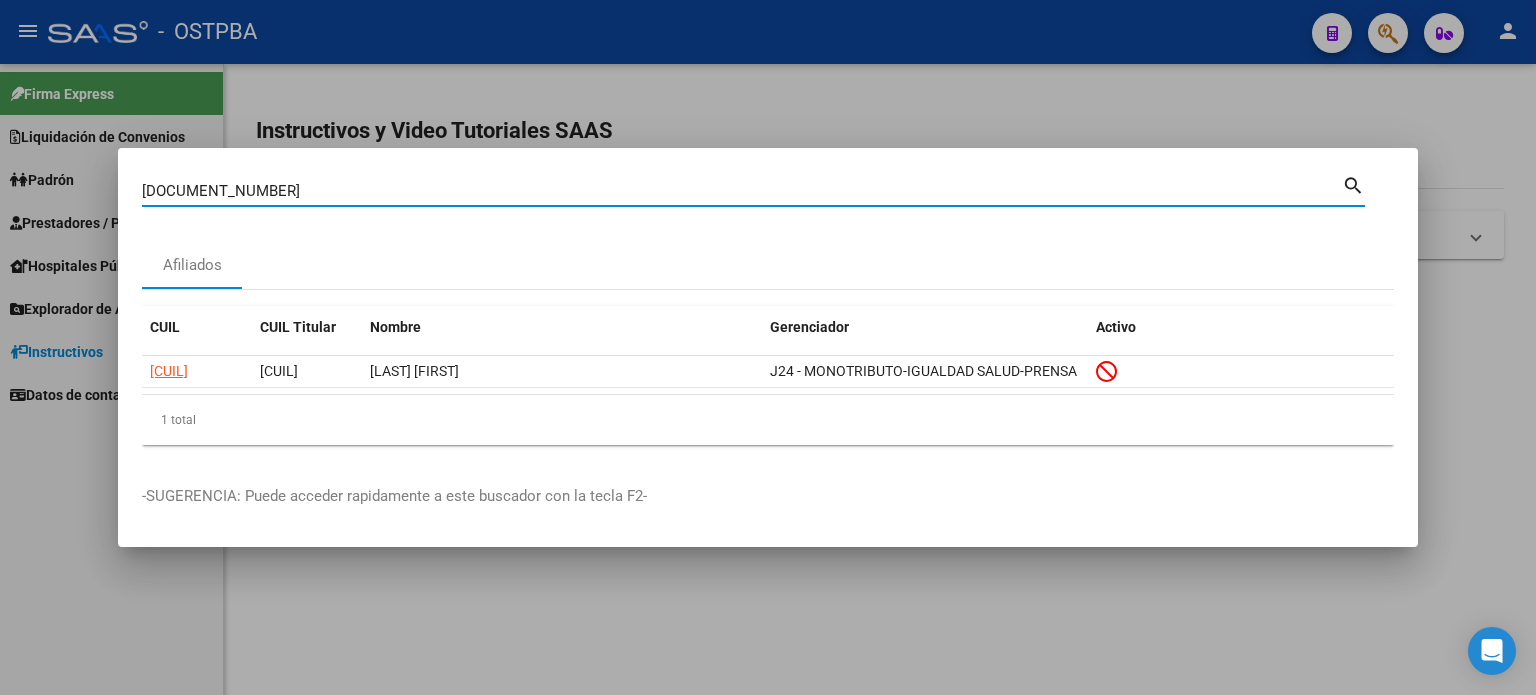 click on "[DOCUMENT_NUMBER]" at bounding box center [742, 191] 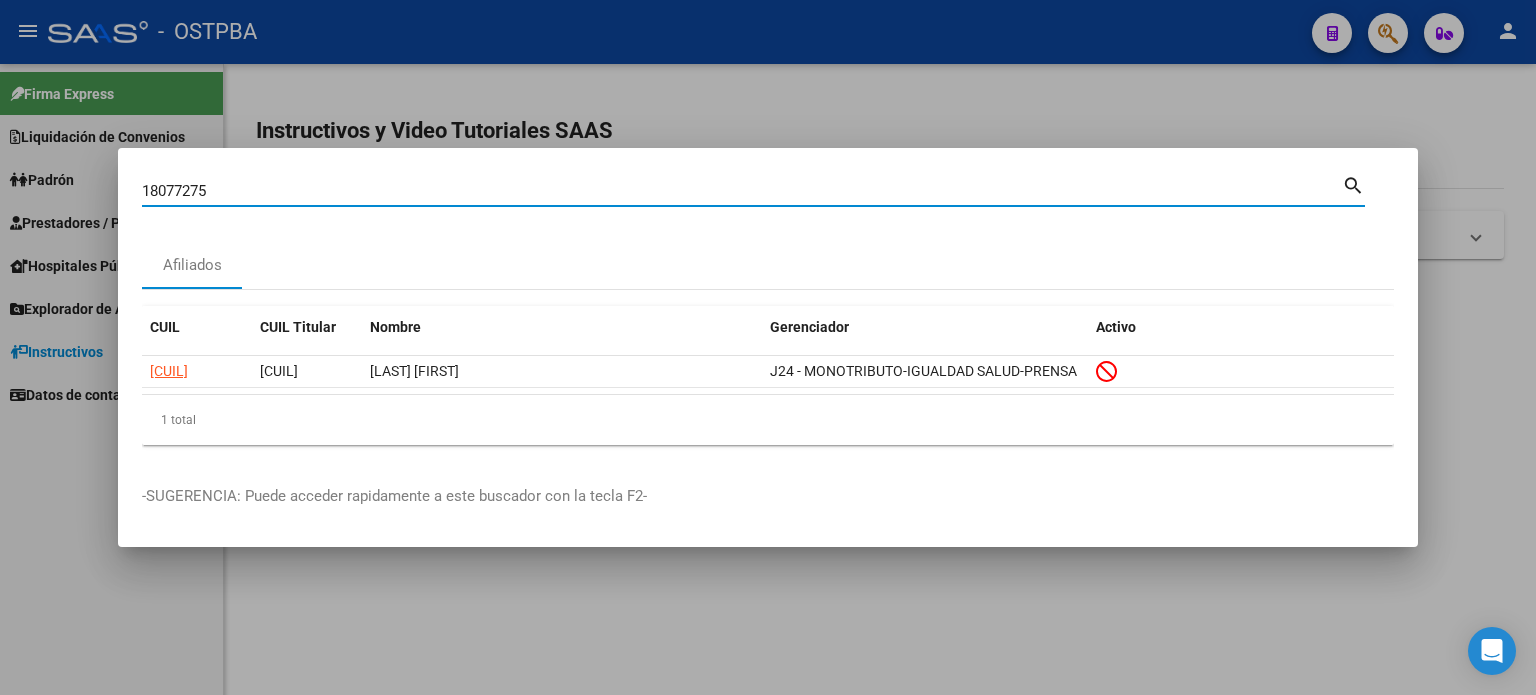 type on "18077275" 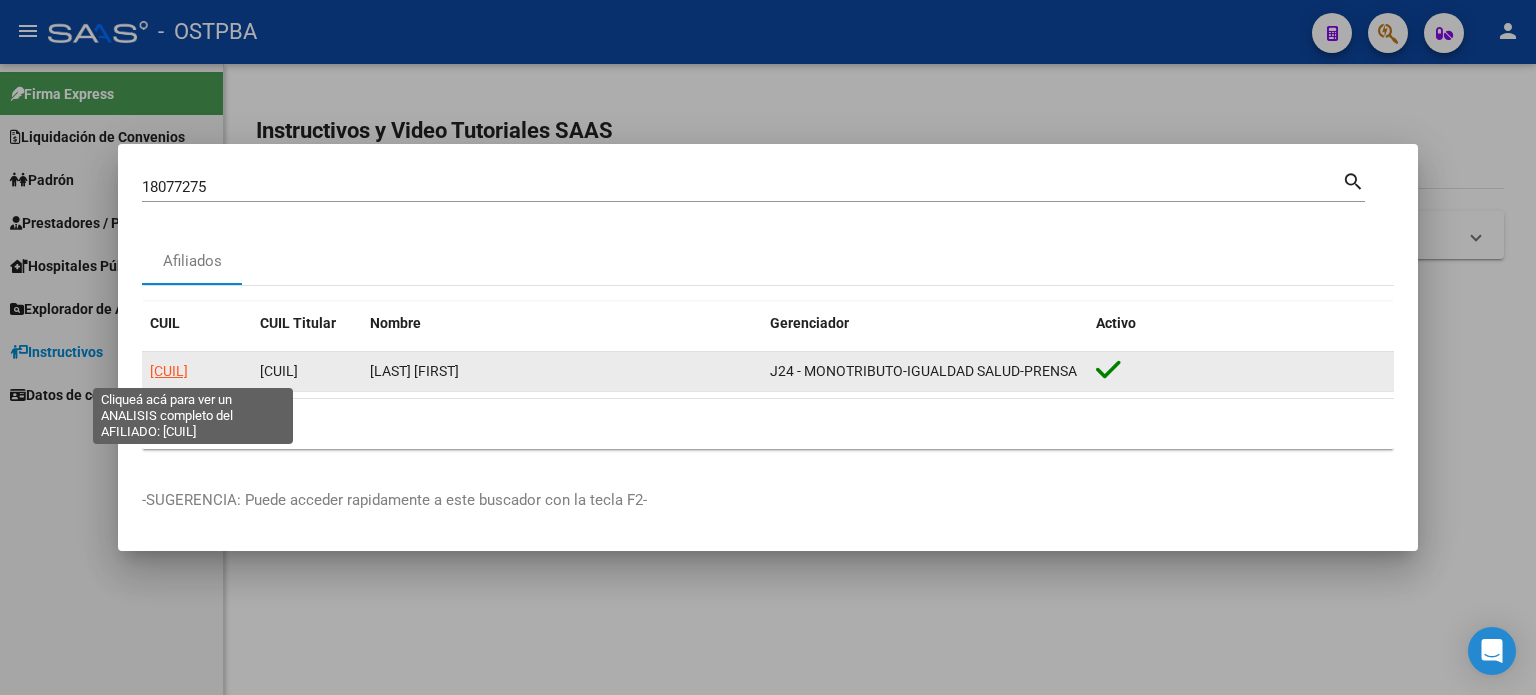 click on "[CUIL]" 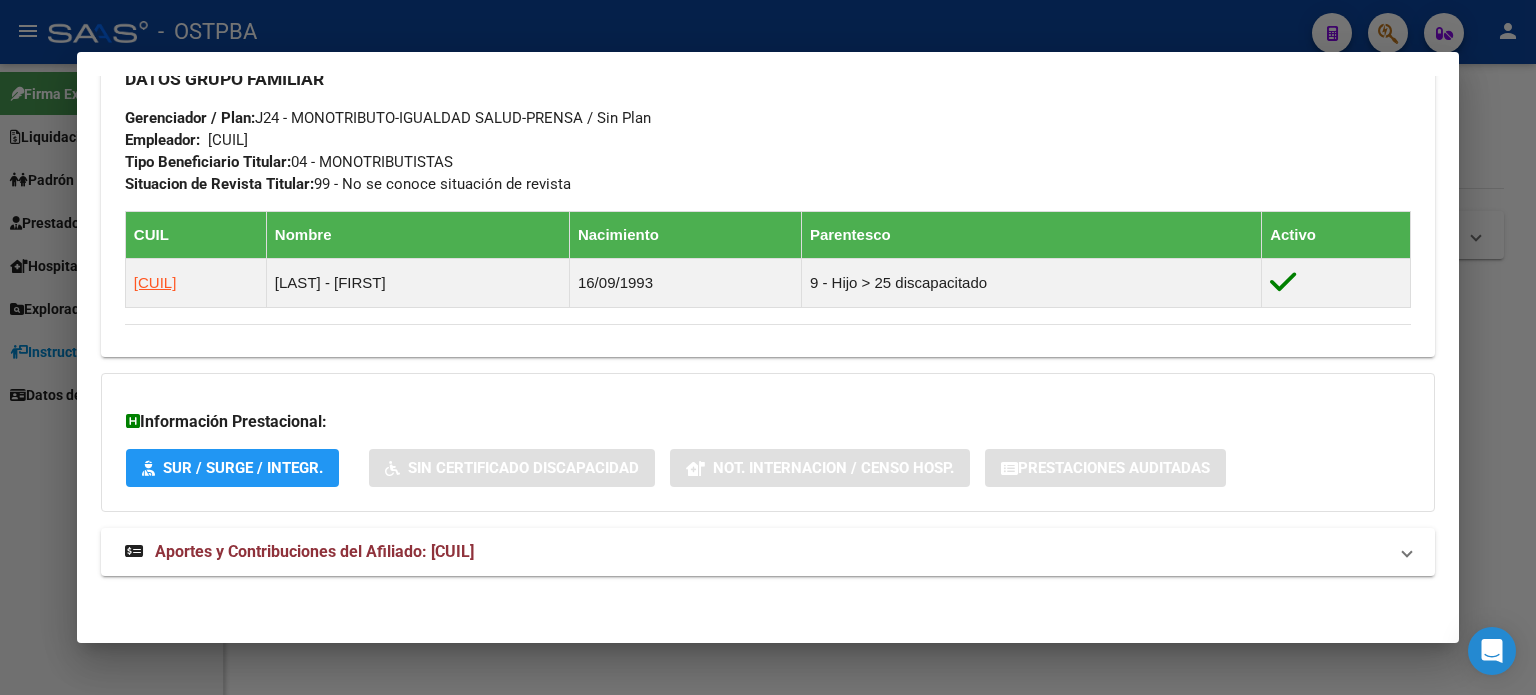 scroll, scrollTop: 884, scrollLeft: 0, axis: vertical 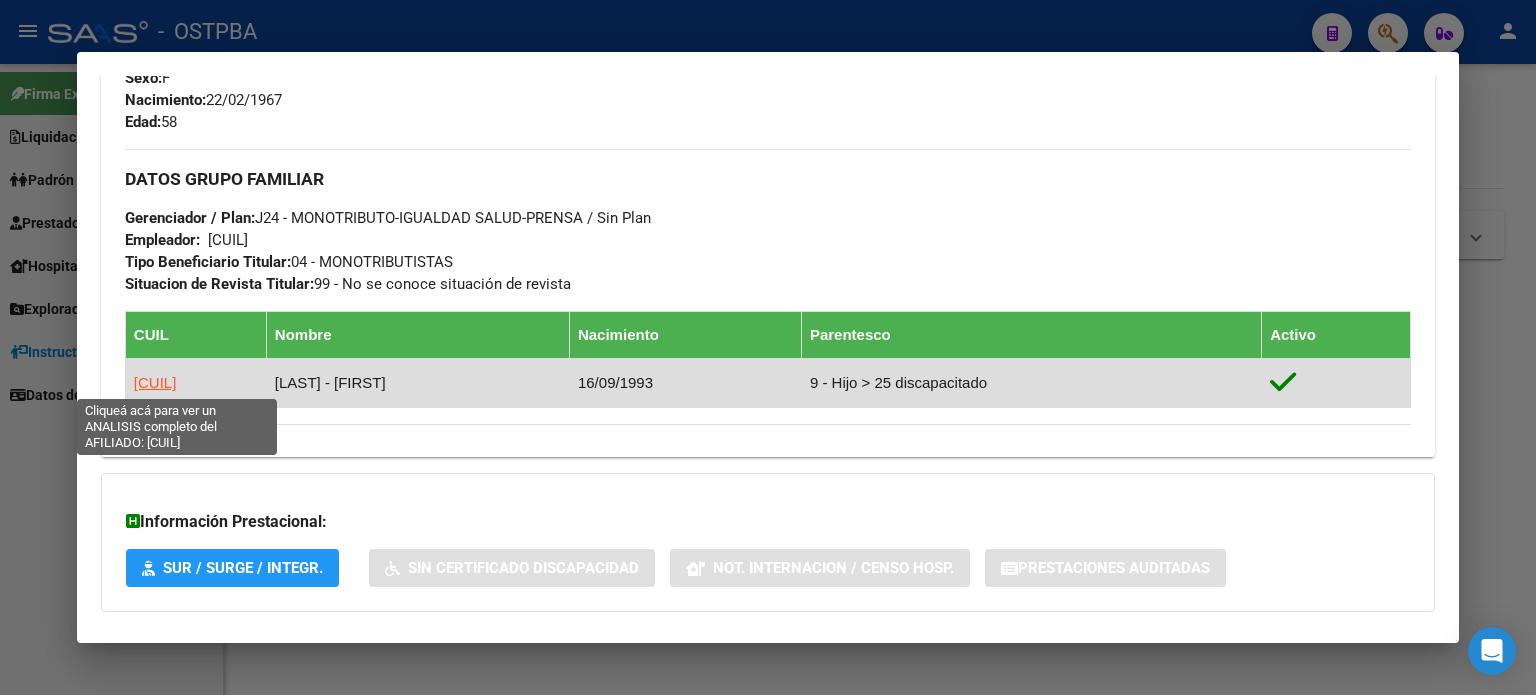 click on "[CUIL]" at bounding box center (155, 382) 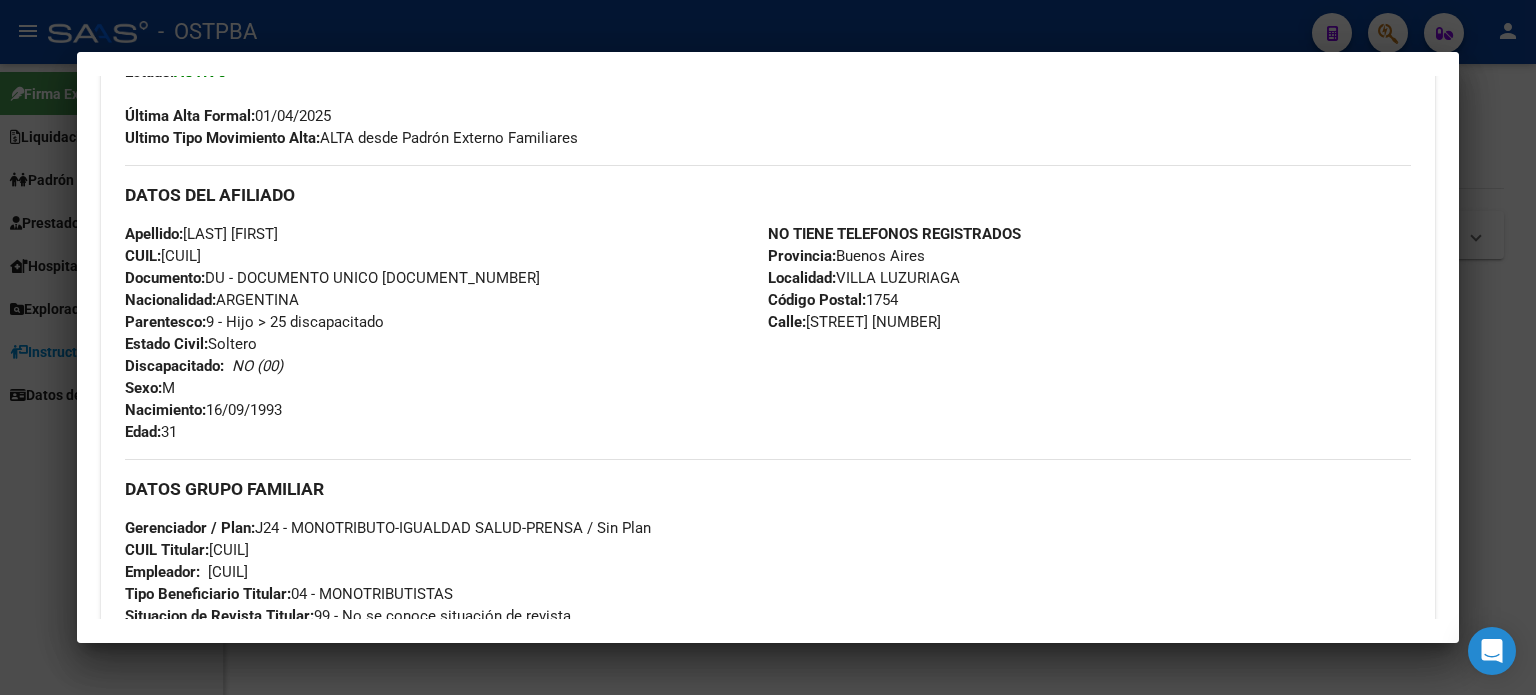scroll, scrollTop: 416, scrollLeft: 0, axis: vertical 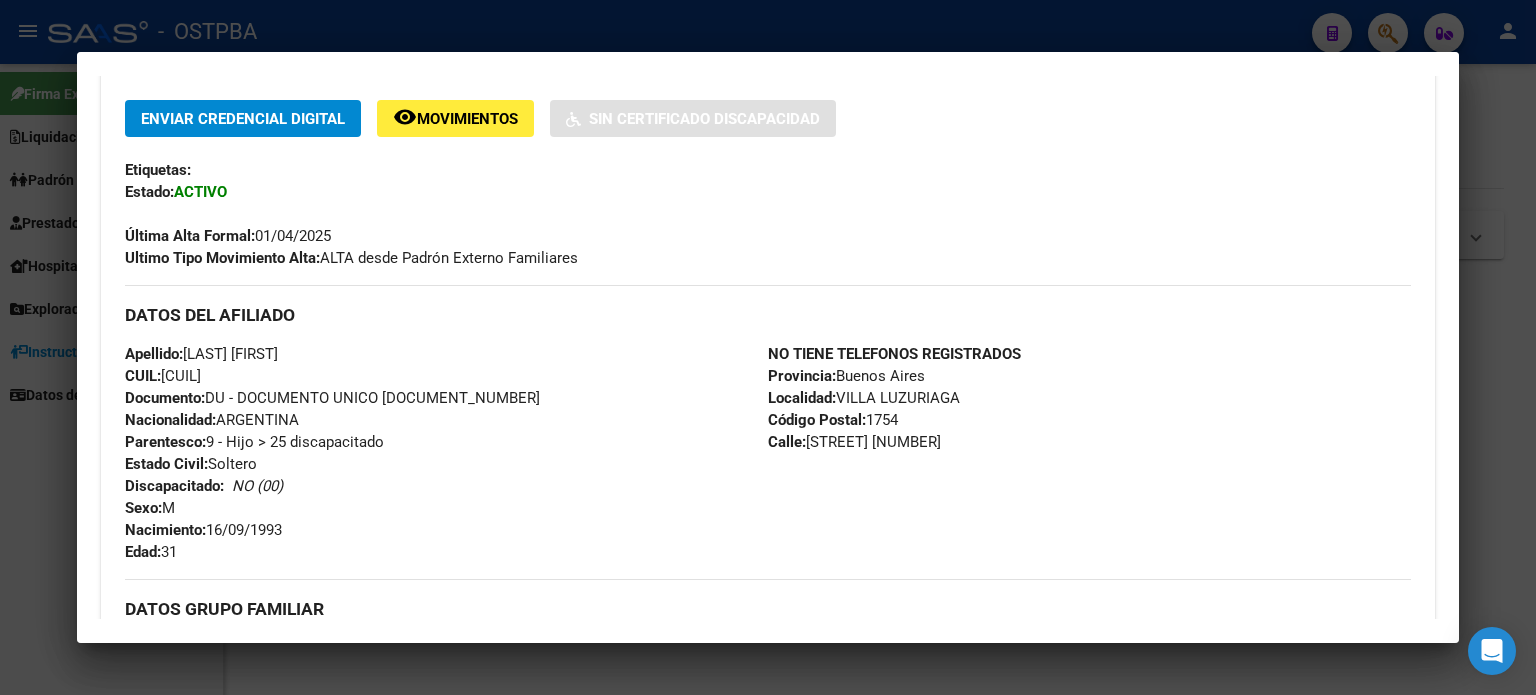 click at bounding box center [768, 347] 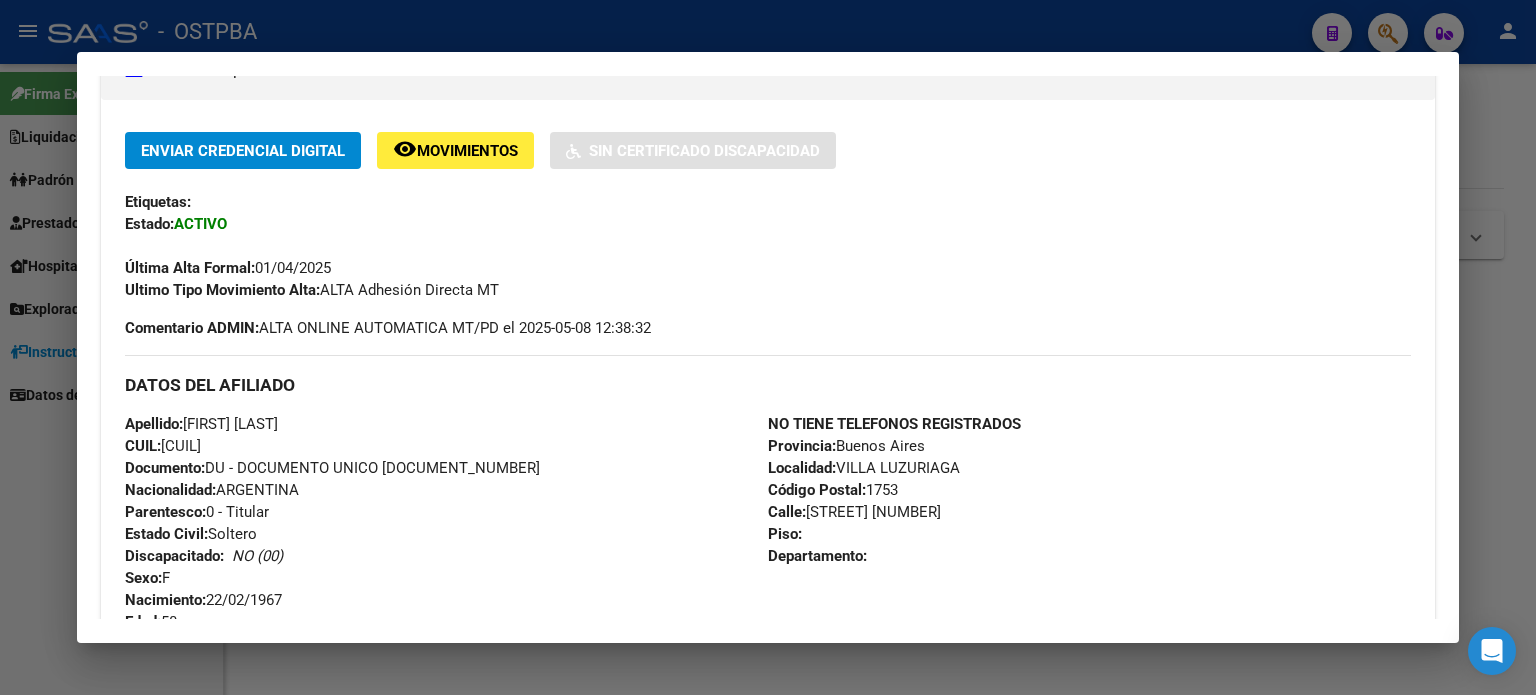 scroll, scrollTop: 284, scrollLeft: 0, axis: vertical 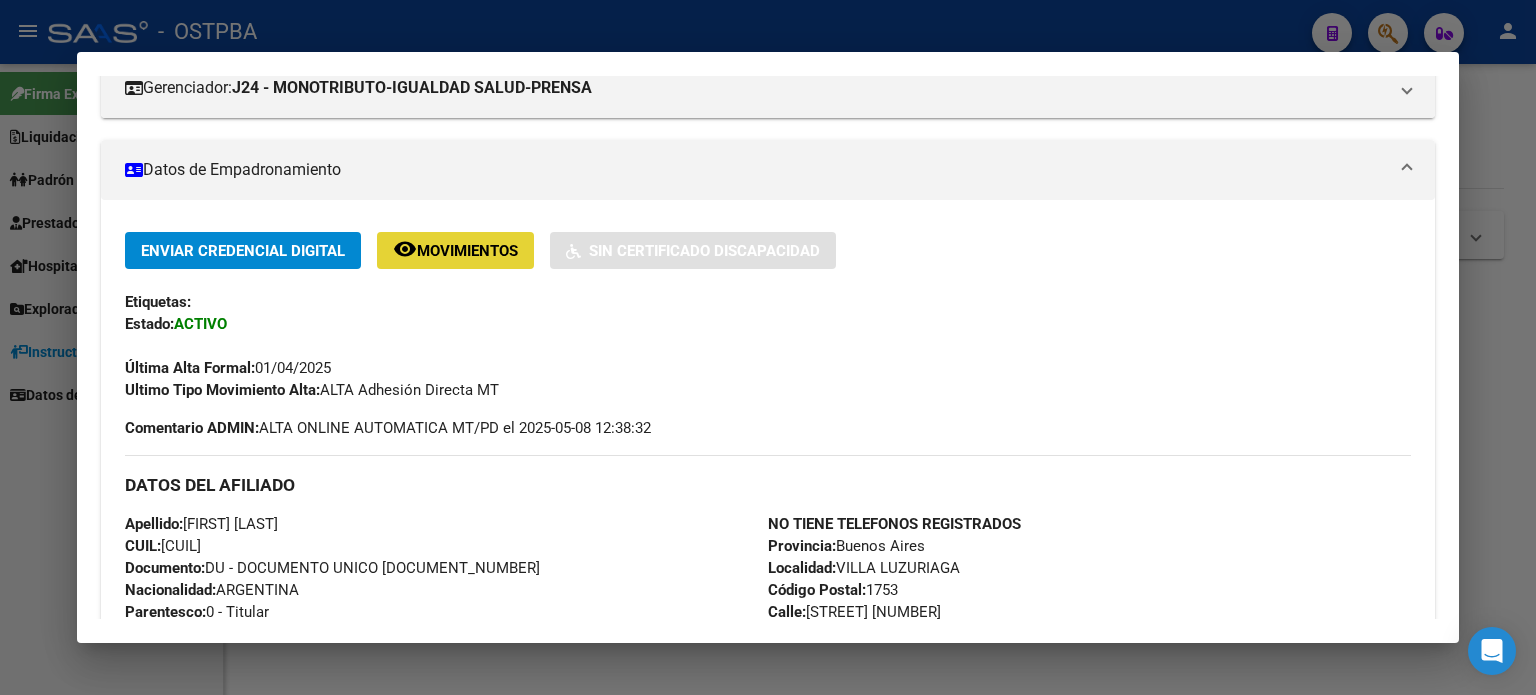 click on "Movimientos" 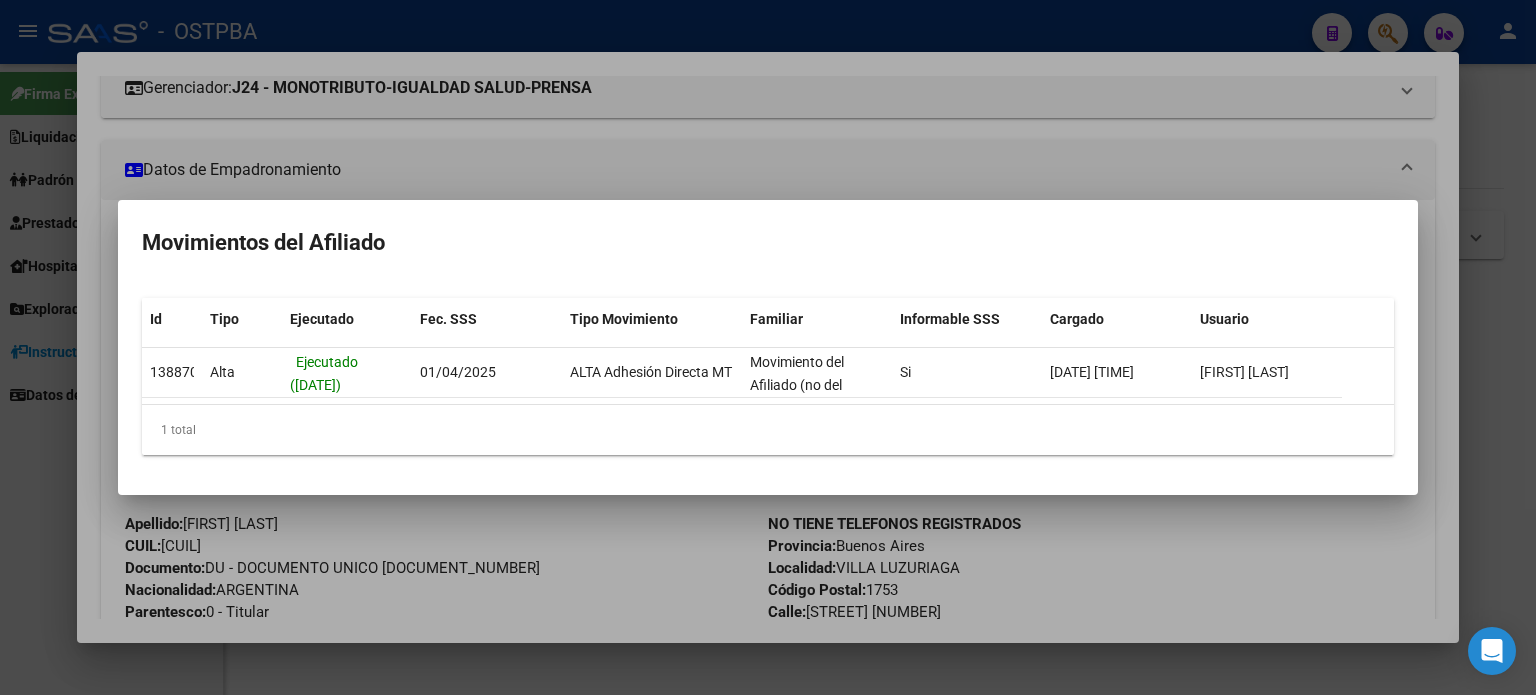 click at bounding box center (768, 347) 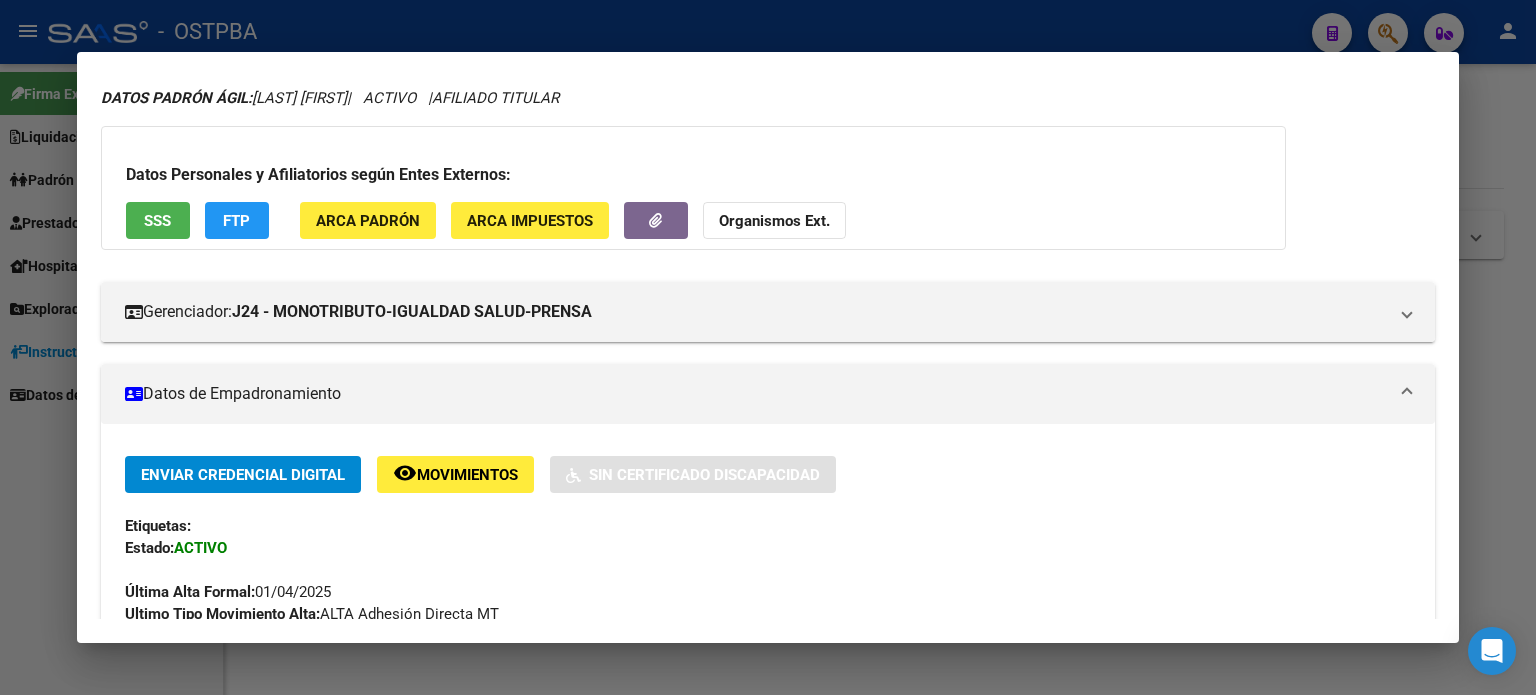 scroll, scrollTop: 0, scrollLeft: 0, axis: both 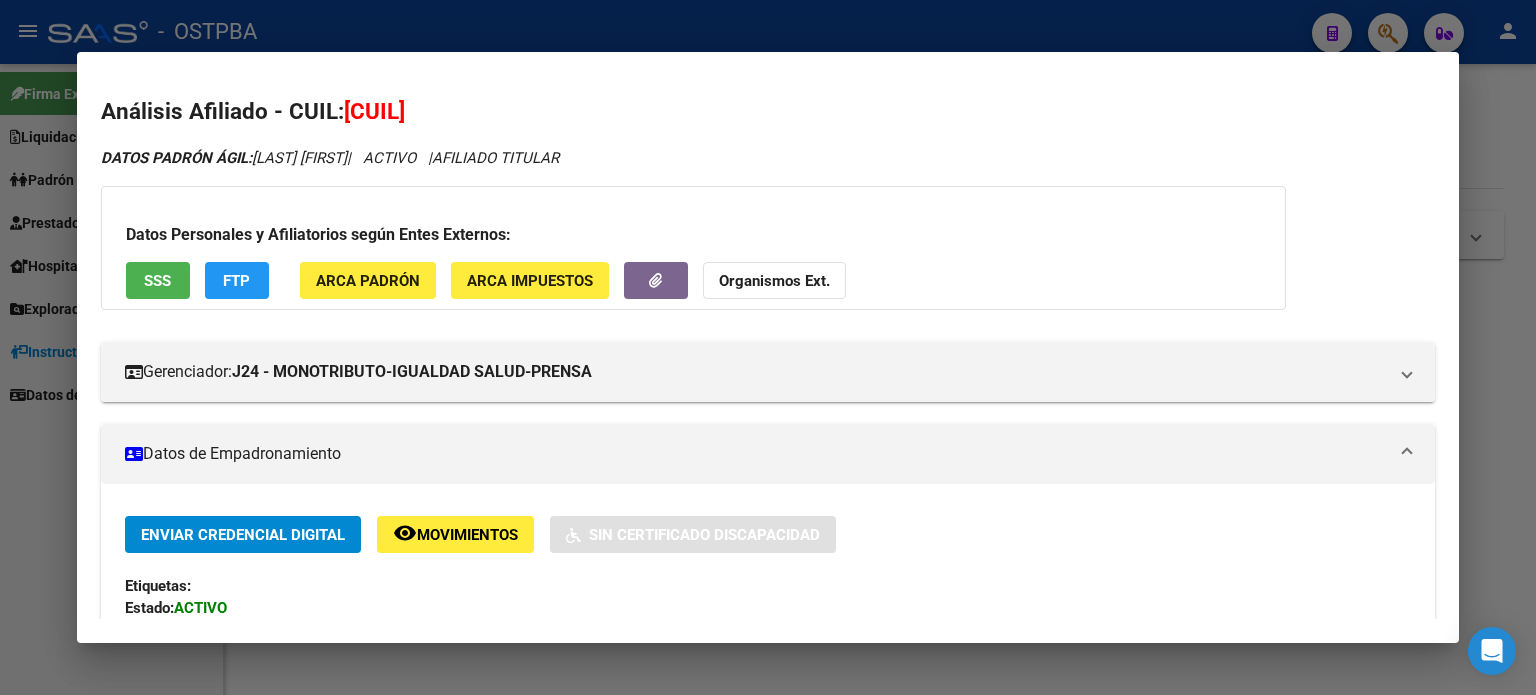 click at bounding box center [768, 347] 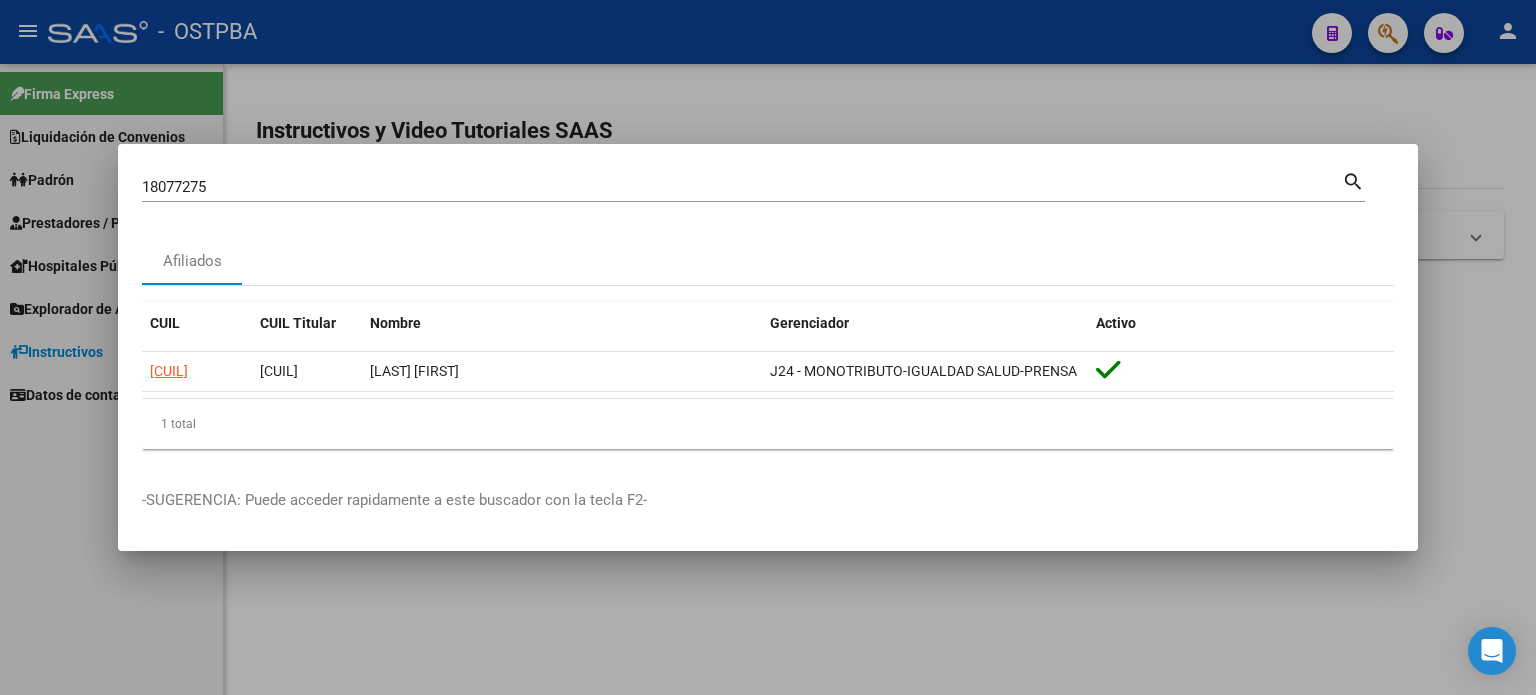 click at bounding box center [768, 347] 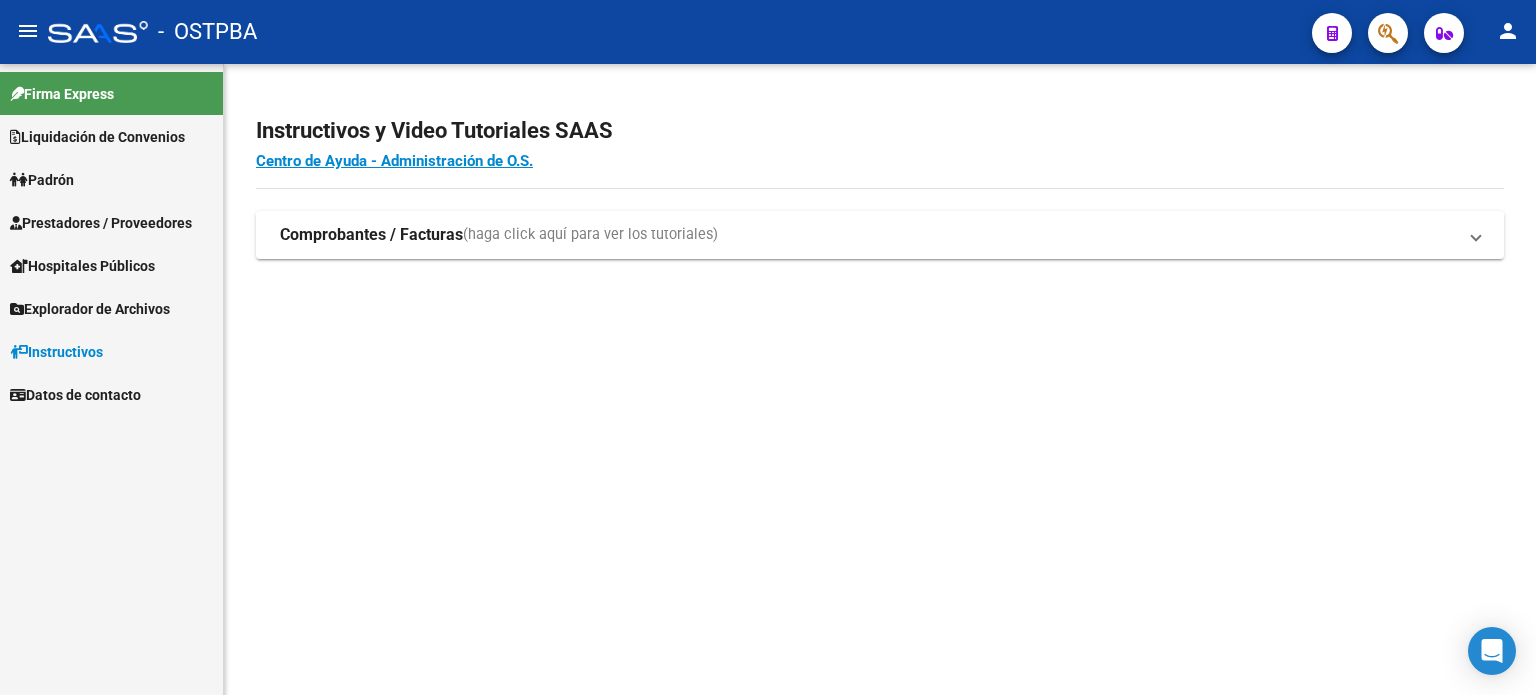 click on "Hospitales Públicos" at bounding box center (82, 266) 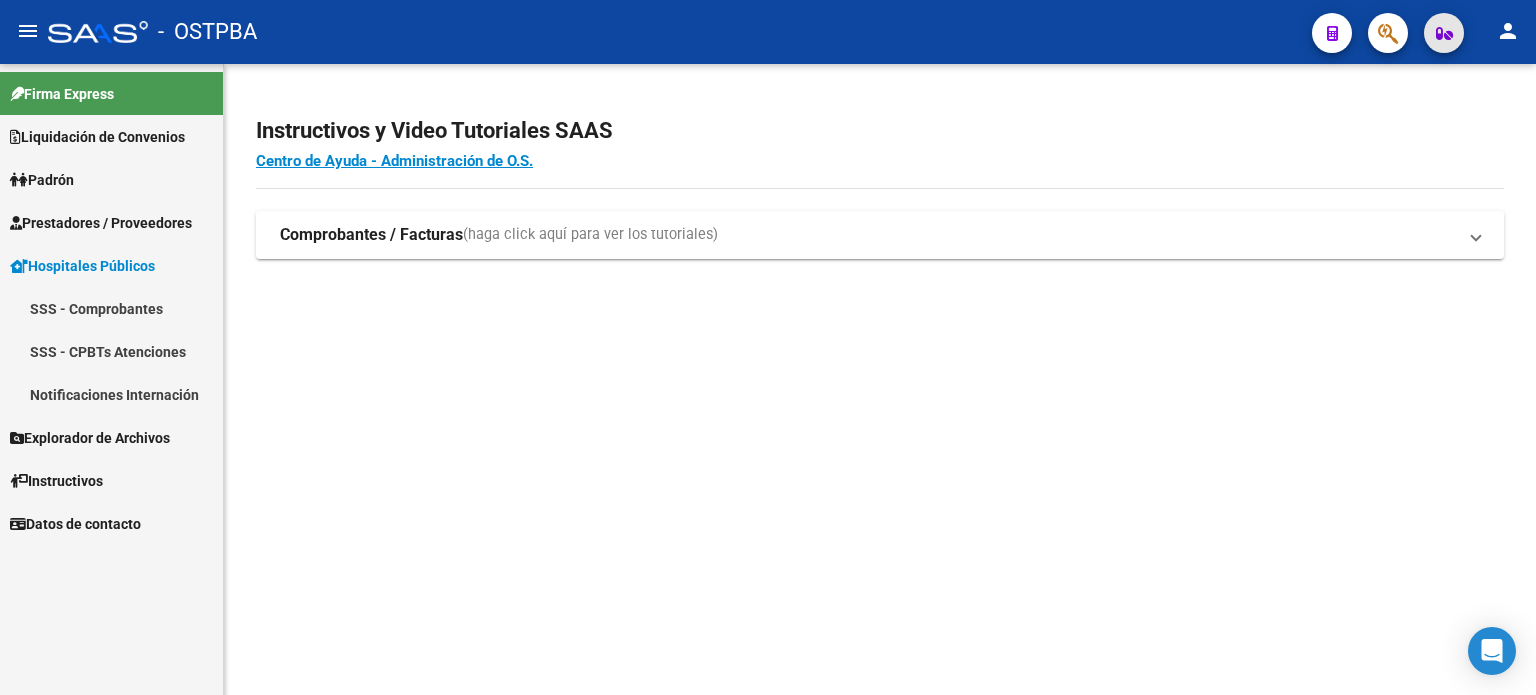 click 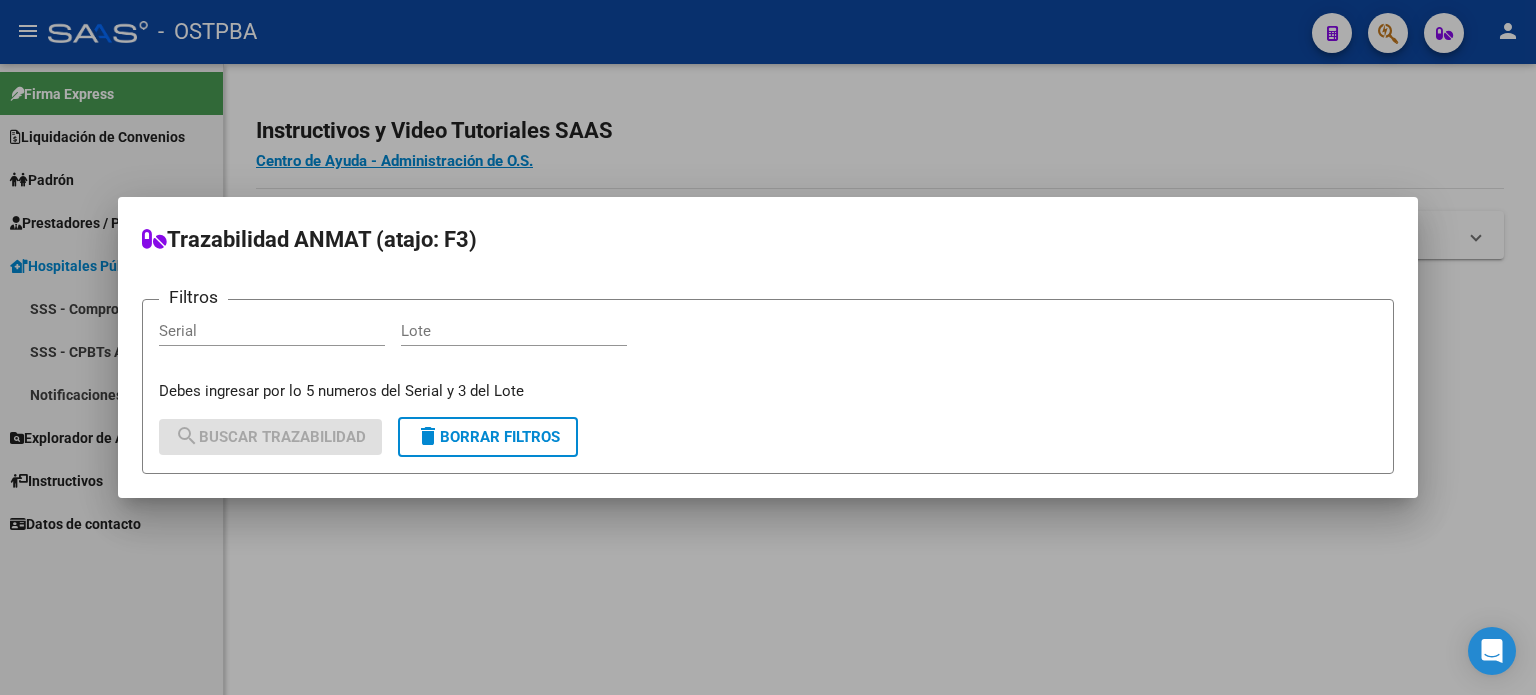 click at bounding box center [768, 347] 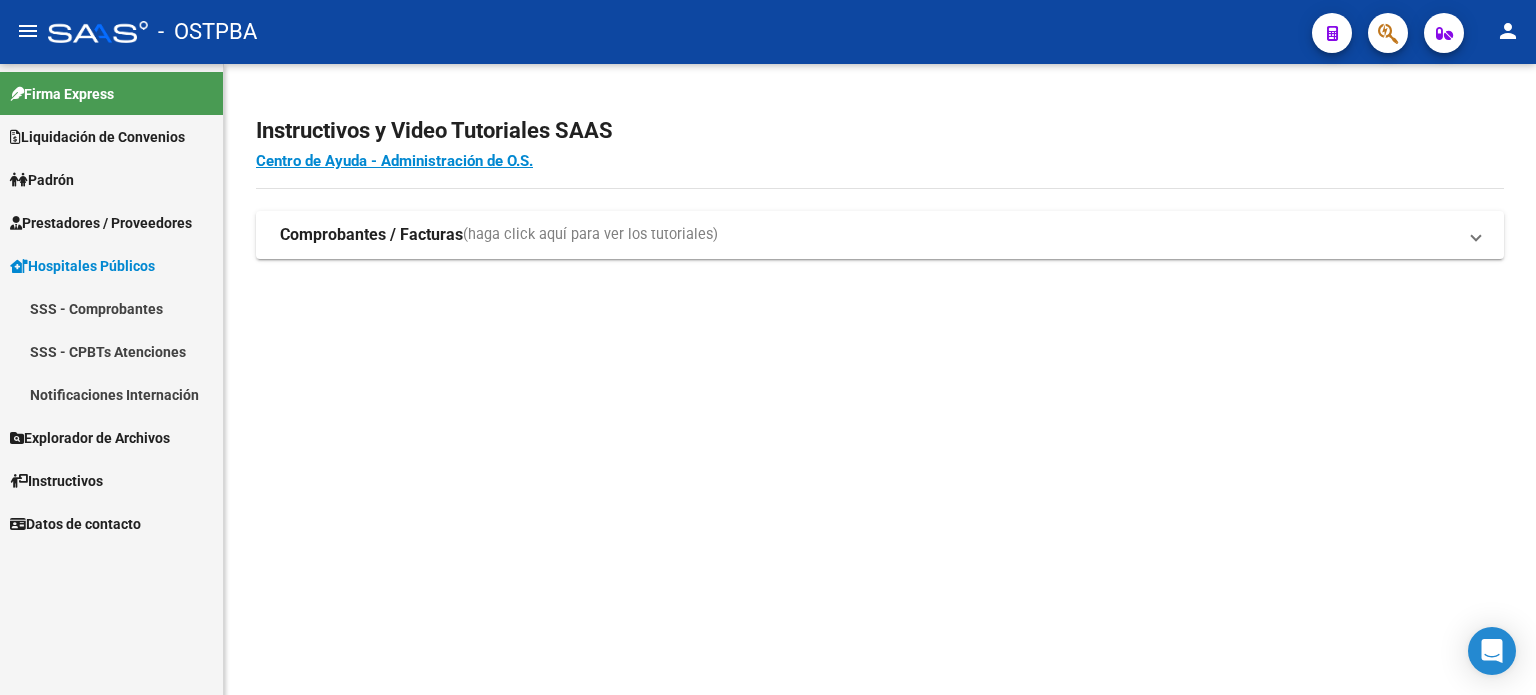 click on "Hospitales Públicos" at bounding box center (82, 266) 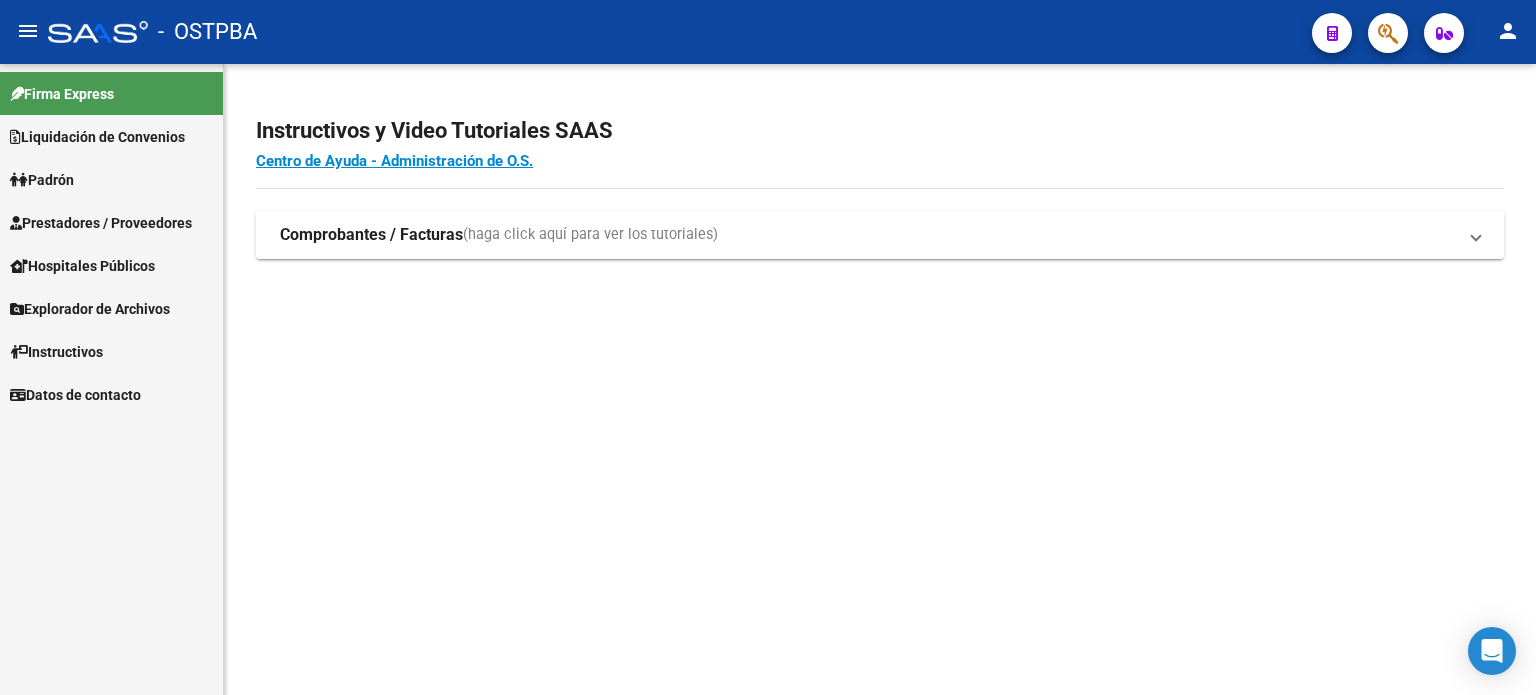click on "Hospitales Públicos" at bounding box center (82, 266) 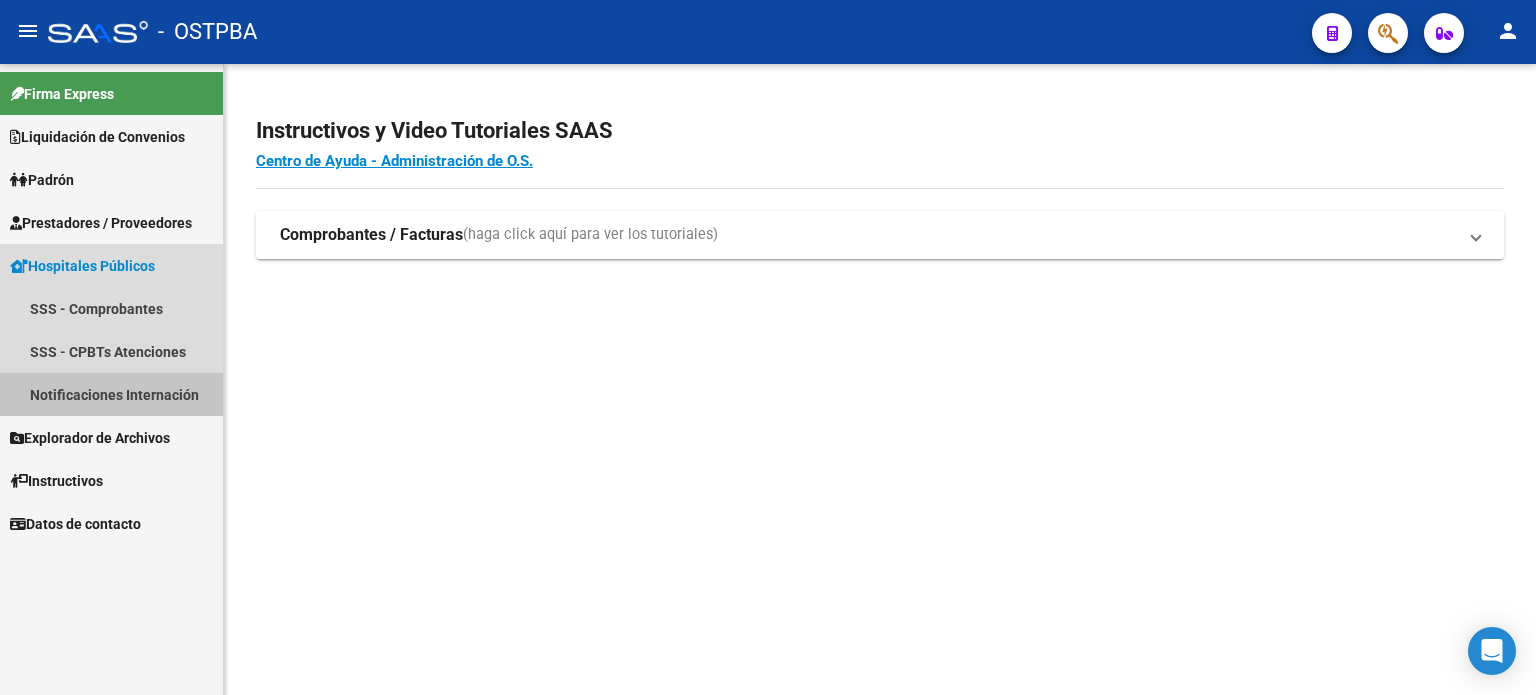 click on "Notificaciones Internación" at bounding box center [111, 394] 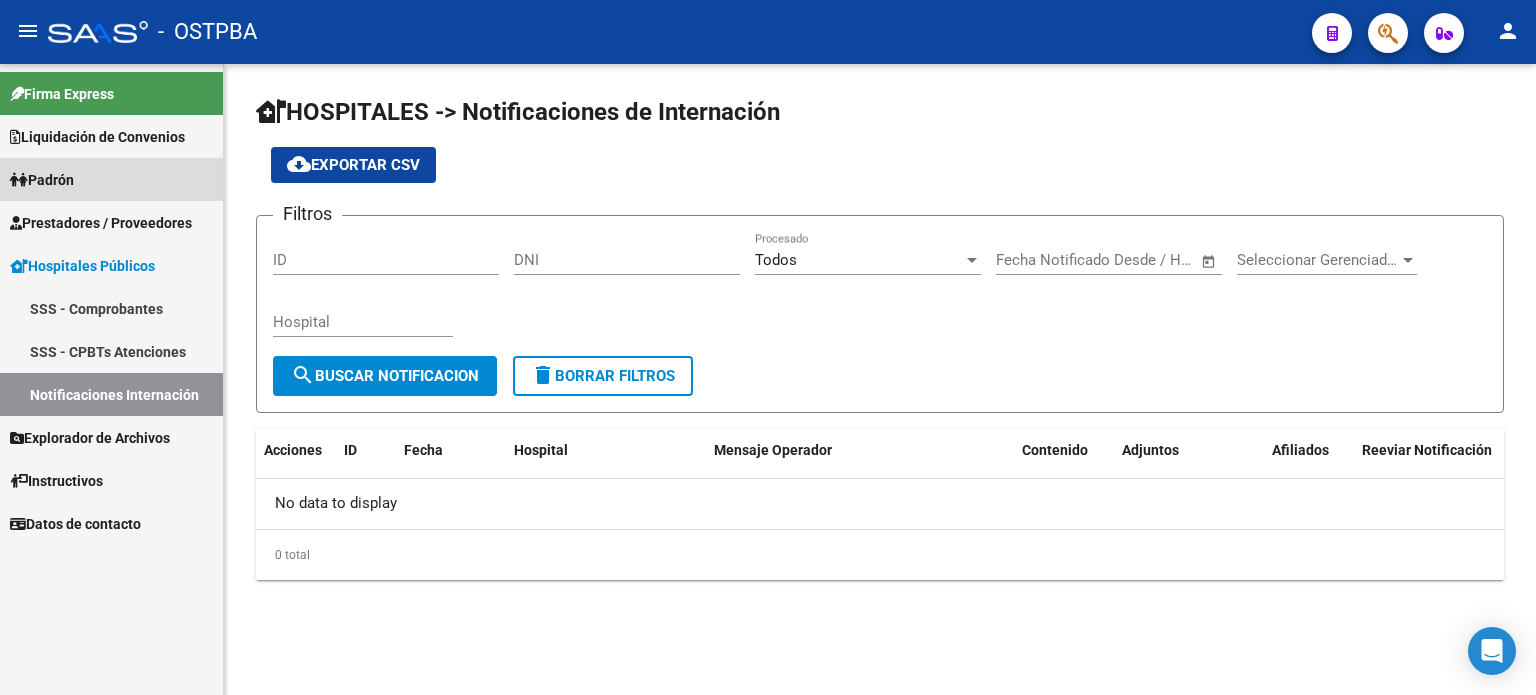 click on "Padrón" at bounding box center [42, 180] 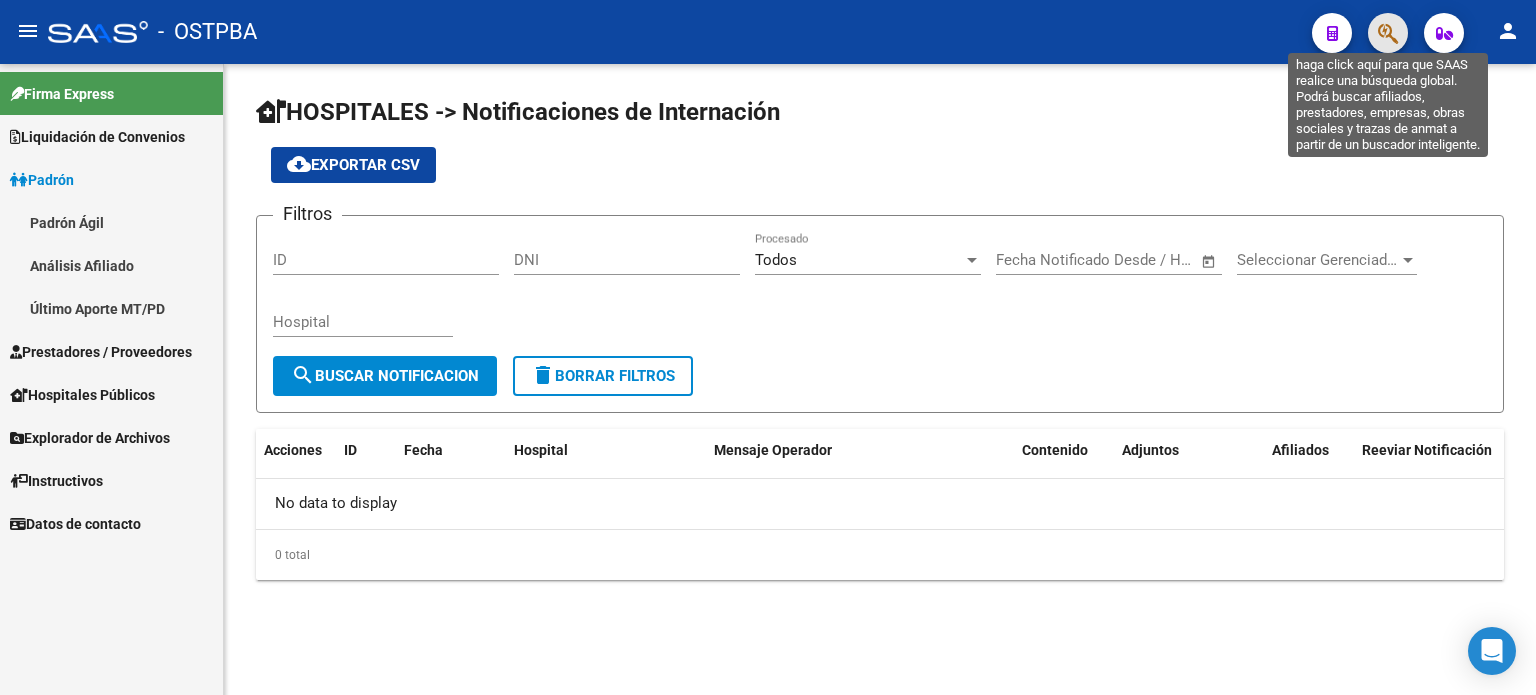 click 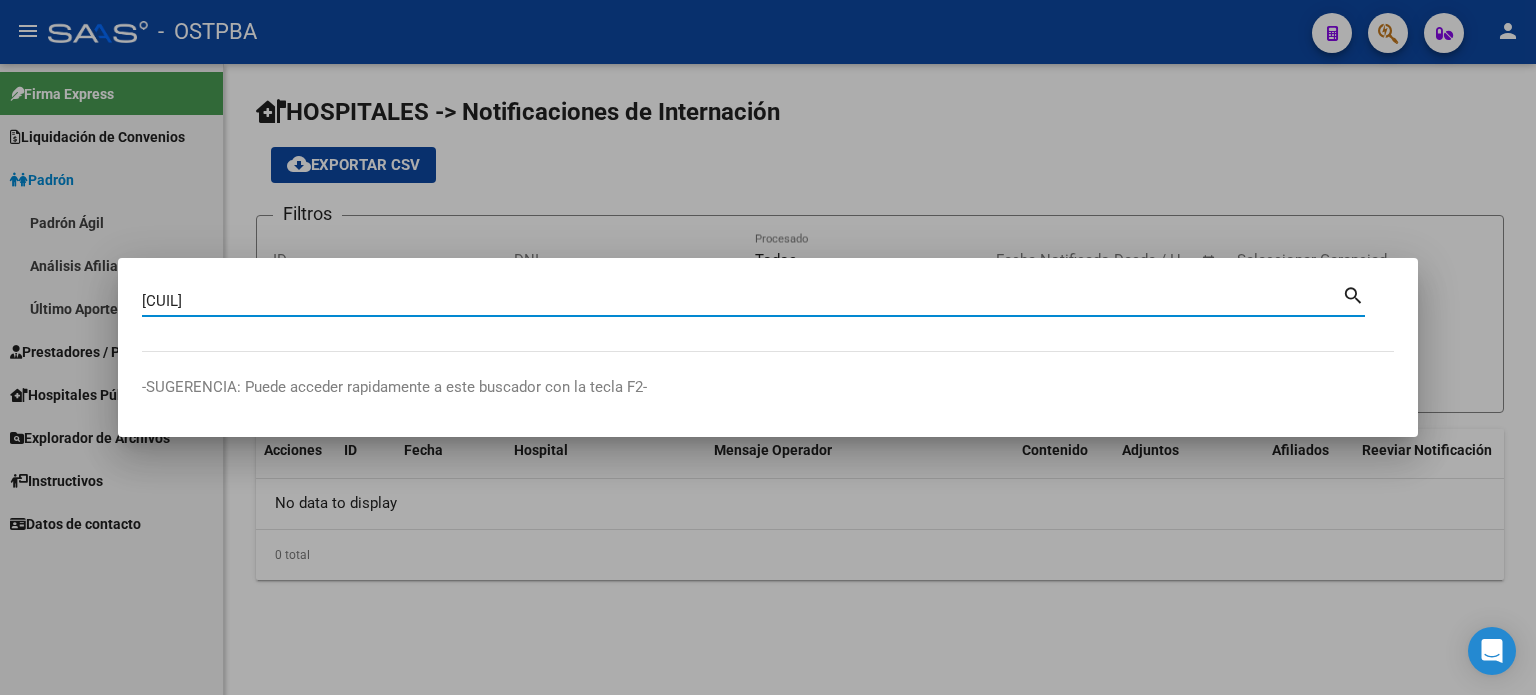 type on "[CUIL]" 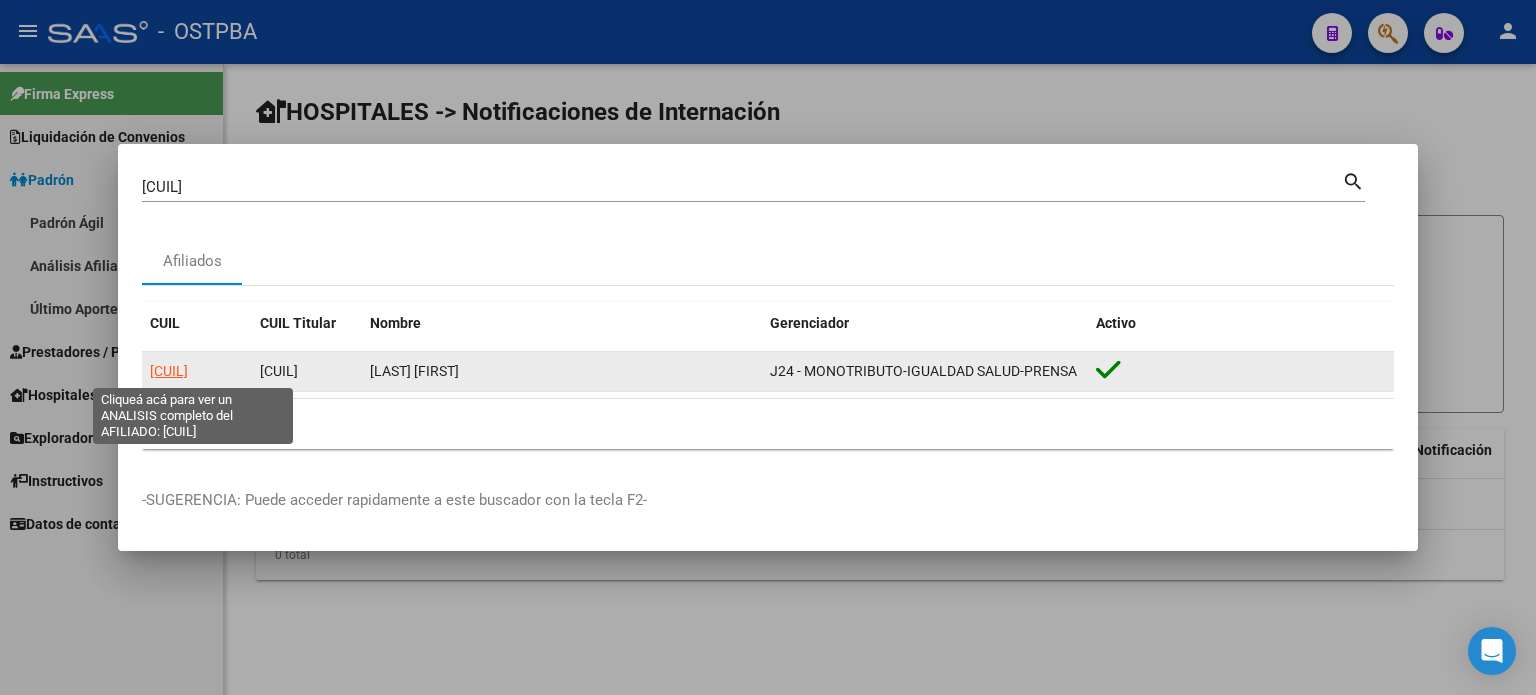 click on "[CUIL]" 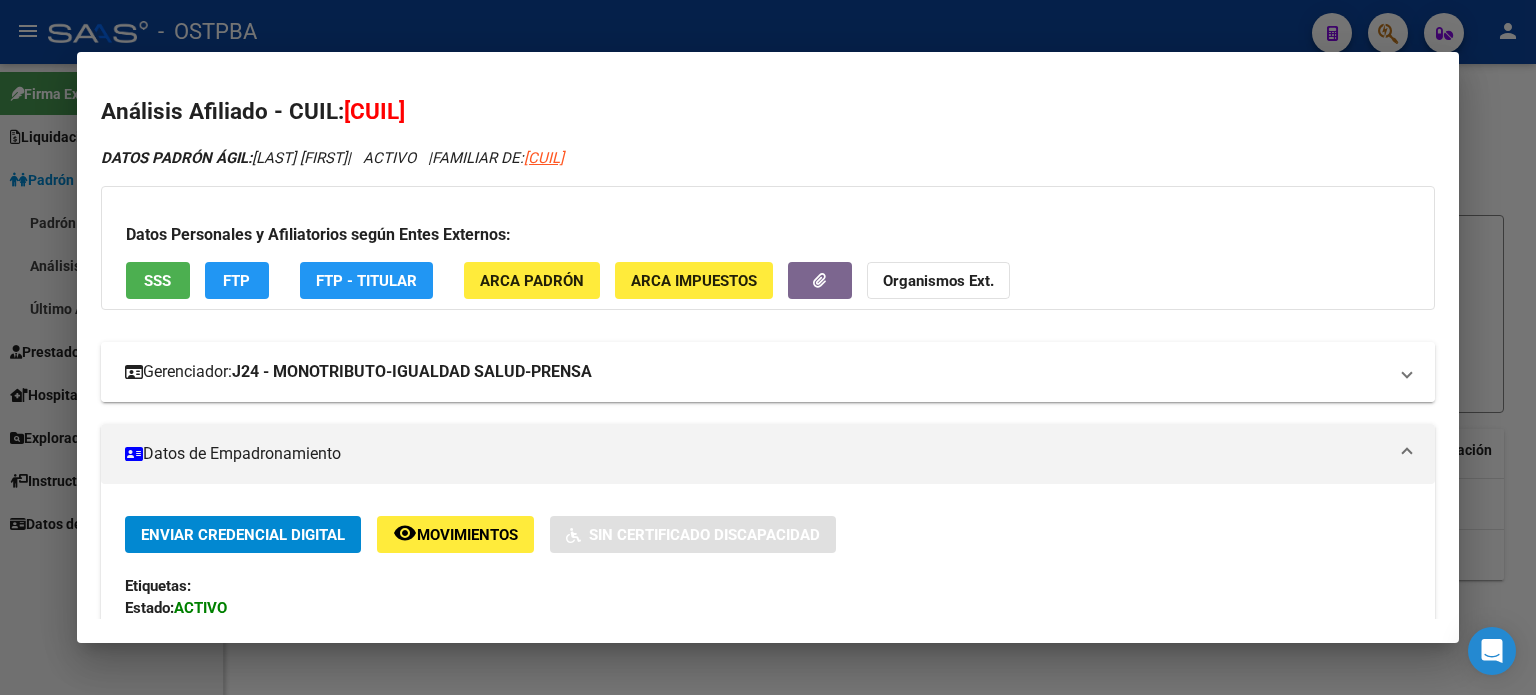 click on "J24 - MONOTRIBUTO-IGUALDAD SALUD-PRENSA" at bounding box center (412, 372) 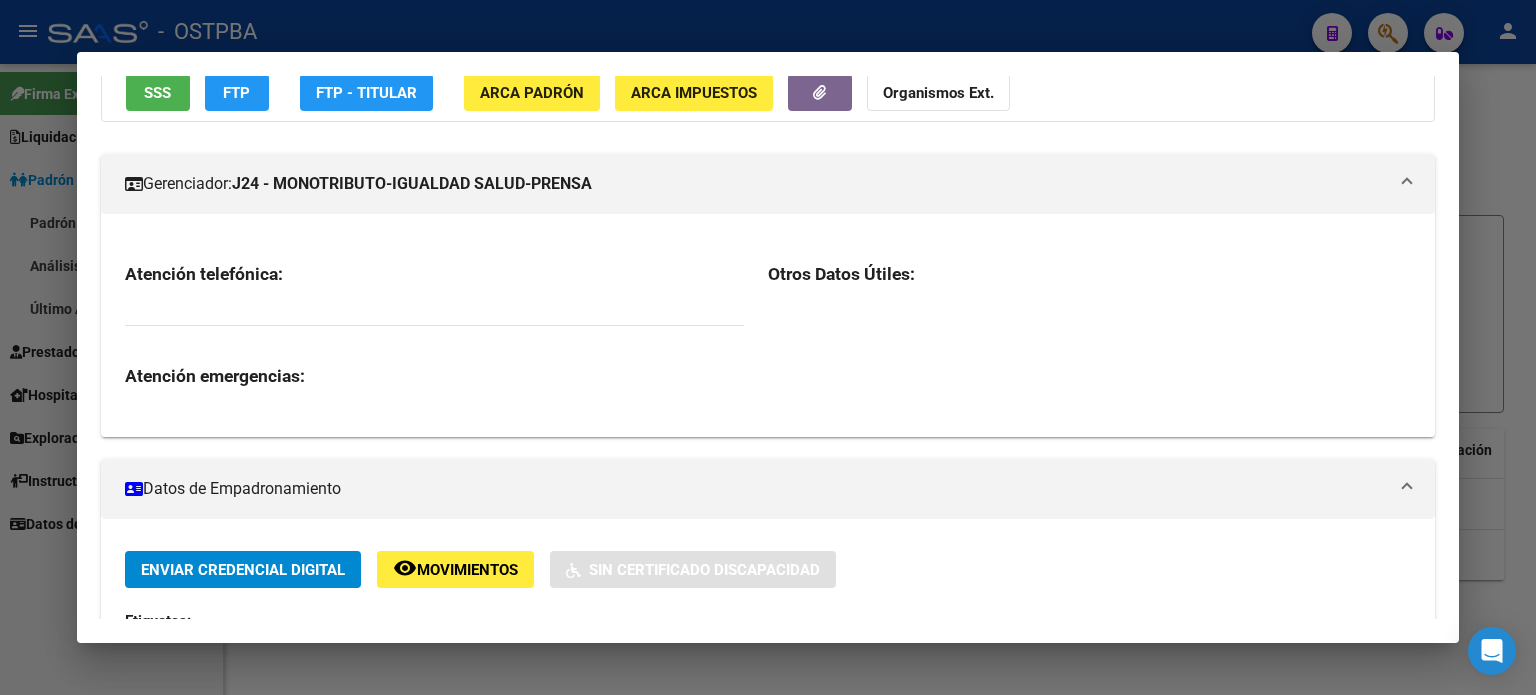scroll, scrollTop: 200, scrollLeft: 0, axis: vertical 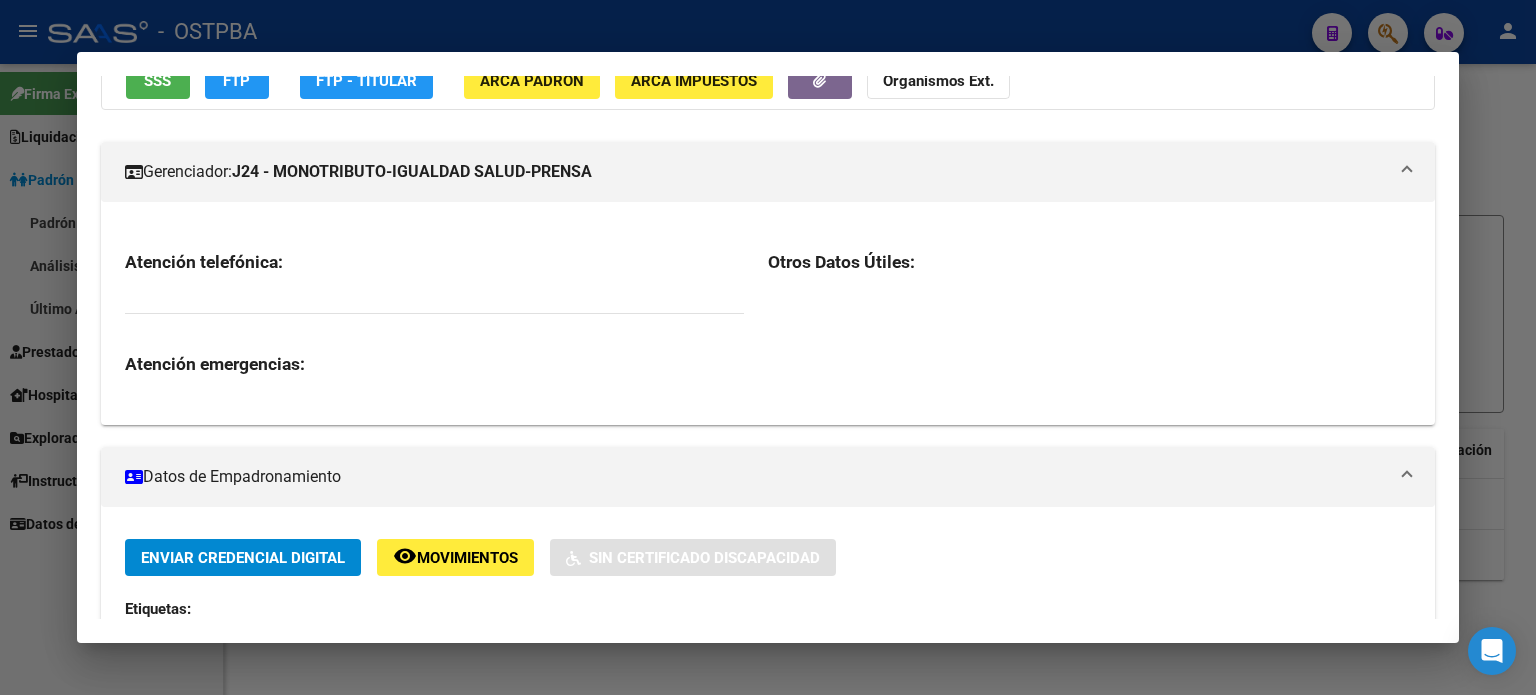 click on "Gerenciador:      J24 - MONOTRIBUTO-IGUALDAD SALUD-PRENSA" at bounding box center [756, 172] 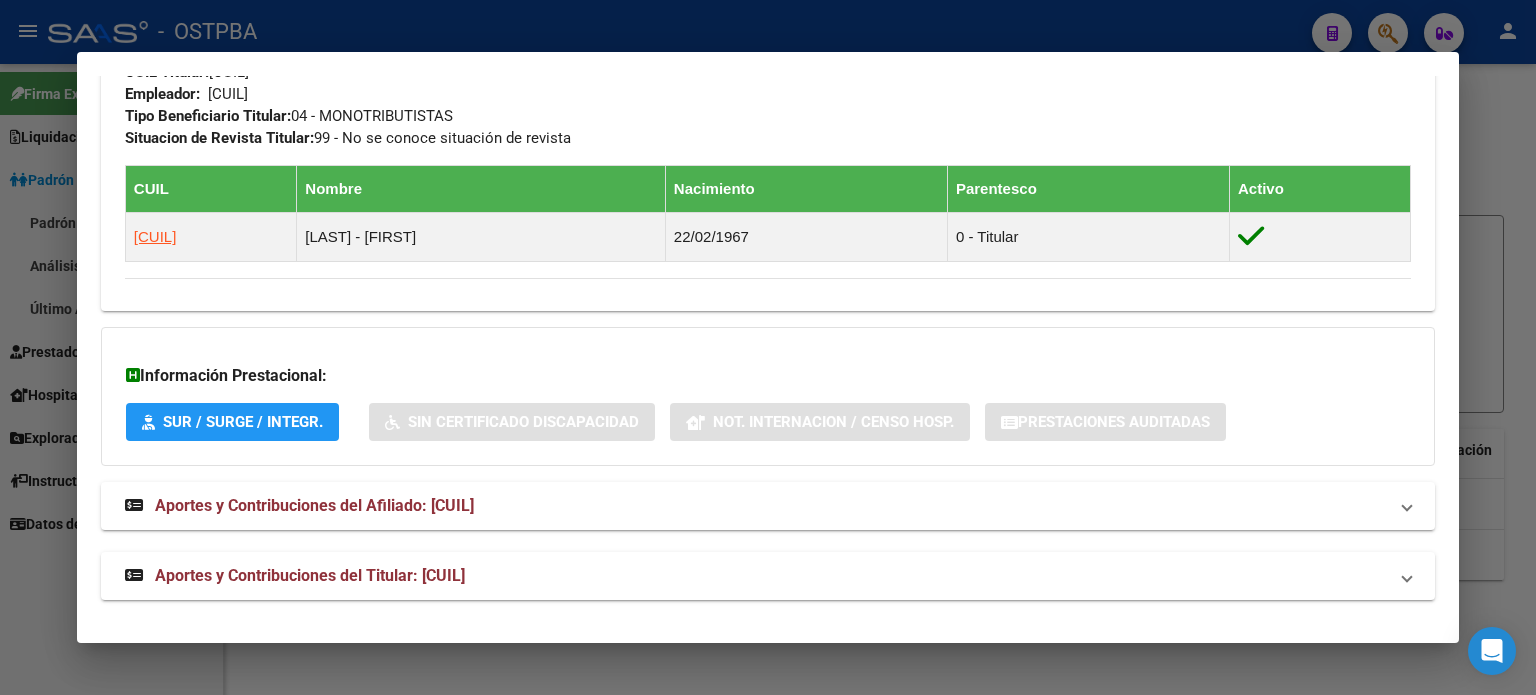 scroll, scrollTop: 1016, scrollLeft: 0, axis: vertical 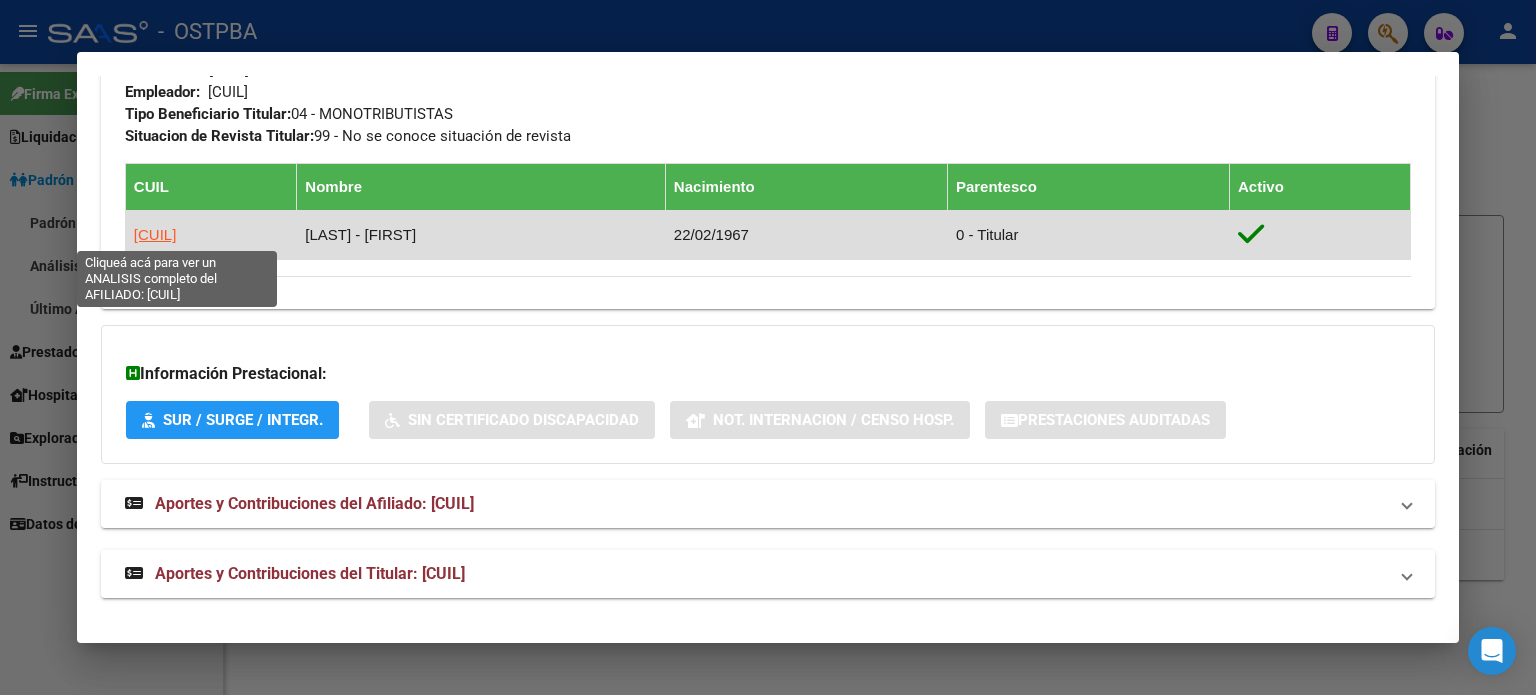 click on "[CUIL]" at bounding box center [155, 234] 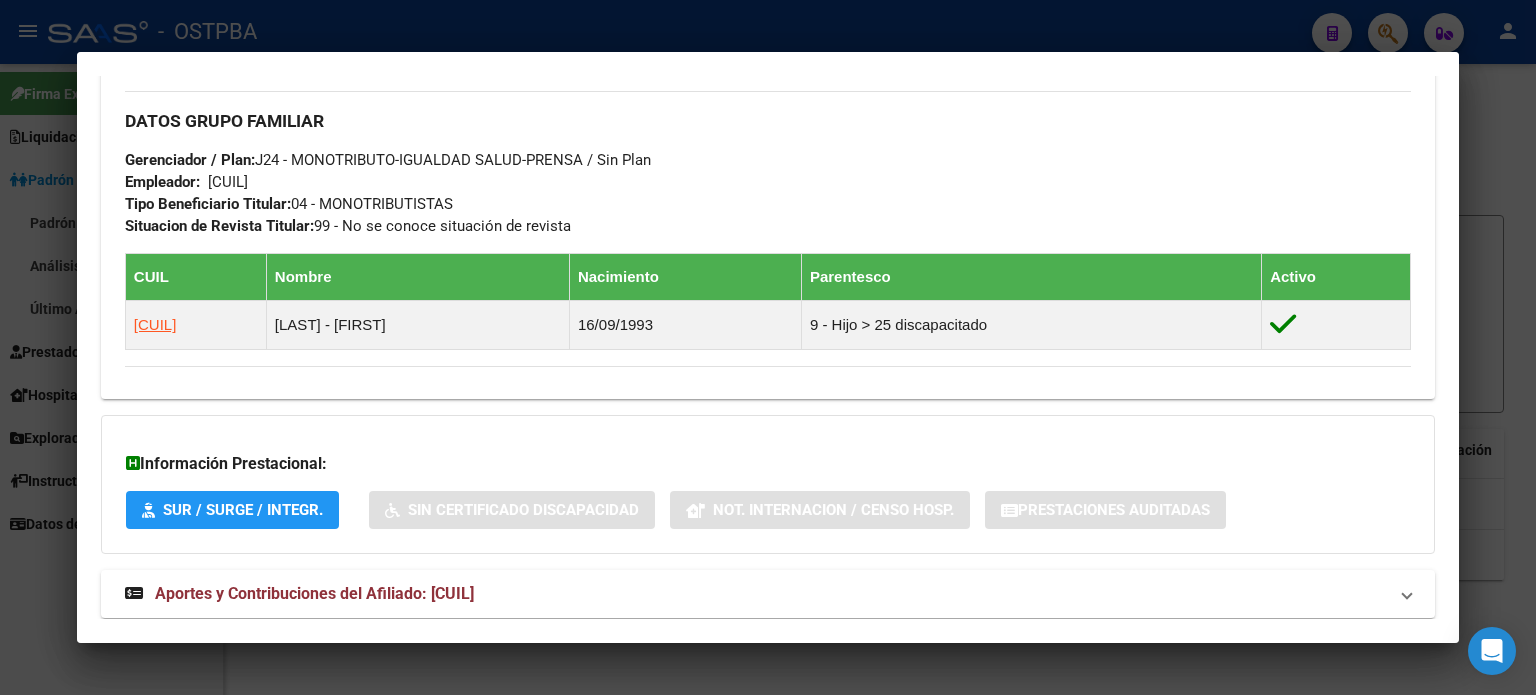 scroll, scrollTop: 984, scrollLeft: 0, axis: vertical 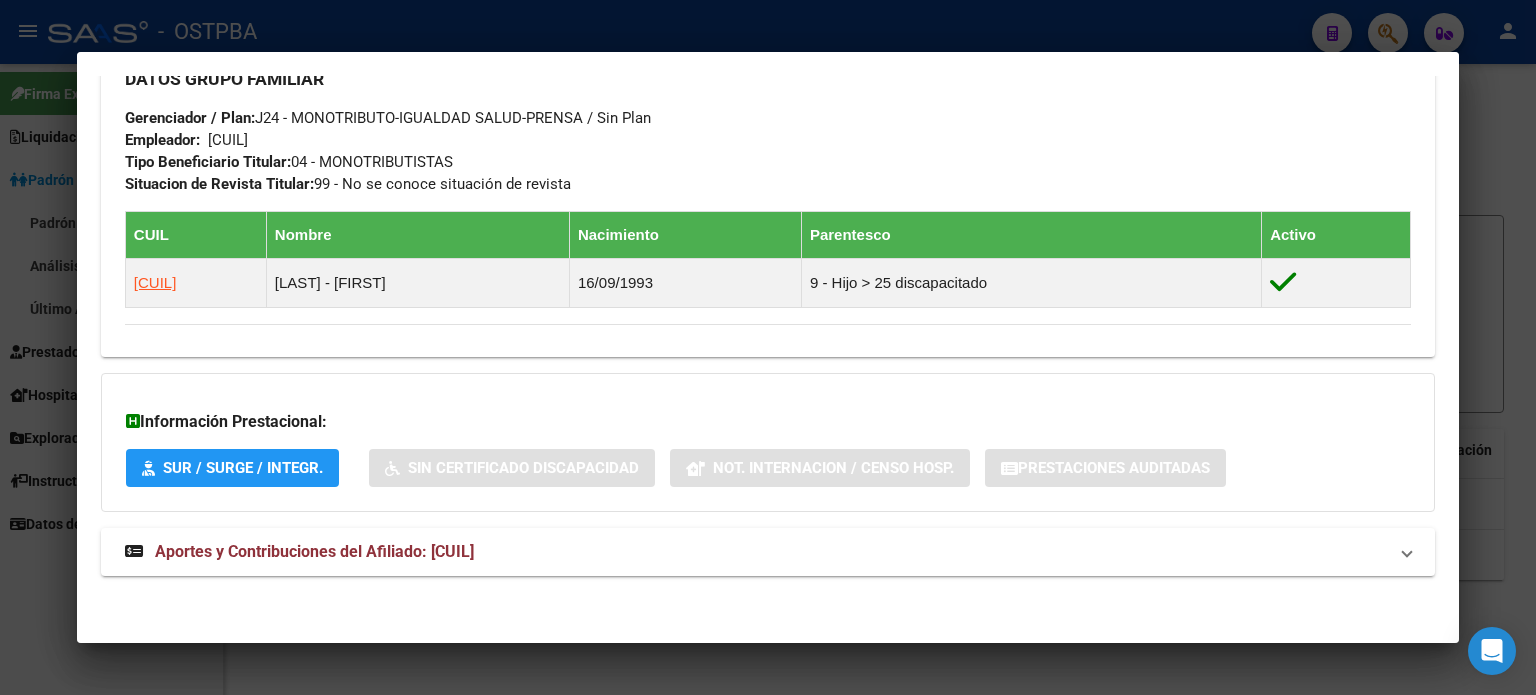 click on "SUR / SURGE / INTEGR." at bounding box center (243, 469) 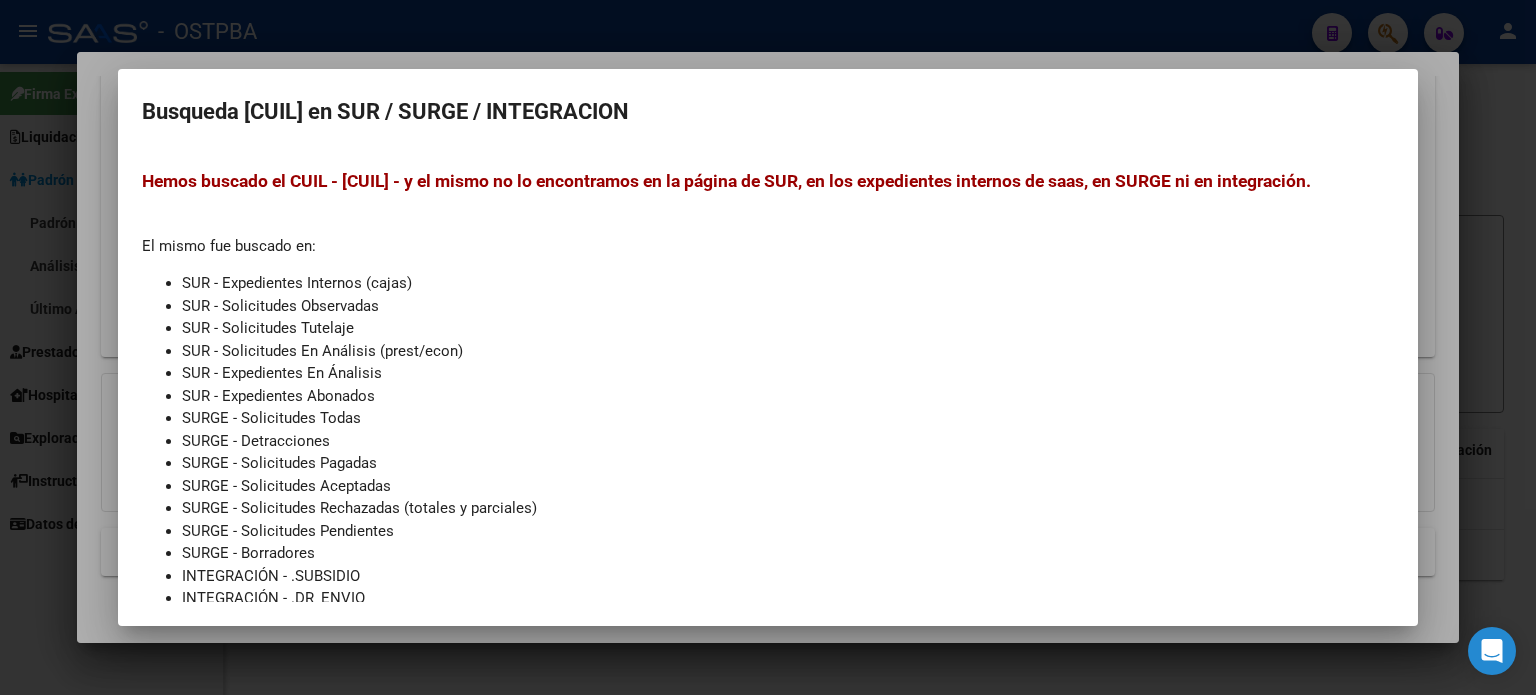 click at bounding box center (768, 347) 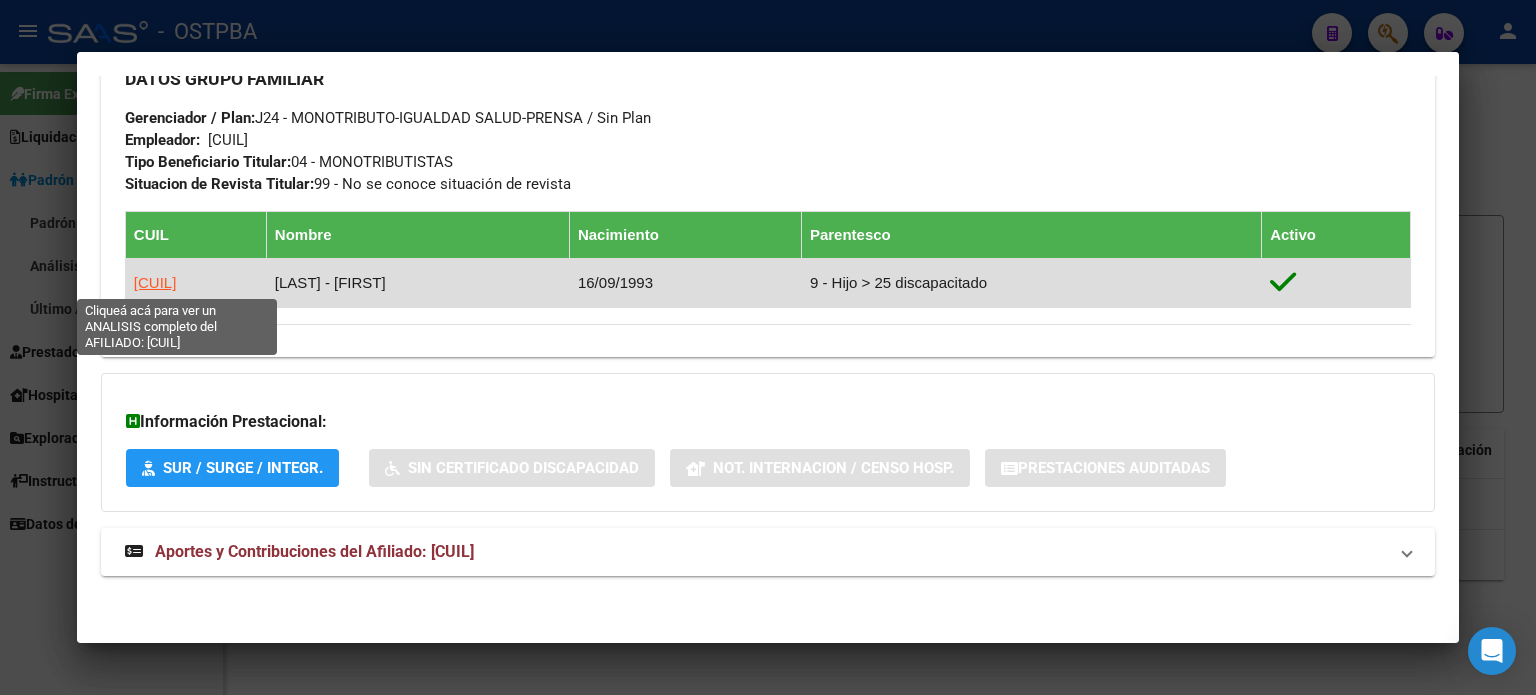 click on "[CUIL]" at bounding box center (155, 282) 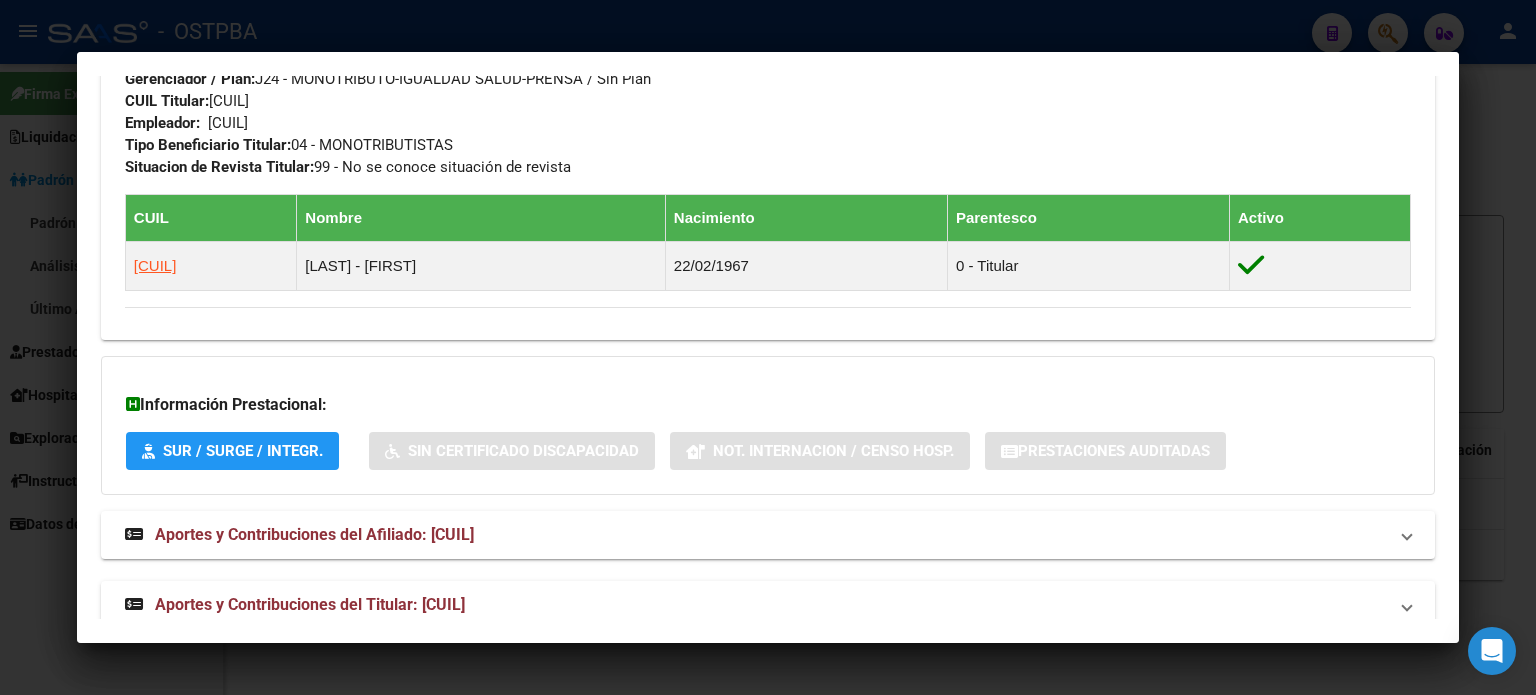 scroll, scrollTop: 1016, scrollLeft: 0, axis: vertical 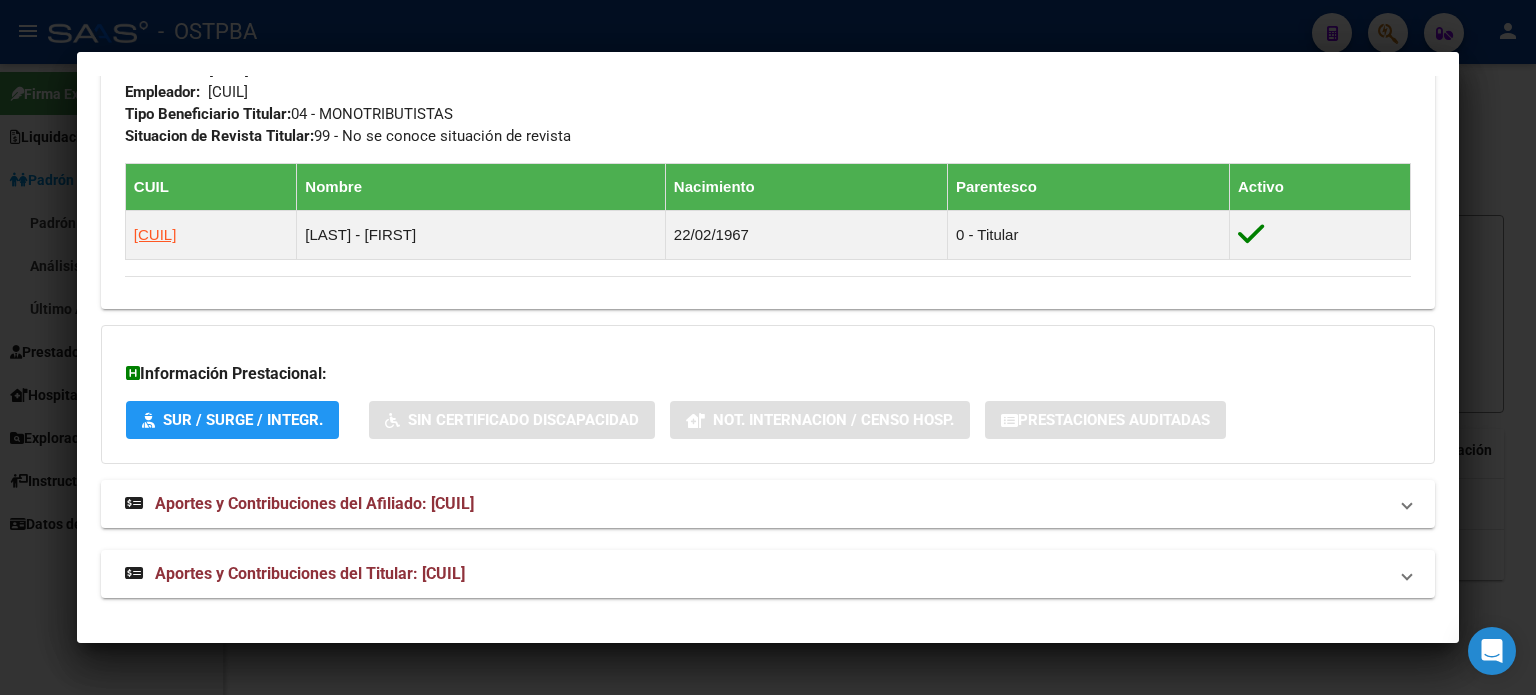 click on "SUR / SURGE / INTEGR." at bounding box center (243, 421) 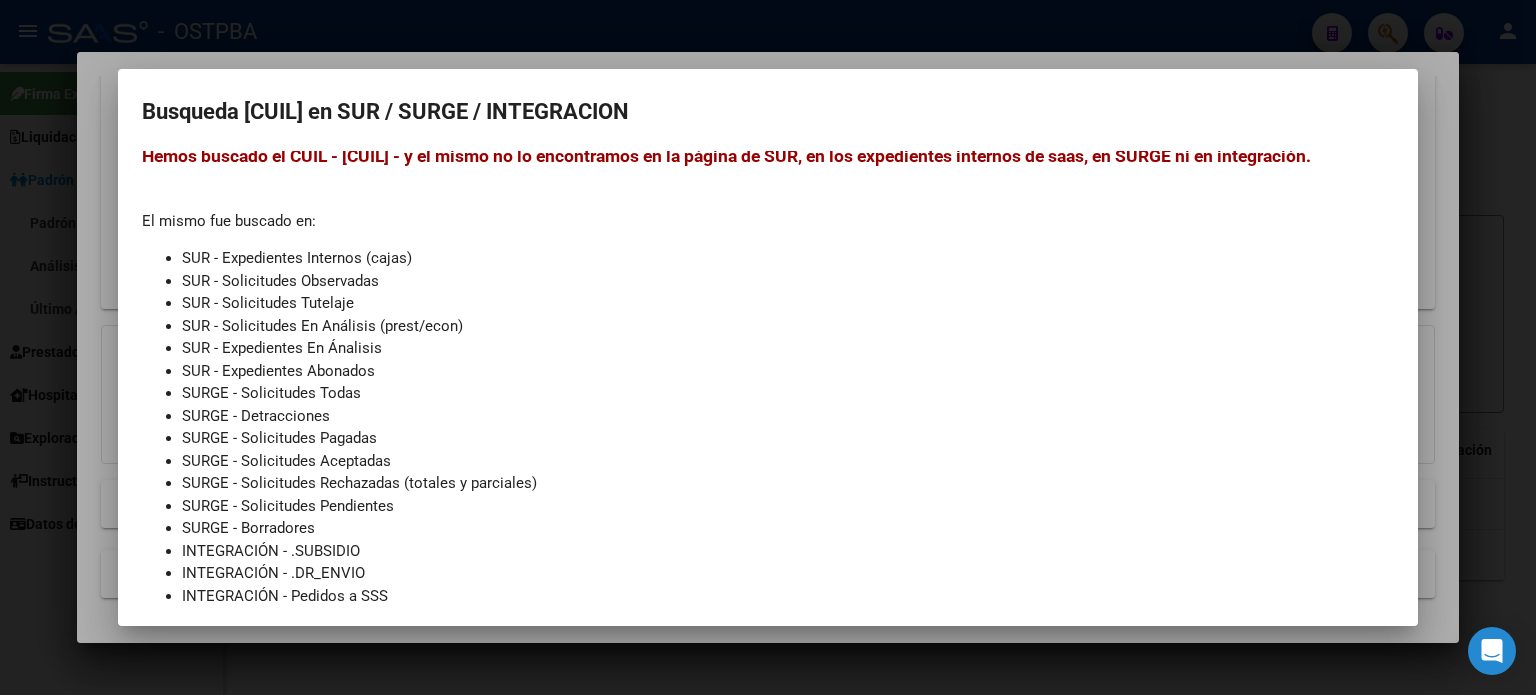 scroll, scrollTop: 0, scrollLeft: 0, axis: both 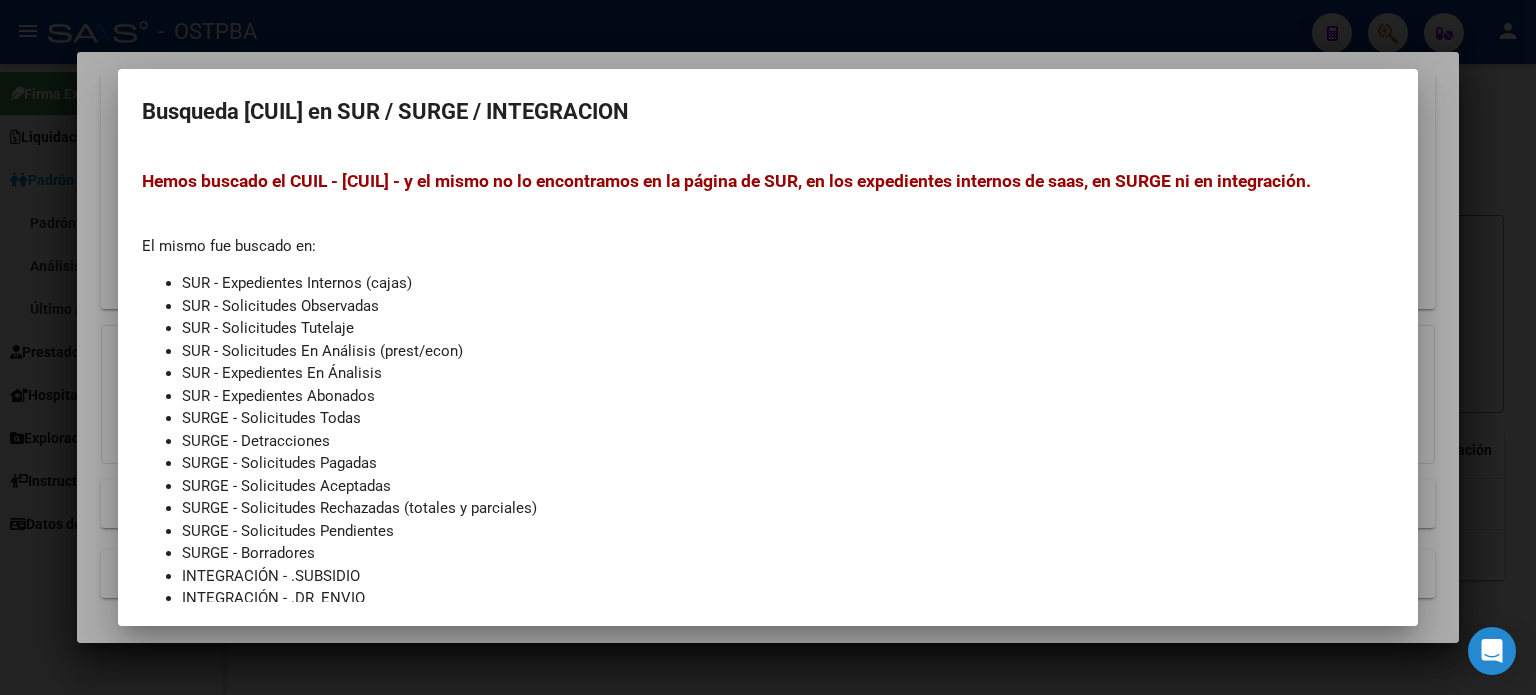 click at bounding box center (768, 347) 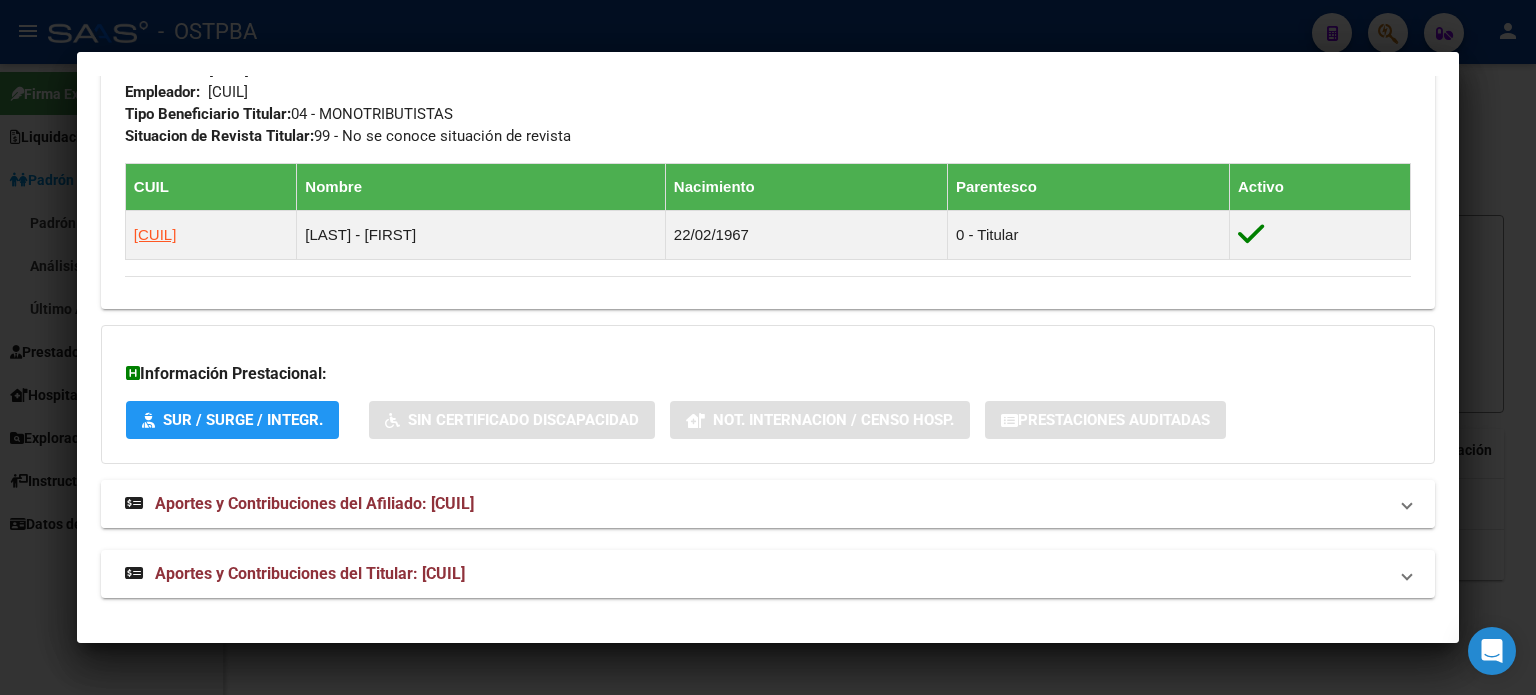 click on "Aportes y Contribuciones del Afiliado: [CUIL]" at bounding box center [314, 503] 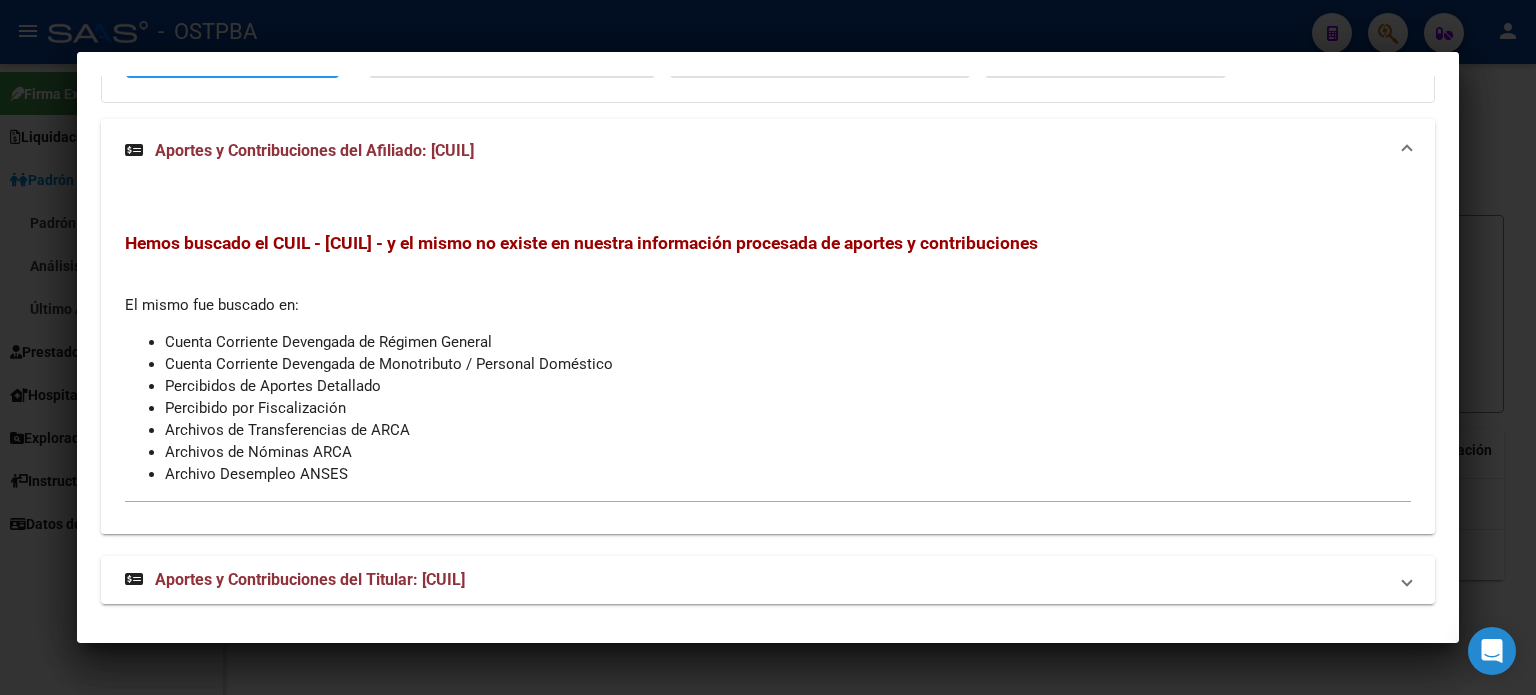 scroll, scrollTop: 1383, scrollLeft: 0, axis: vertical 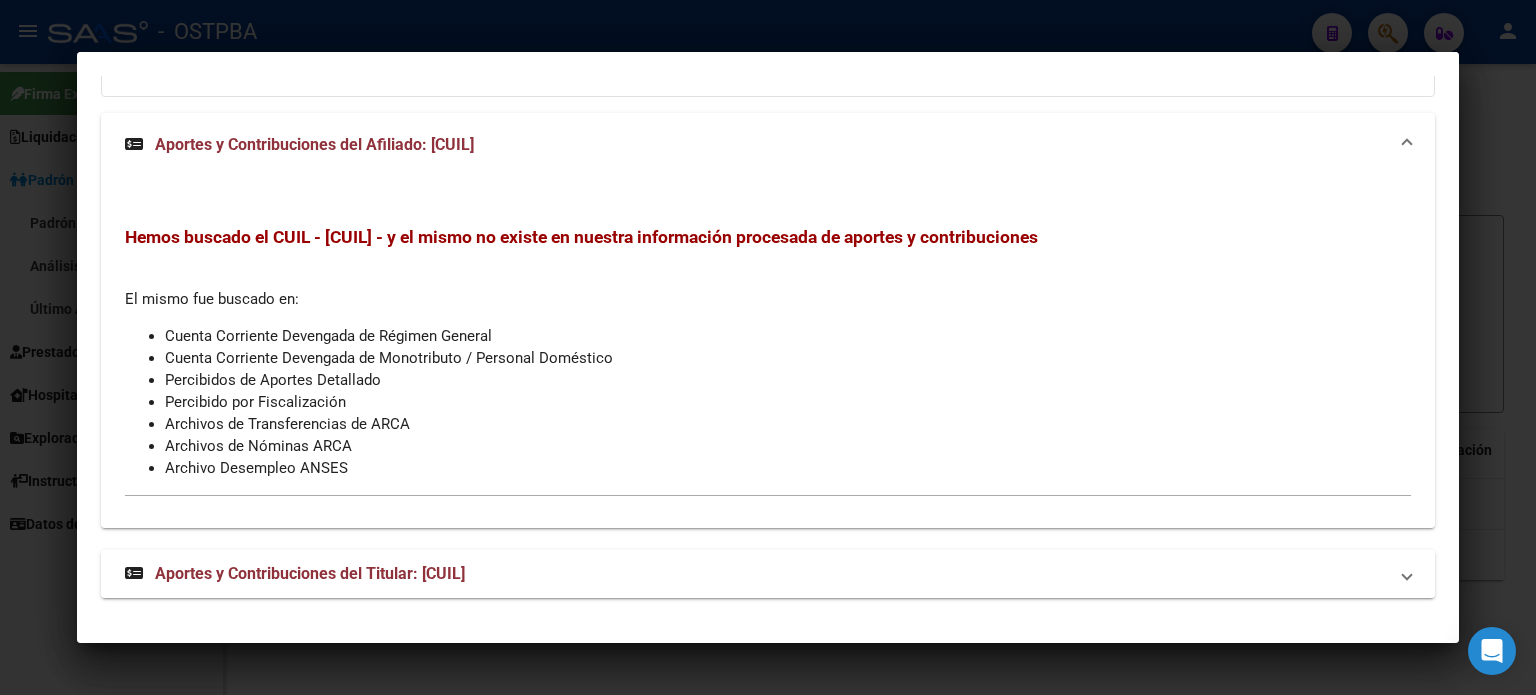 click on "Aportes y Contribuciones del Titular: [CUIL]" at bounding box center [310, 573] 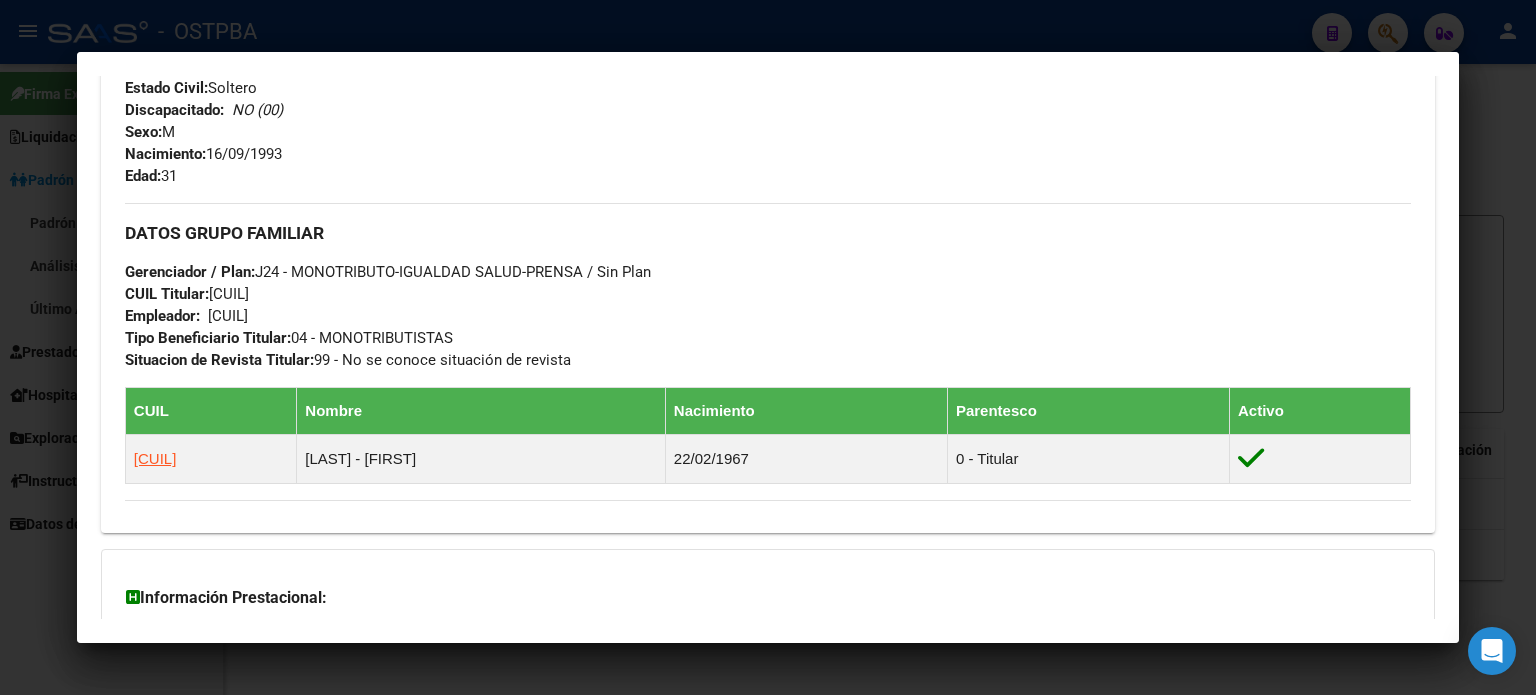 scroll, scrollTop: 788, scrollLeft: 0, axis: vertical 